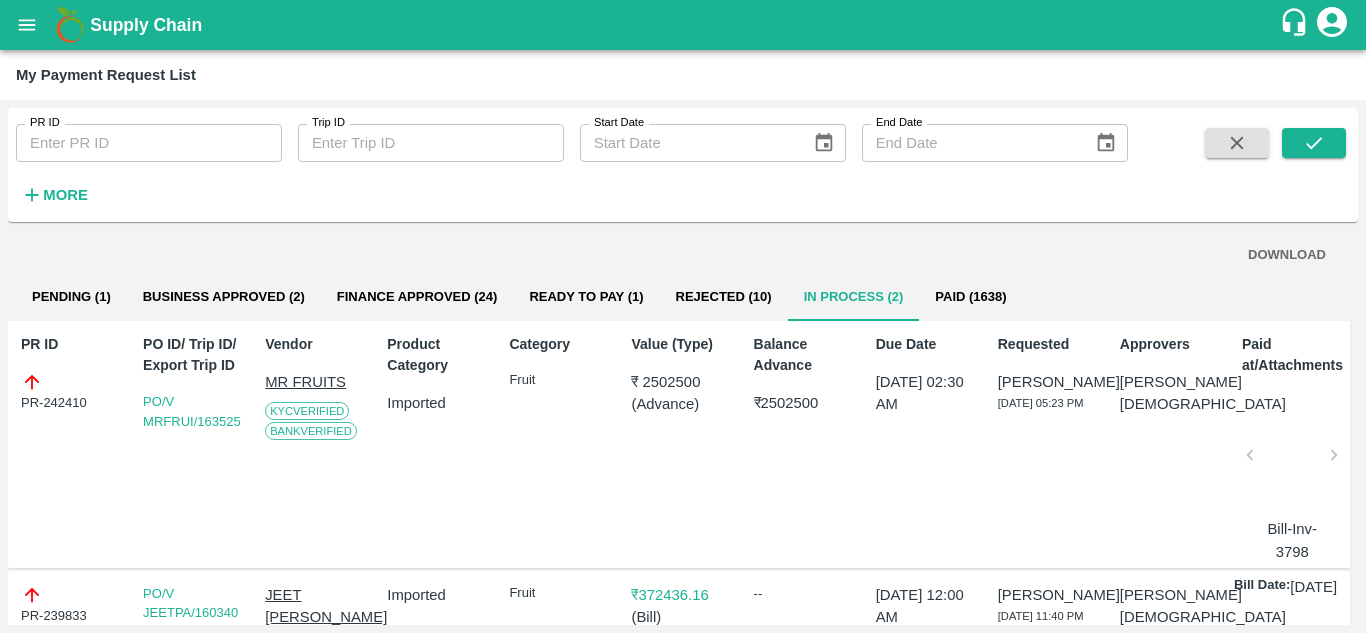 scroll, scrollTop: 0, scrollLeft: 0, axis: both 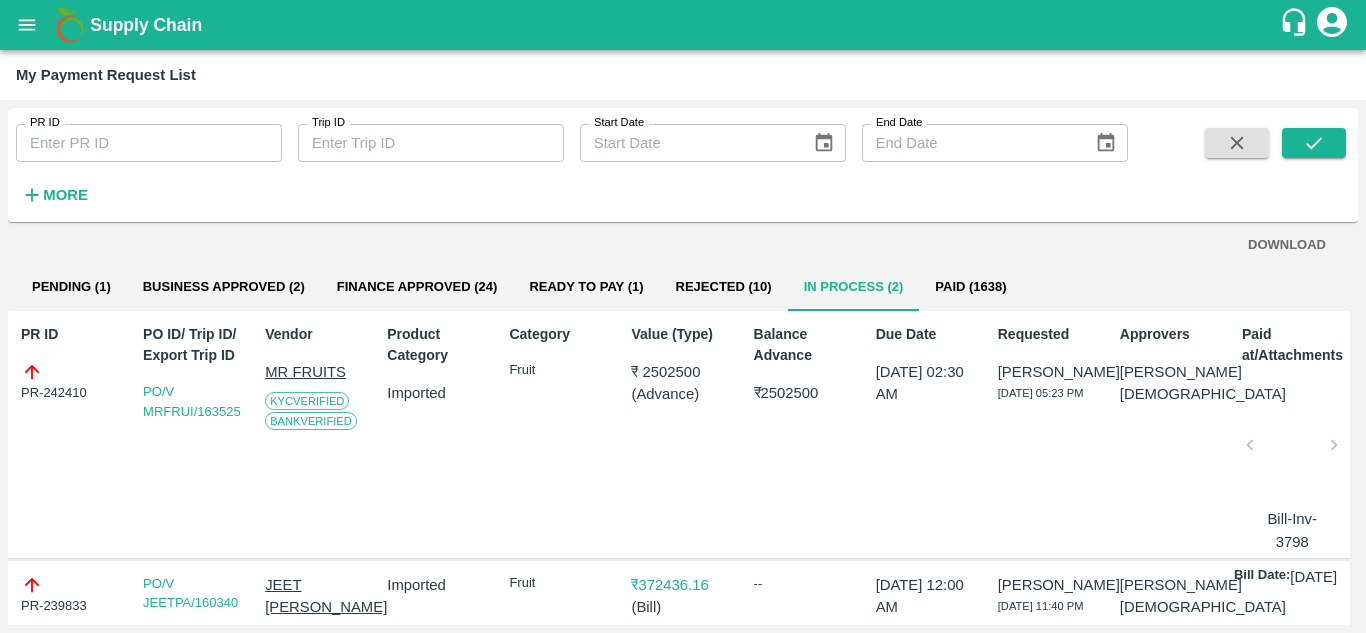 click on "My Payment Request List" at bounding box center (683, 75) 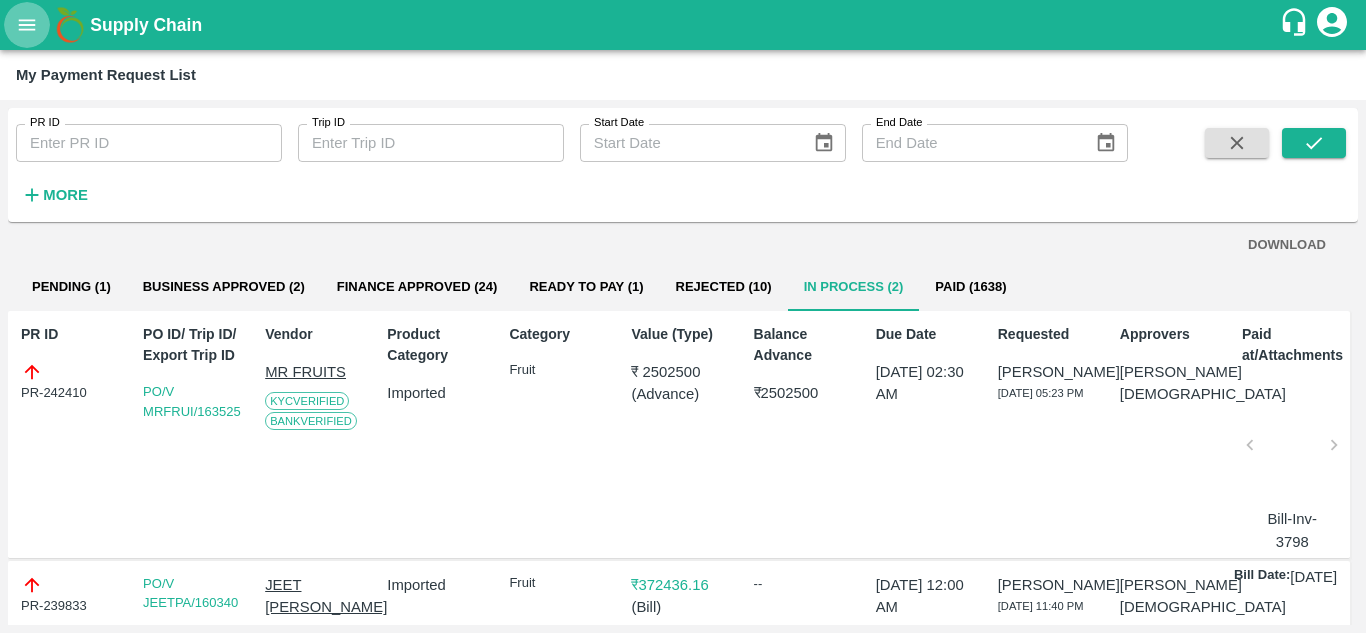 click 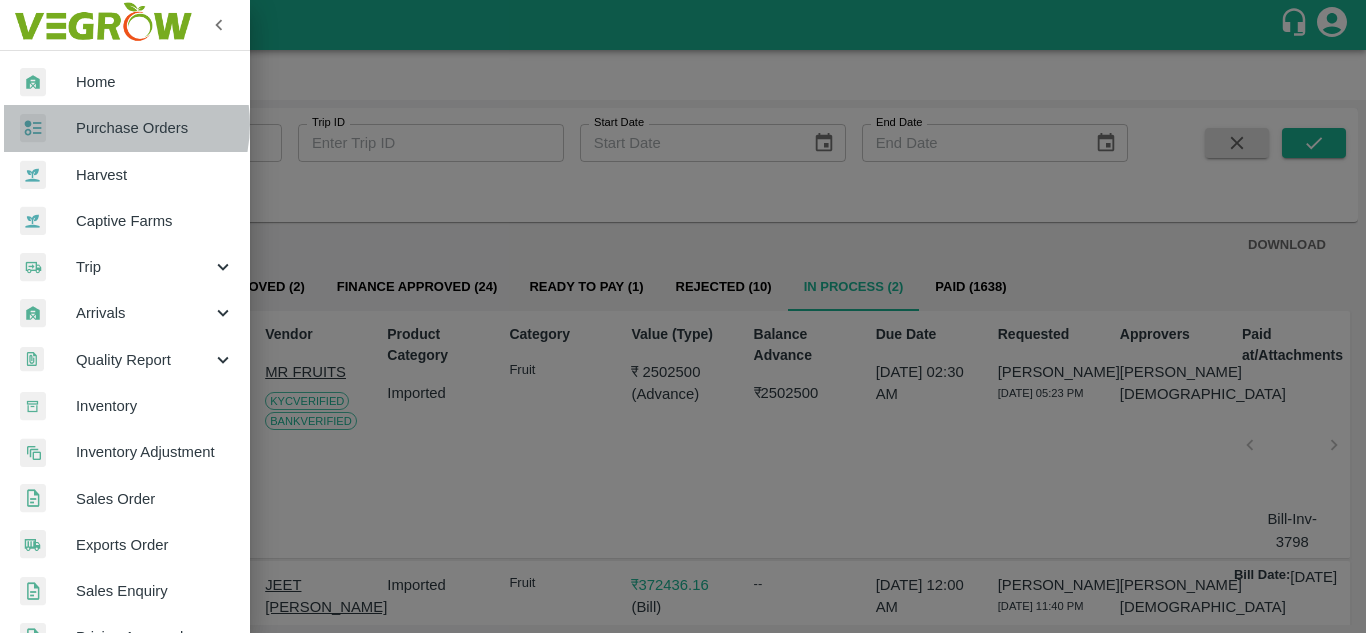 click on "Purchase Orders" at bounding box center (155, 128) 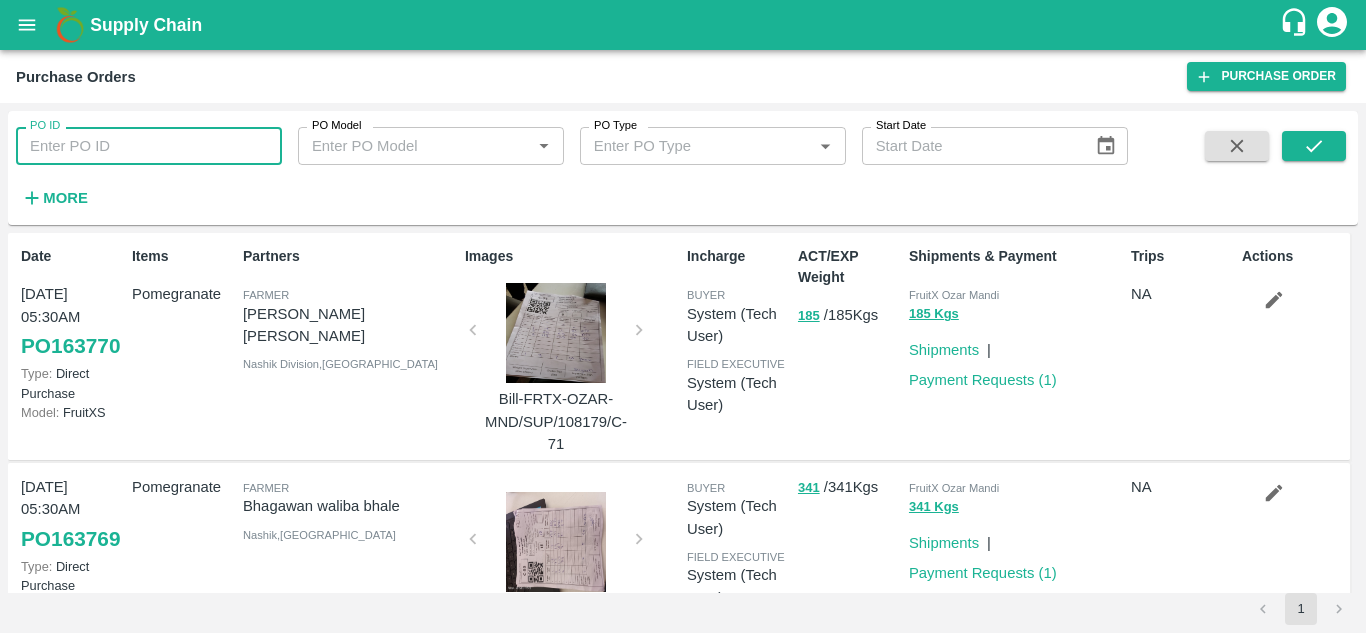 click on "PO ID" at bounding box center [149, 146] 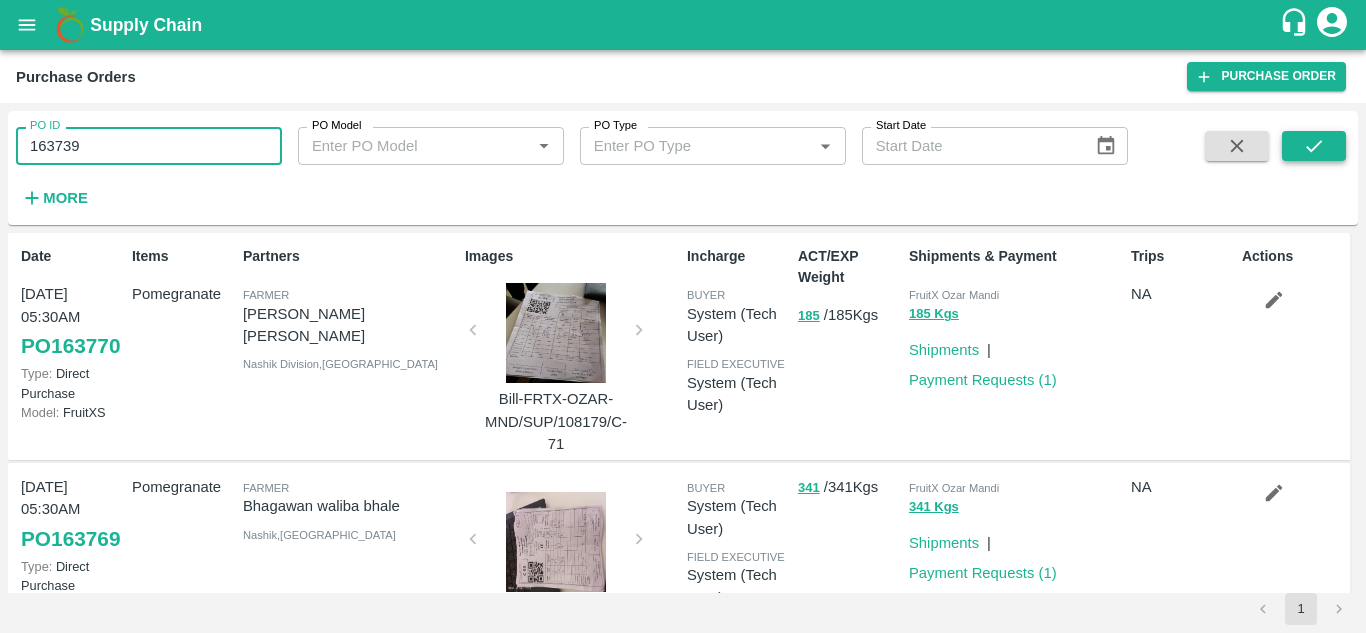 type on "163739" 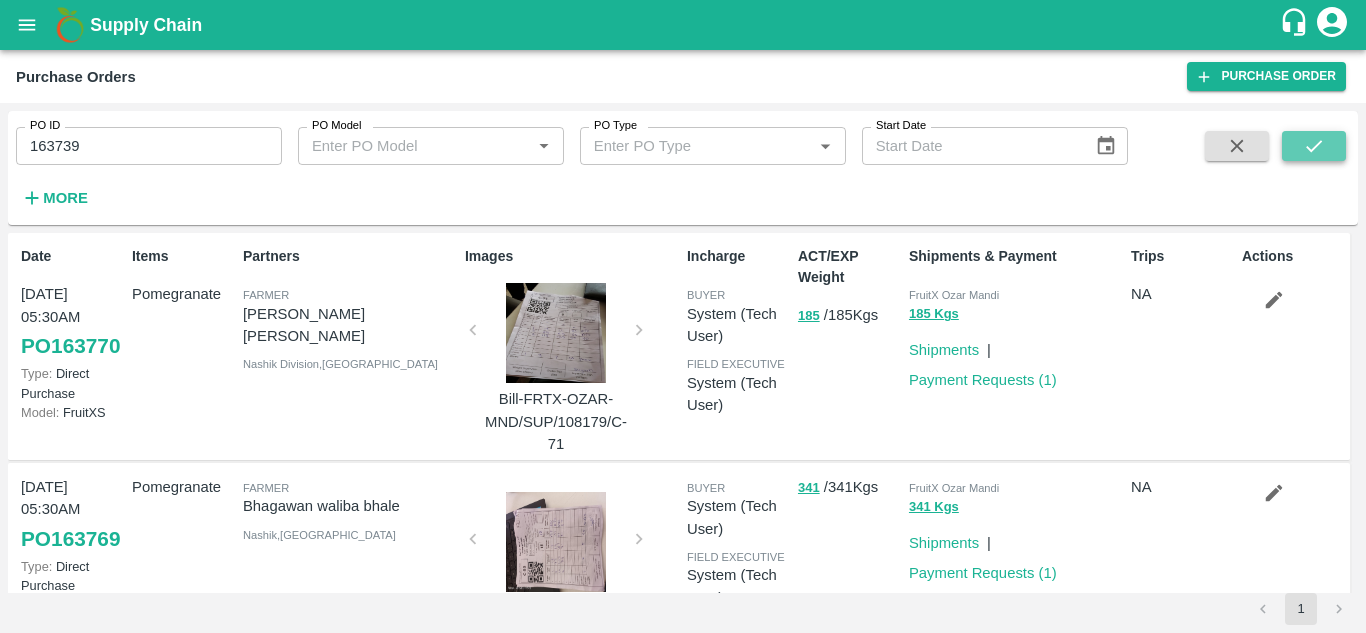 click at bounding box center [1314, 146] 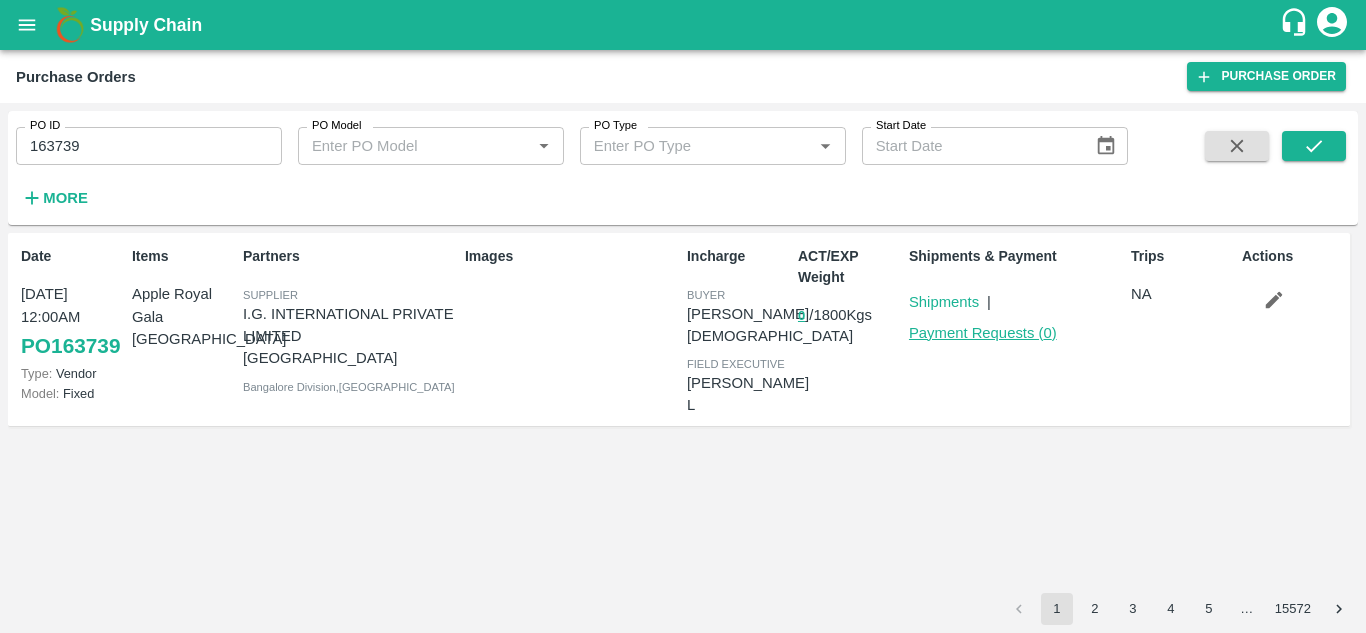 click on "Payment Requests ( 0 )" at bounding box center (983, 333) 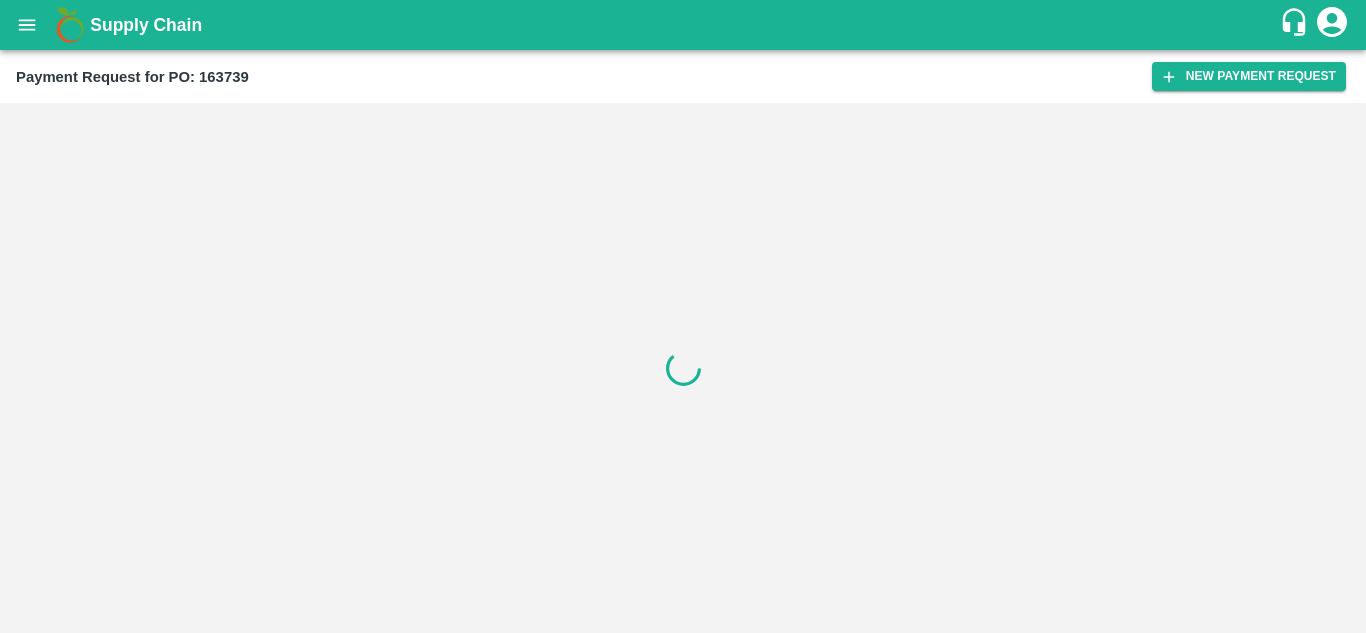 scroll, scrollTop: 0, scrollLeft: 0, axis: both 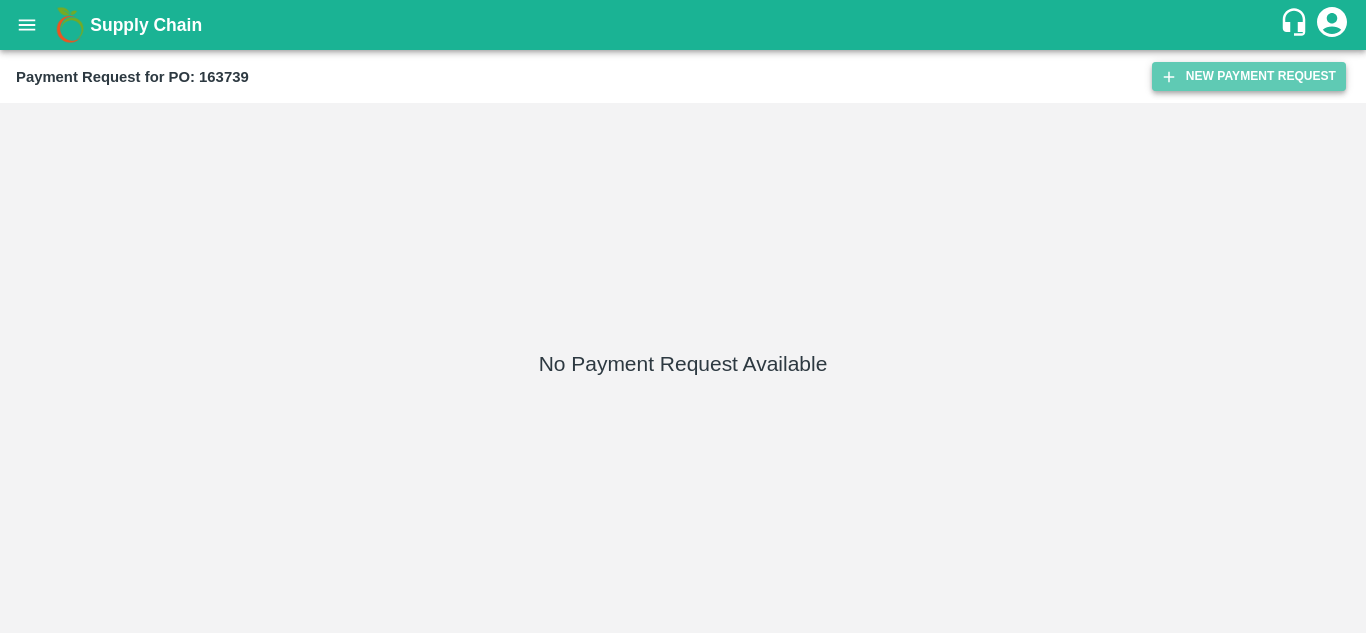 click on "New Payment Request" at bounding box center (1249, 76) 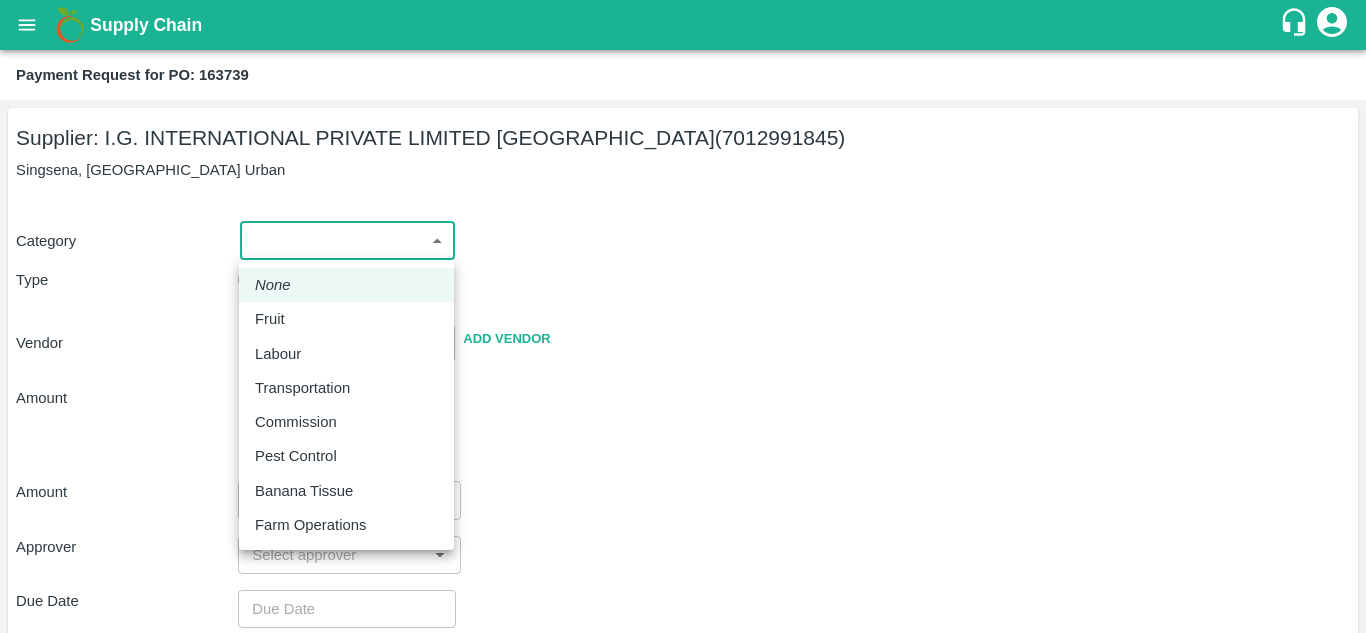 click on "Supply Chain Payment Request for PO: 163739 Supplier:    I.G. INTERNATIONAL PRIVATE LIMITED BANGALORE  (7012991845) Singsena, Bangalore Urban Category ​ ​ Type Advance Bill Vendor ​ Add Vendor Amount Total value Per Kg ​ Amount ​ Approver ​ Due Date ​  Priority  Low  High Comment x ​ Attach bill Cancel Save Mumbai Imported DC Bangalore Imported DC - Safal Market Delhi Imported DC MDC Bhubaneswar Bangalore DC MDC Cochin Modern Trade Bangalore DC Ahmedabad virtual imported DC Chennai DC Hyderabad DC B2R Bangalore  FruitX Delhi Direct Customer Hanshu Sharma Logout None Fruit Labour Transportation Commission Pest Control Banana Tissue Farm Operations" at bounding box center [683, 316] 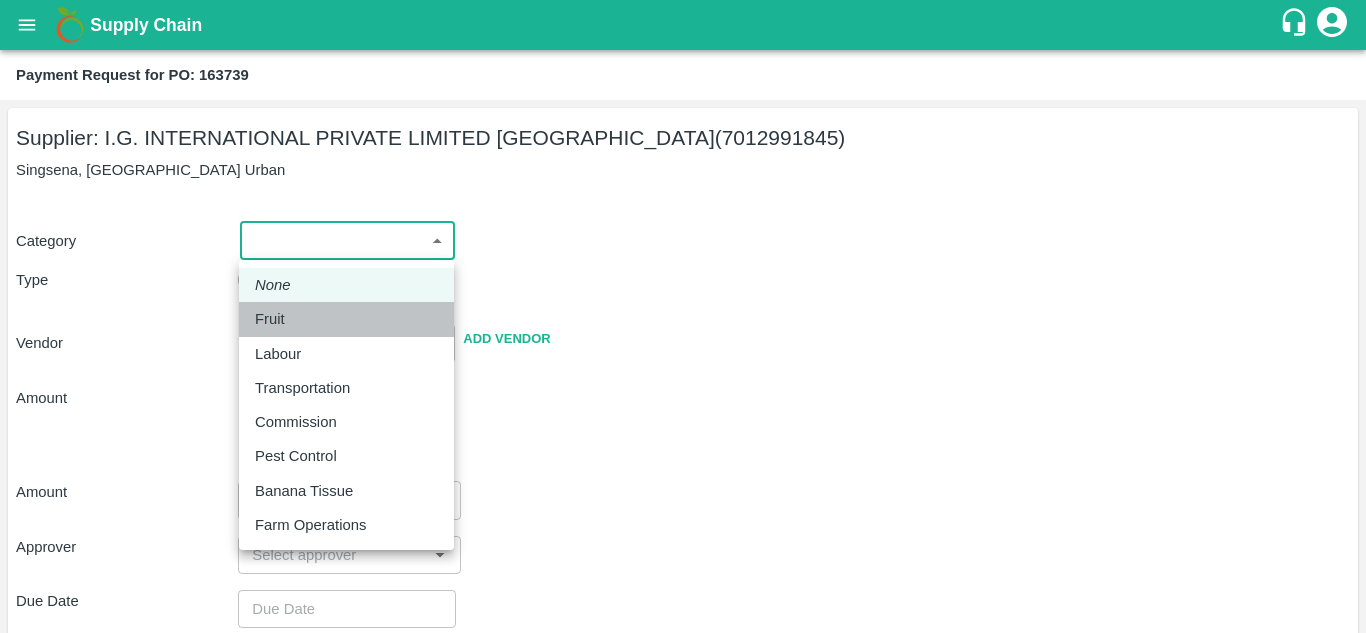 click on "Fruit" at bounding box center (346, 319) 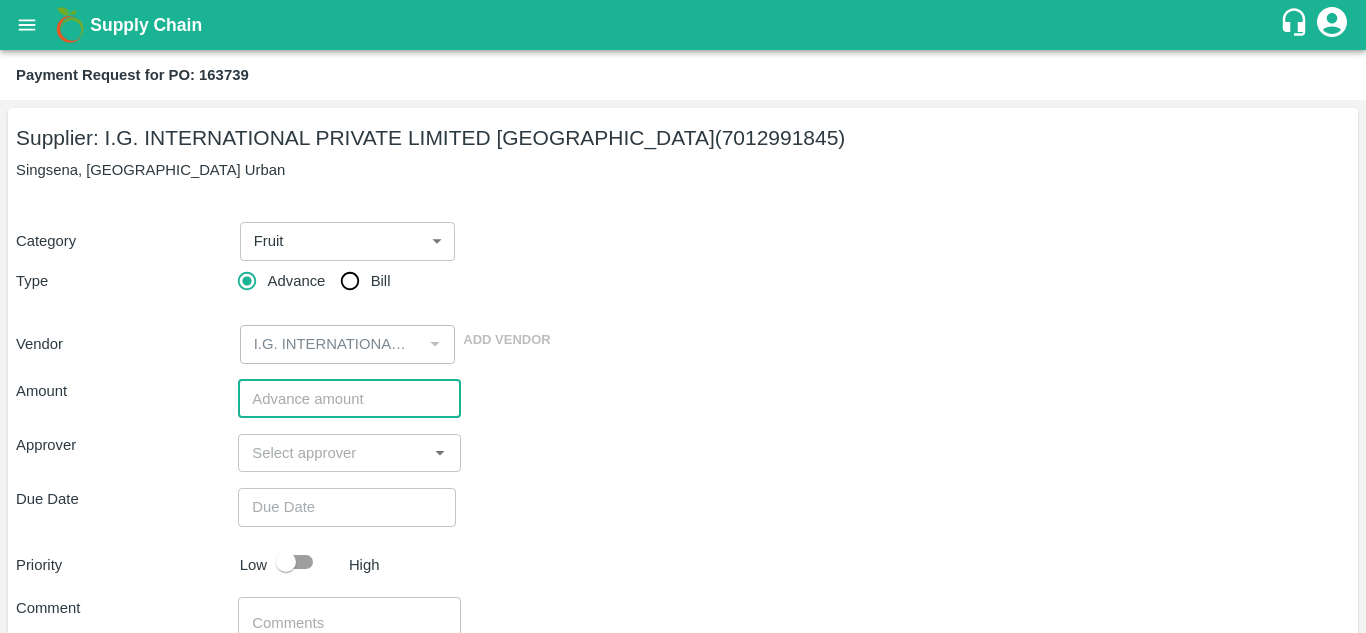 click at bounding box center [349, 399] 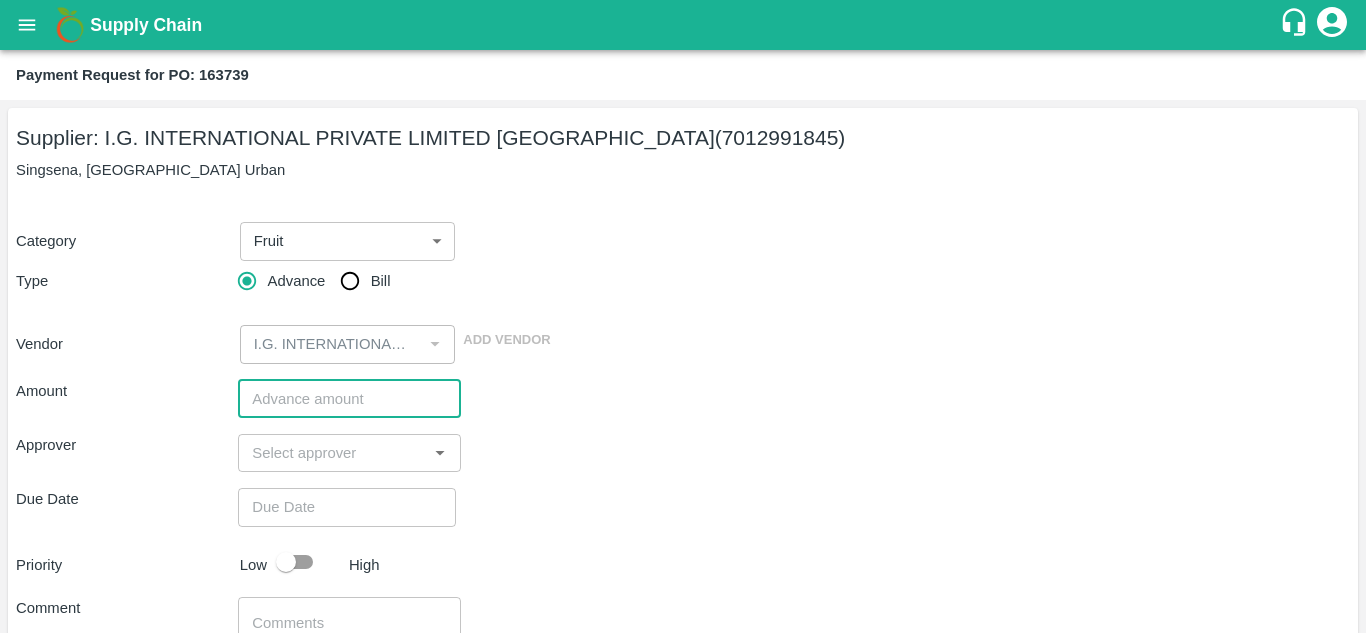 type on "5" 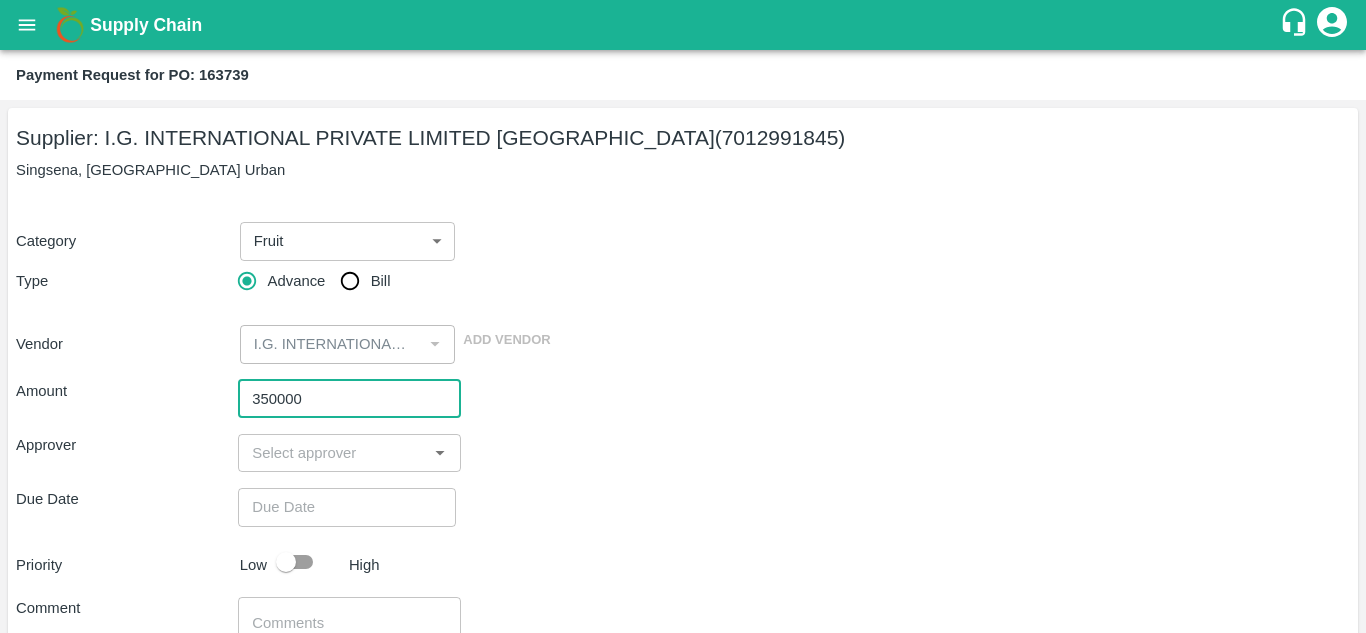 type on "350000" 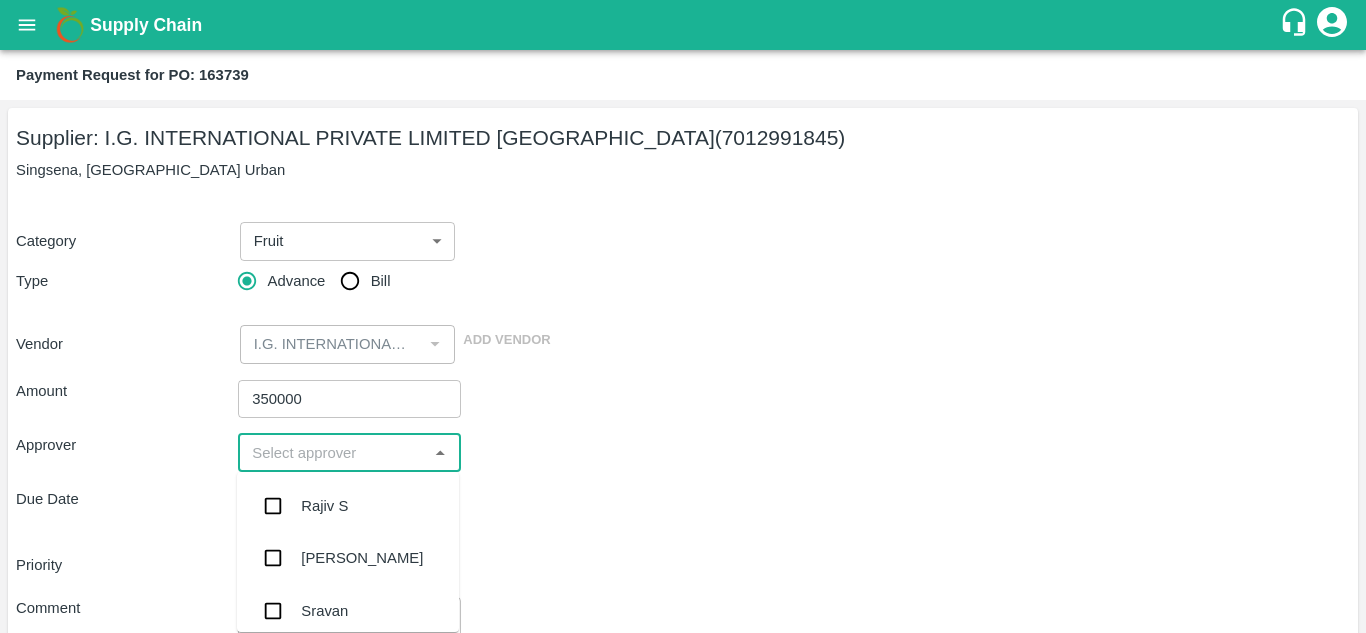 click at bounding box center (332, 453) 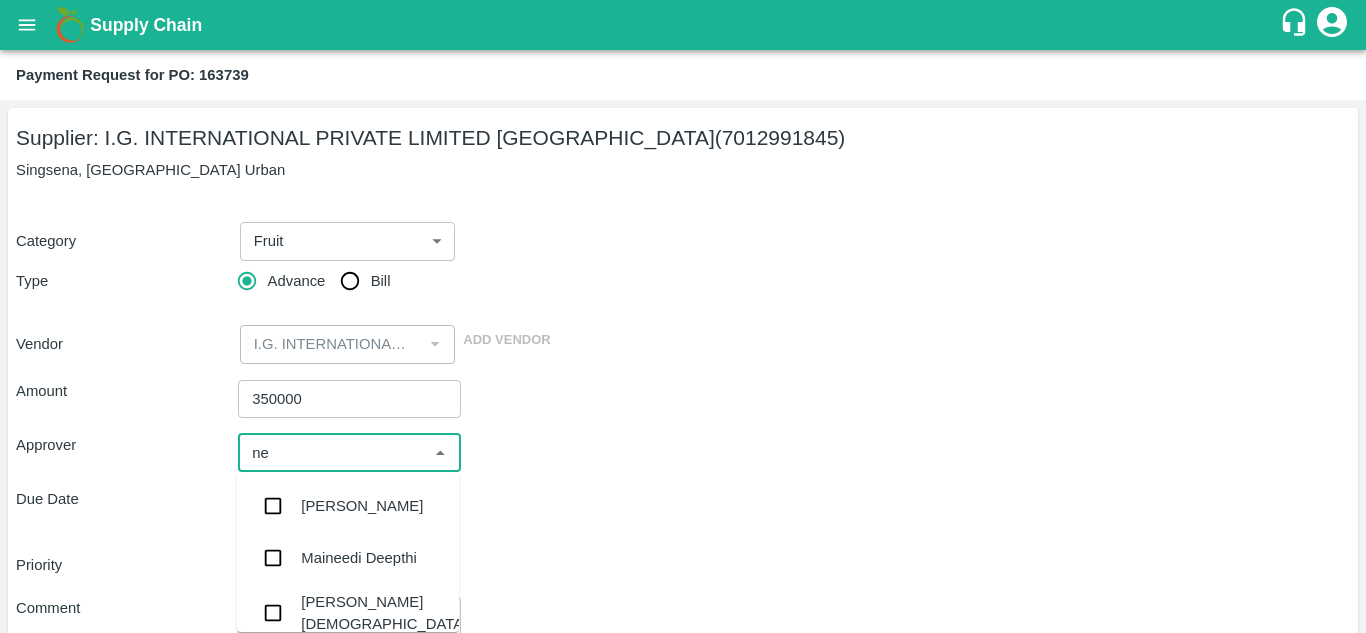 type on "nee" 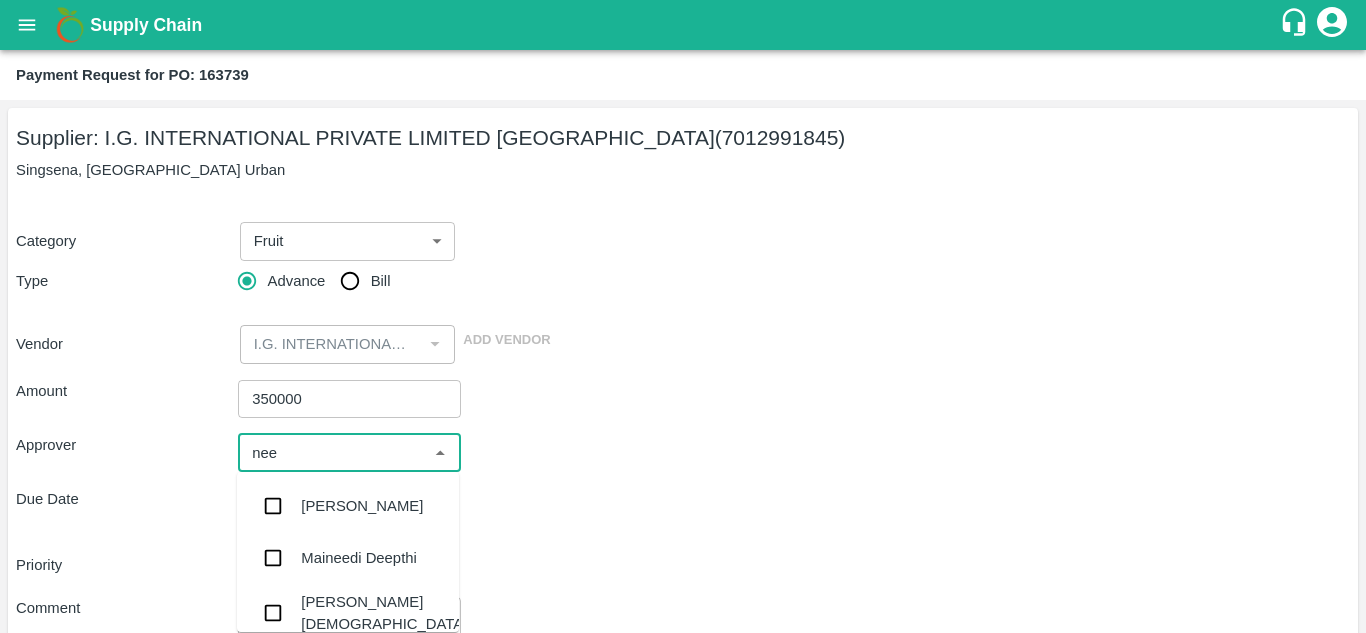 click on "[PERSON_NAME][DEMOGRAPHIC_DATA]" at bounding box center [384, 613] 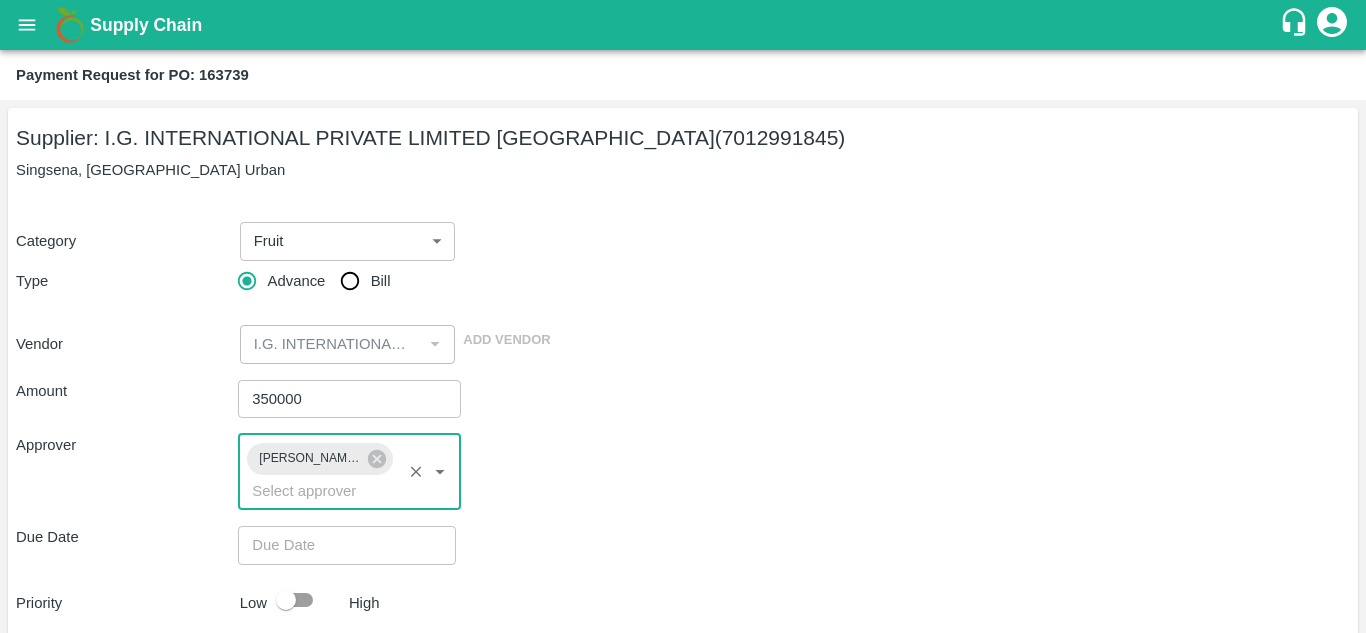 scroll, scrollTop: 176, scrollLeft: 0, axis: vertical 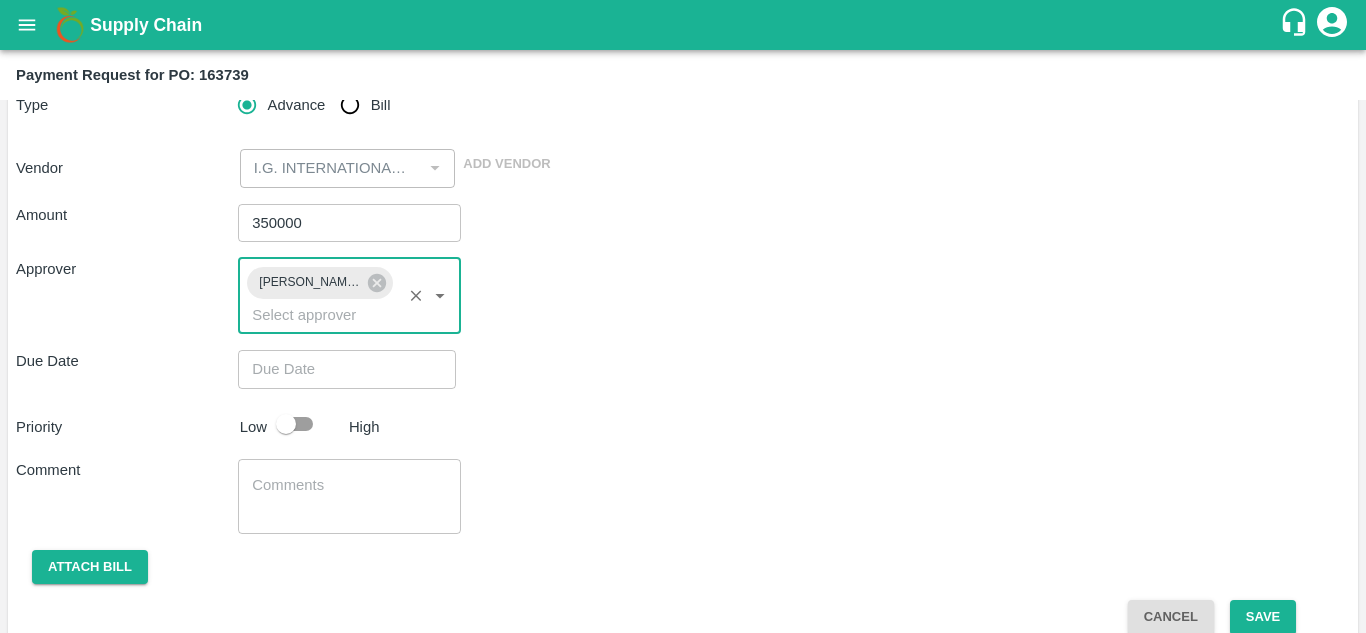 type on "DD/MM/YYYY hh:mm aa" 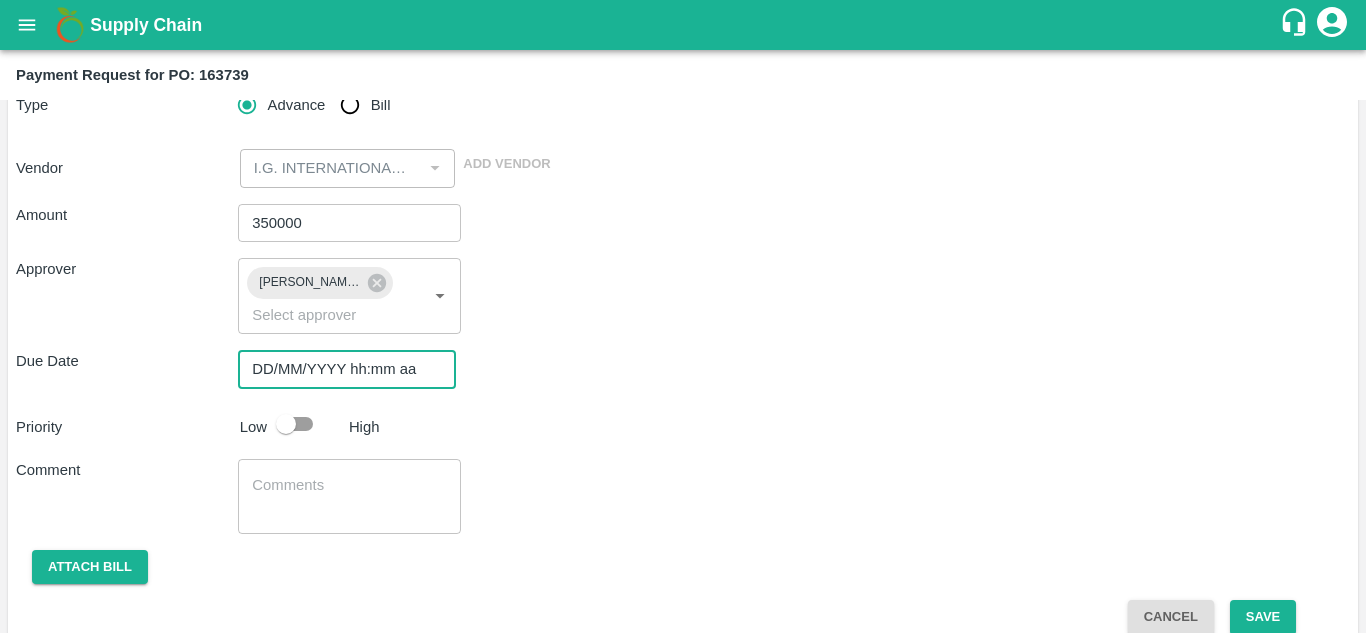 click on "DD/MM/YYYY hh:mm aa" at bounding box center (340, 369) 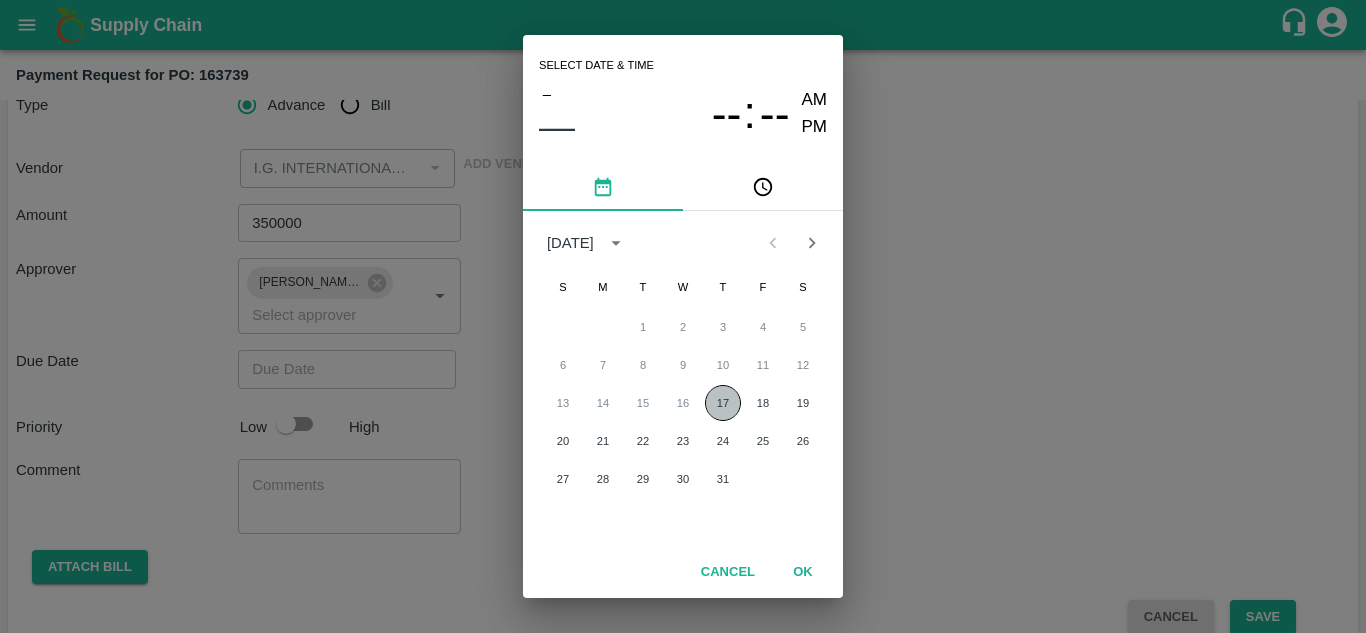 click on "17" at bounding box center [723, 403] 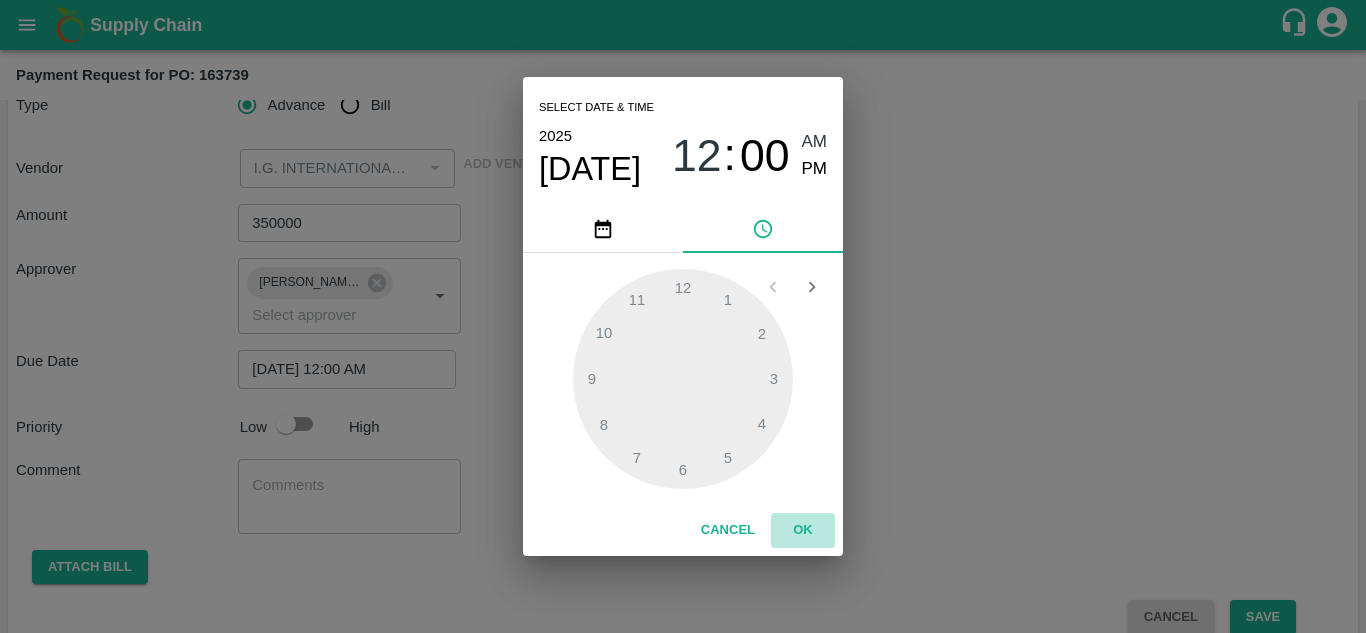 click on "OK" at bounding box center (803, 530) 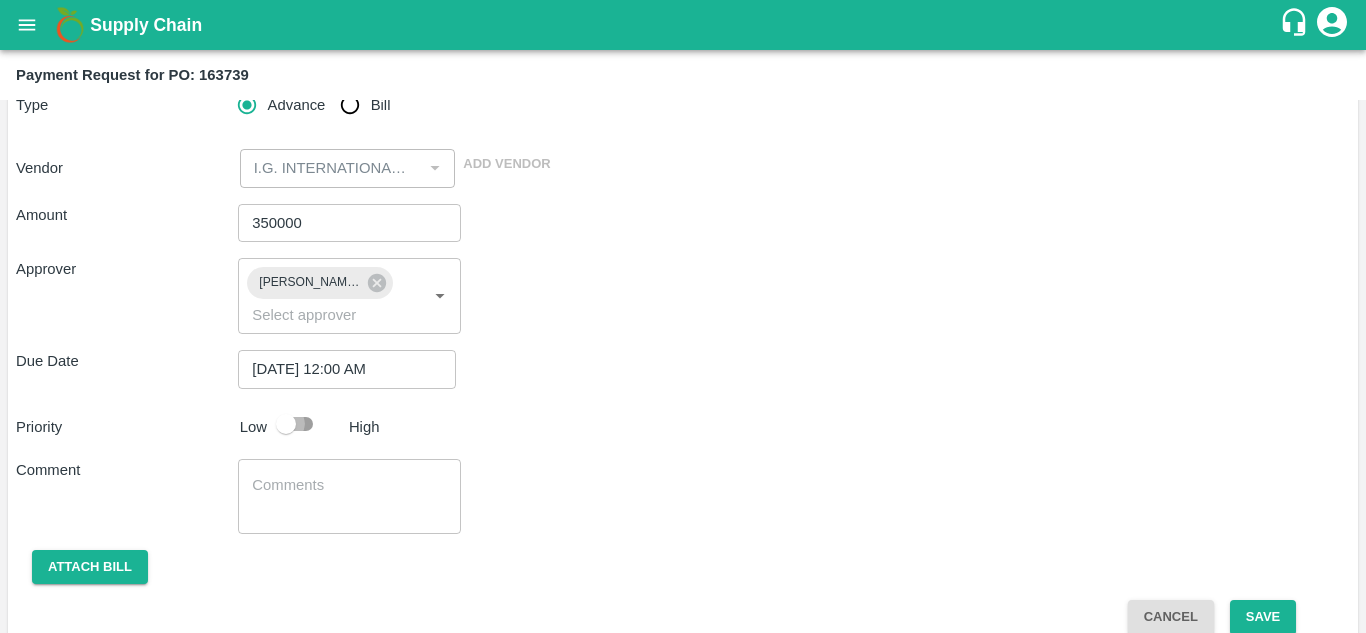click at bounding box center (286, 424) 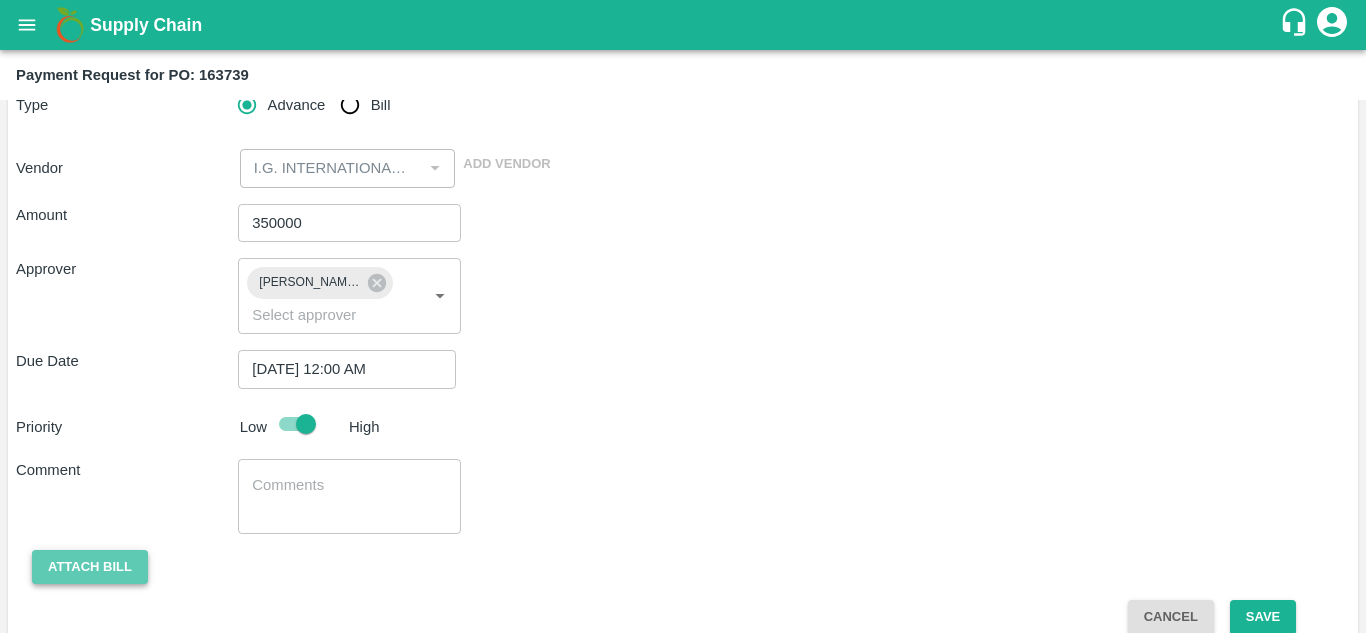 click on "Attach bill" at bounding box center (90, 567) 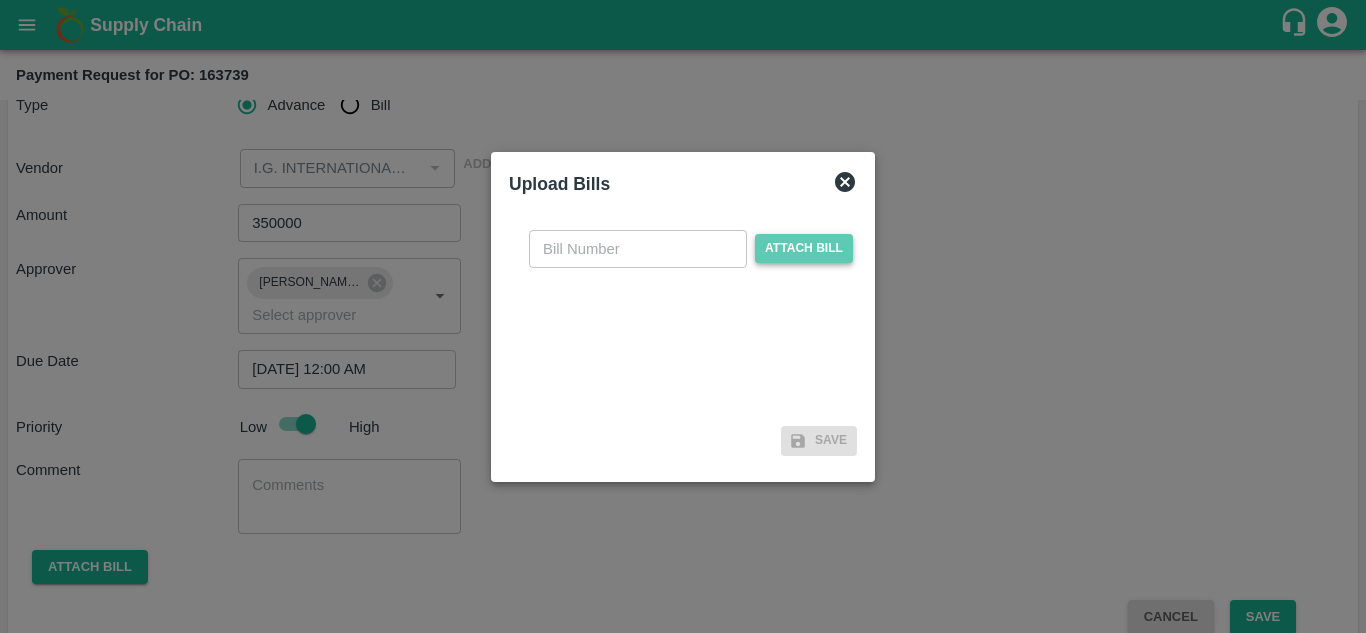 click on "Attach bill" at bounding box center (804, 248) 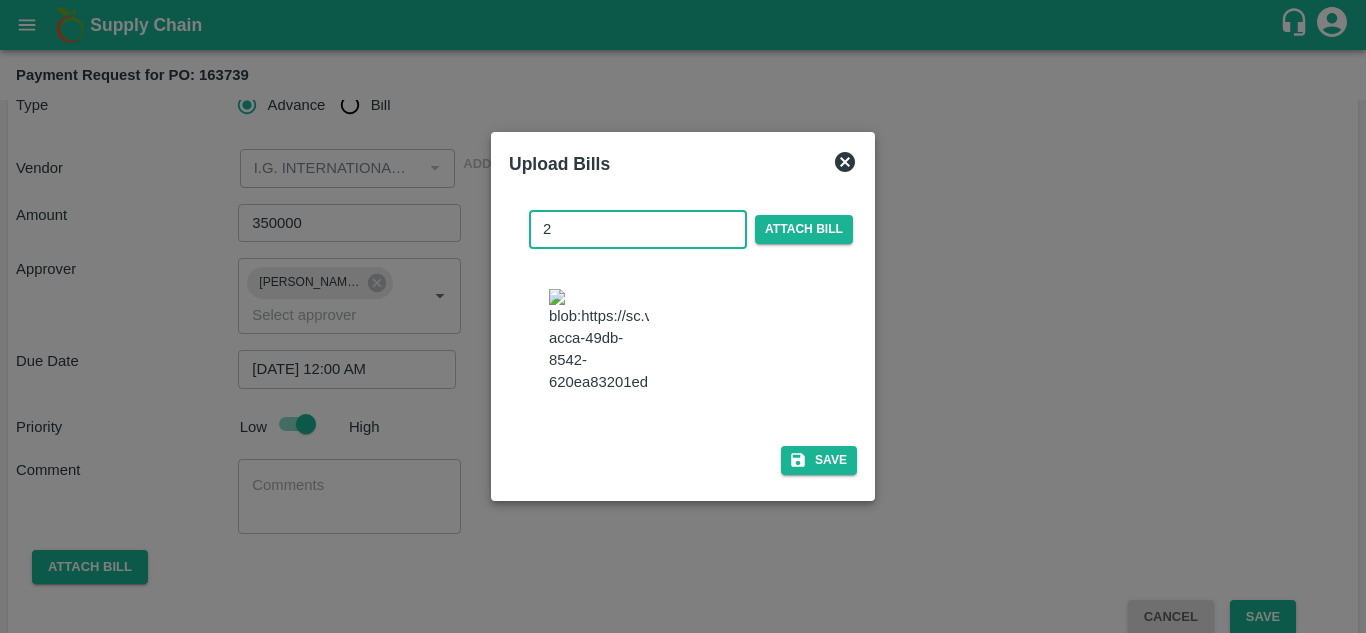 click on "2" at bounding box center (638, 229) 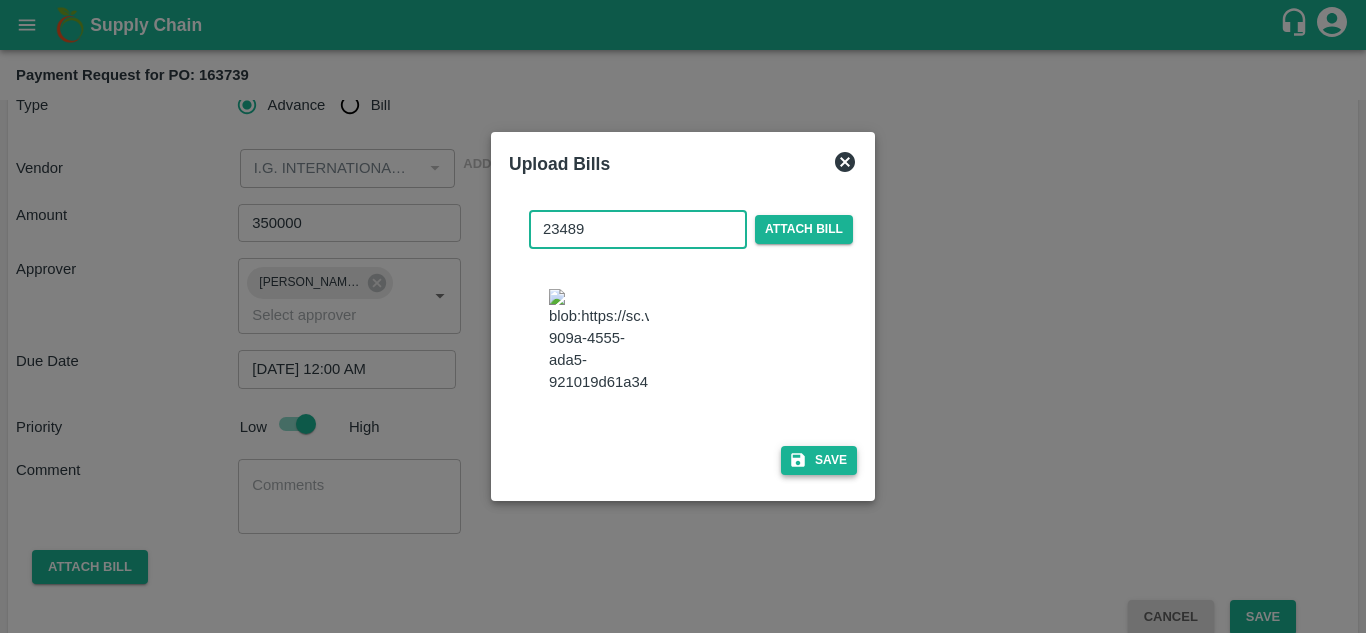 type on "23489" 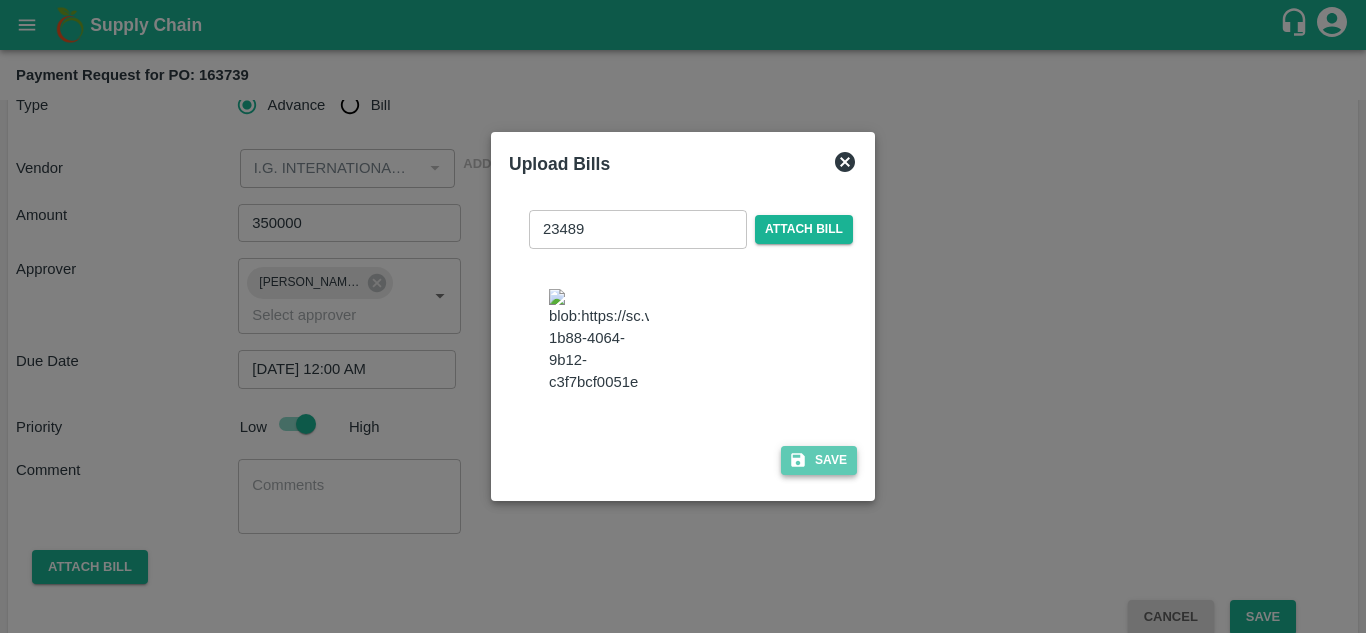 click on "Save" at bounding box center [819, 460] 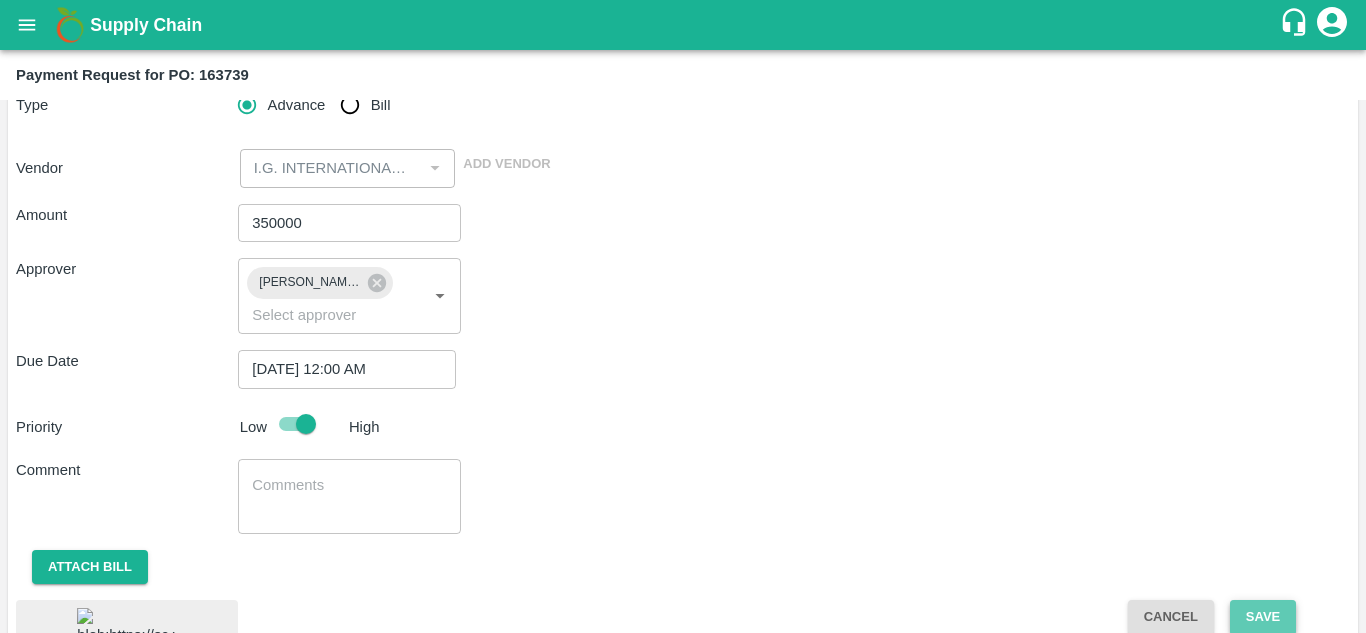 click on "Save" at bounding box center [1263, 617] 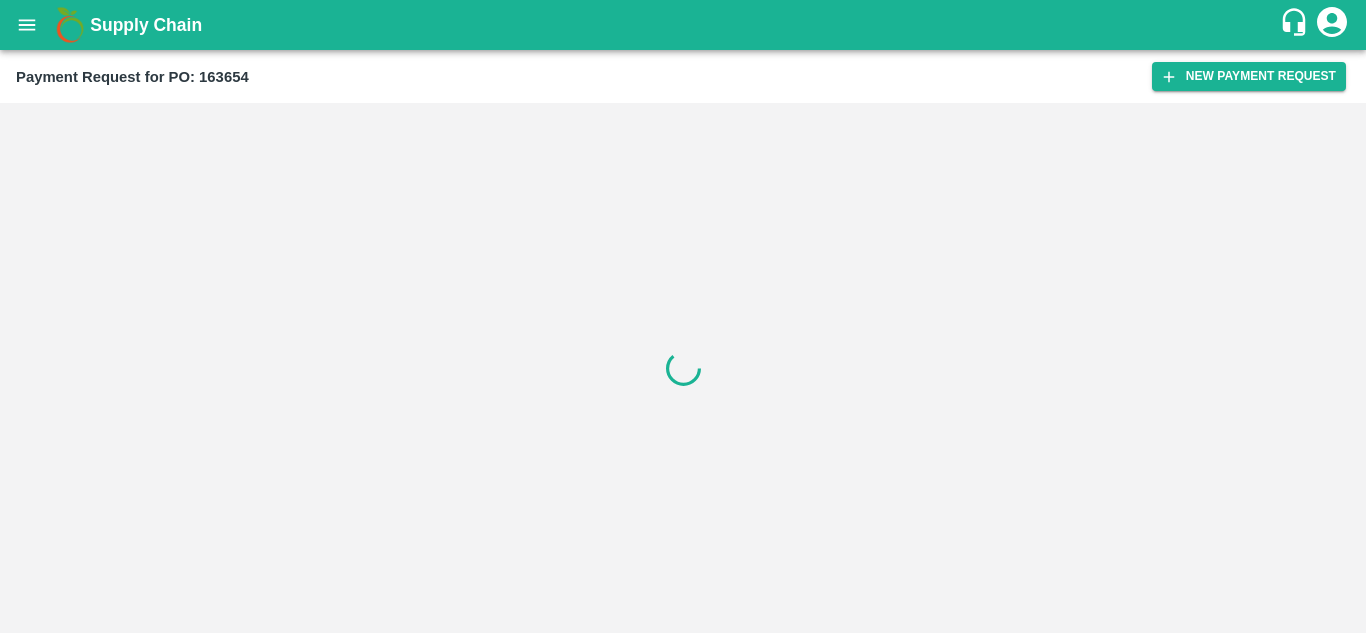 scroll, scrollTop: 0, scrollLeft: 0, axis: both 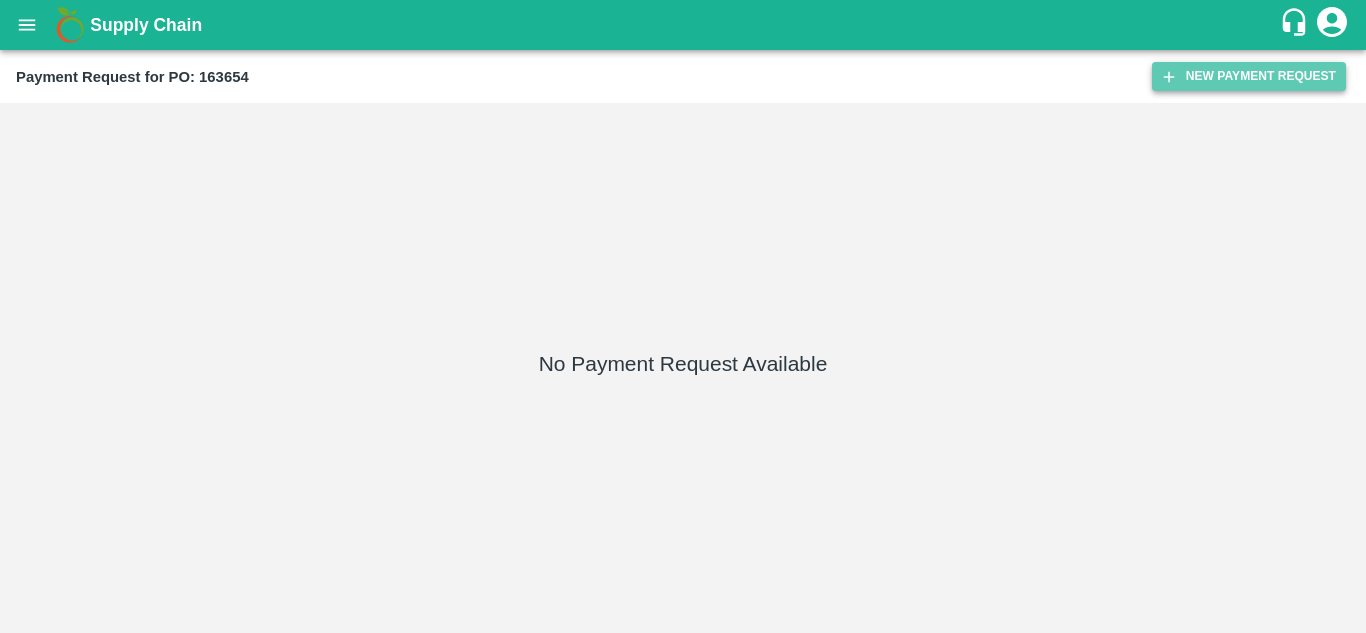 click on "New Payment Request" at bounding box center [1249, 76] 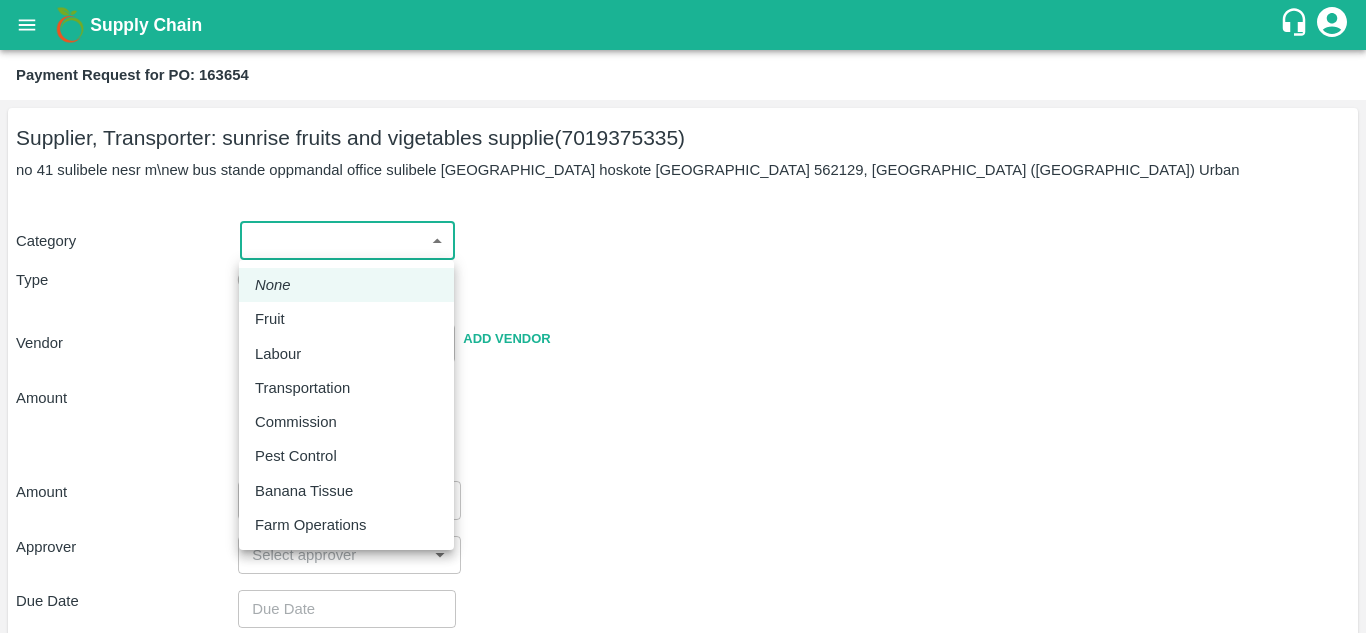 click on "Supply Chain Payment Request for PO: 163654 Supplier, Transporter:    sunrise fruits and vigetables supplie  (7019375335) no 41 sulibele  nesr m\new bus stande oppmandal office sulibele  bangalore hoskote bangalore 562129, Bengaluru (Bangalore) Urban Category ​ ​ Type Advance Bill Vendor ​ Add Vendor Amount Total value Per Kg ​ Amount ​ Approver ​ Due Date ​  Priority  Low  High Comment x ​ Attach bill Cancel Save Mumbai Imported DC Bangalore Imported DC - Safal Market Delhi Imported DC MDC Bhubaneswar Bangalore DC MDC Cochin Modern Trade Bangalore DC Ahmedabad virtual imported DC Chennai DC Hyderabad DC B2R Bangalore  FruitX Delhi Direct Customer Hanshu Sharma Logout None Fruit Labour Transportation Commission Pest Control Banana Tissue Farm Operations" at bounding box center [683, 316] 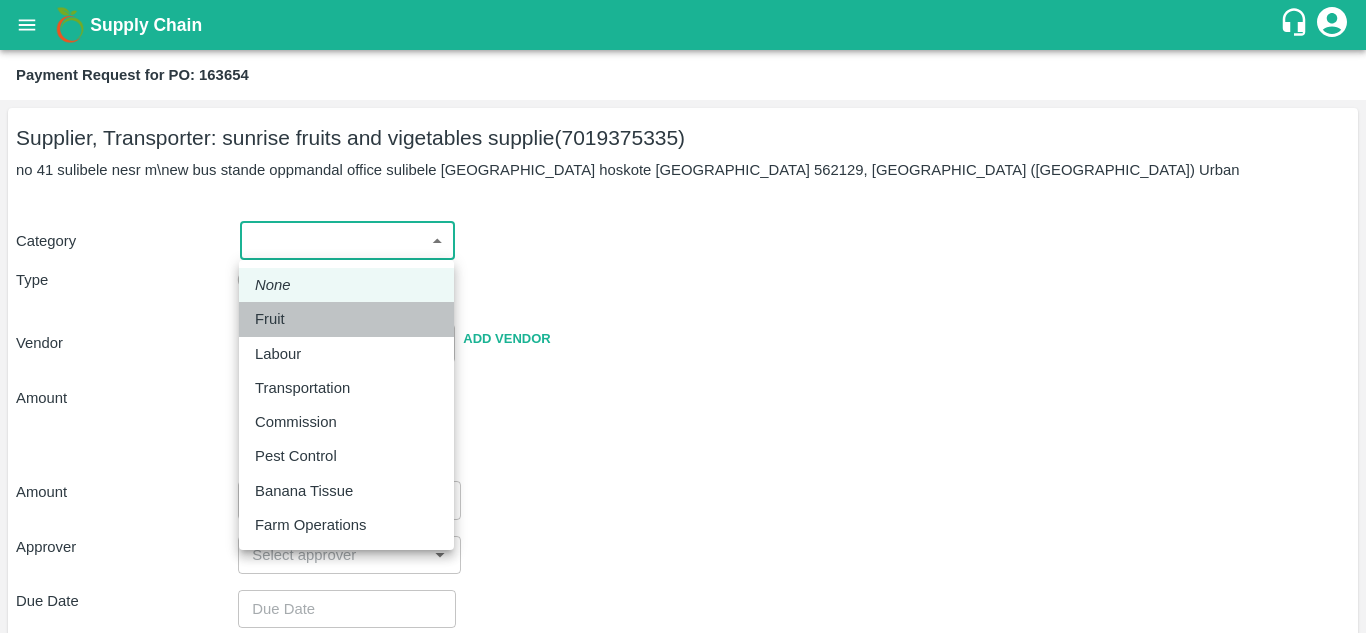 click on "Fruit" at bounding box center [270, 319] 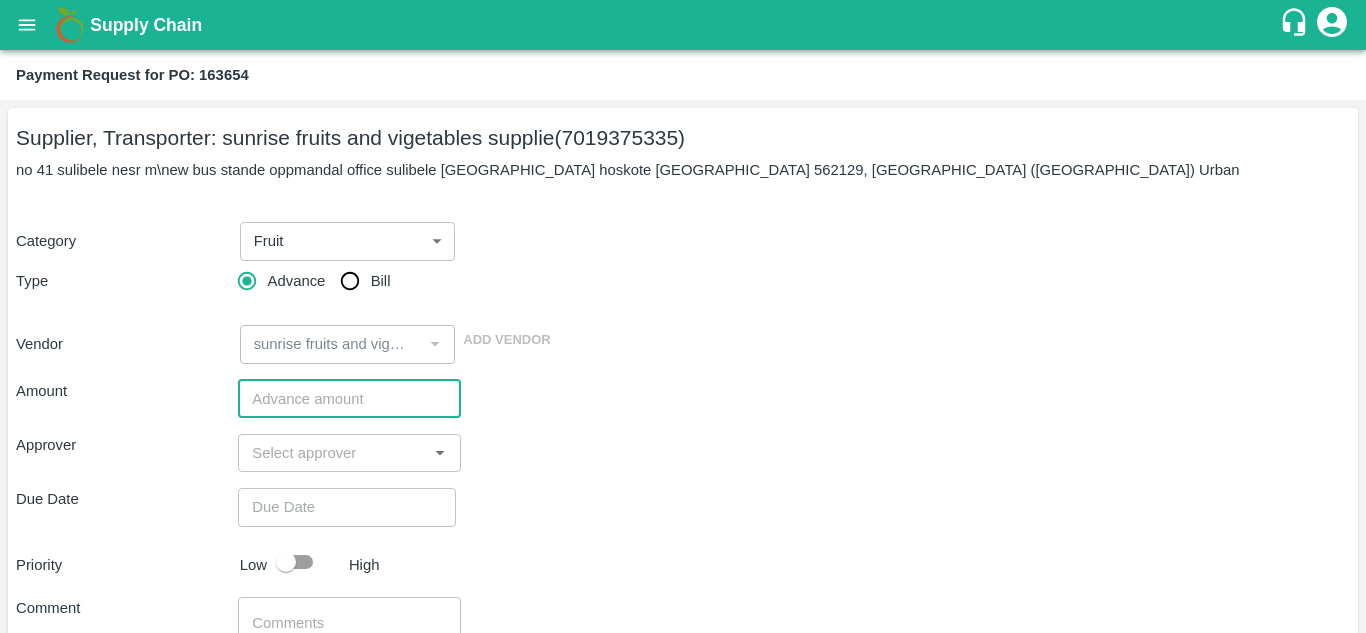 click at bounding box center (349, 399) 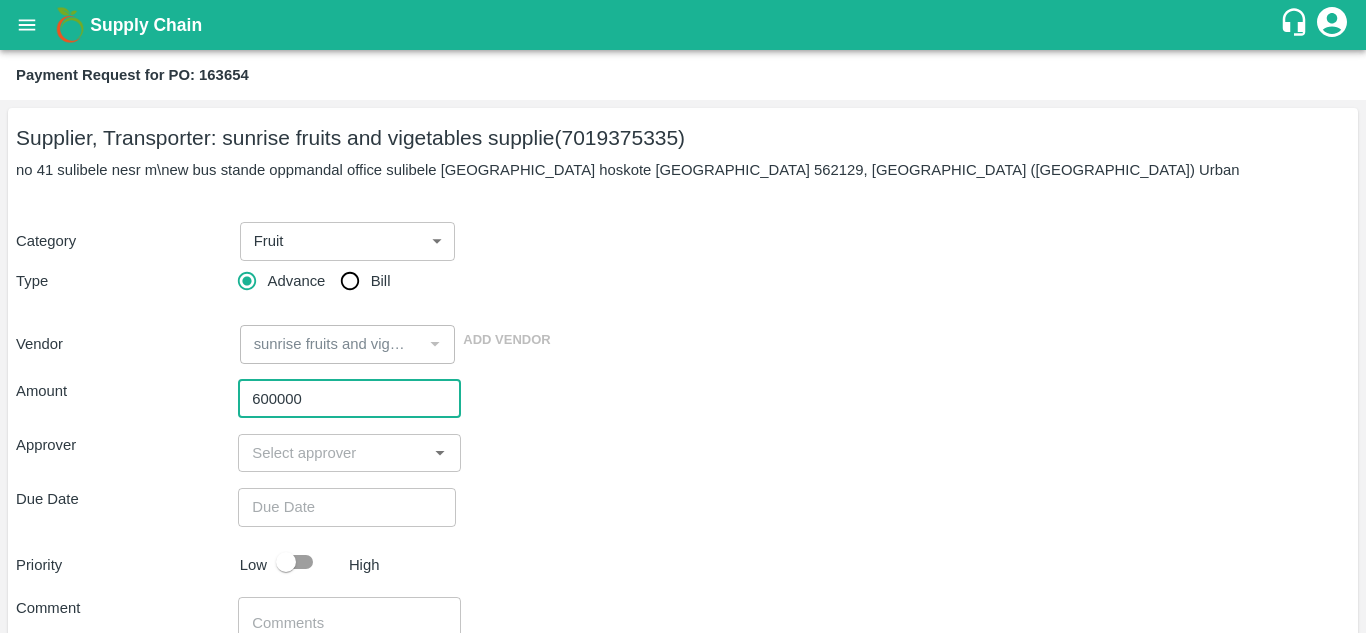 click on "​" at bounding box center [349, 453] 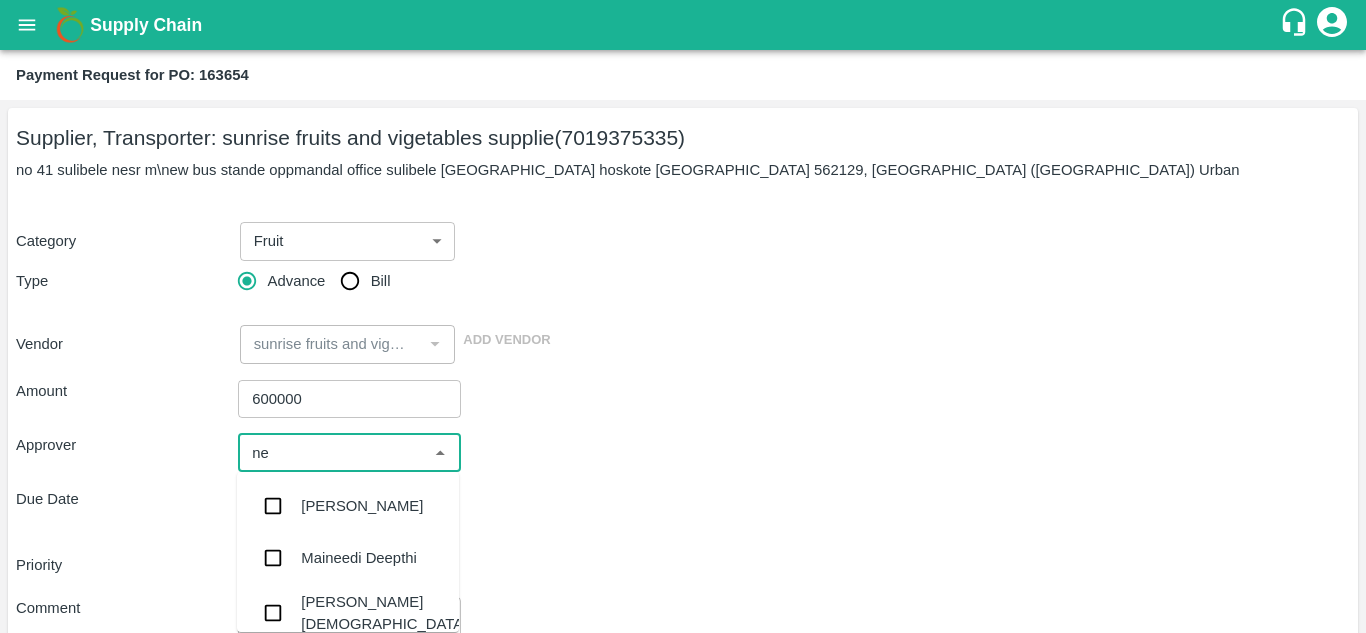 type on "nee" 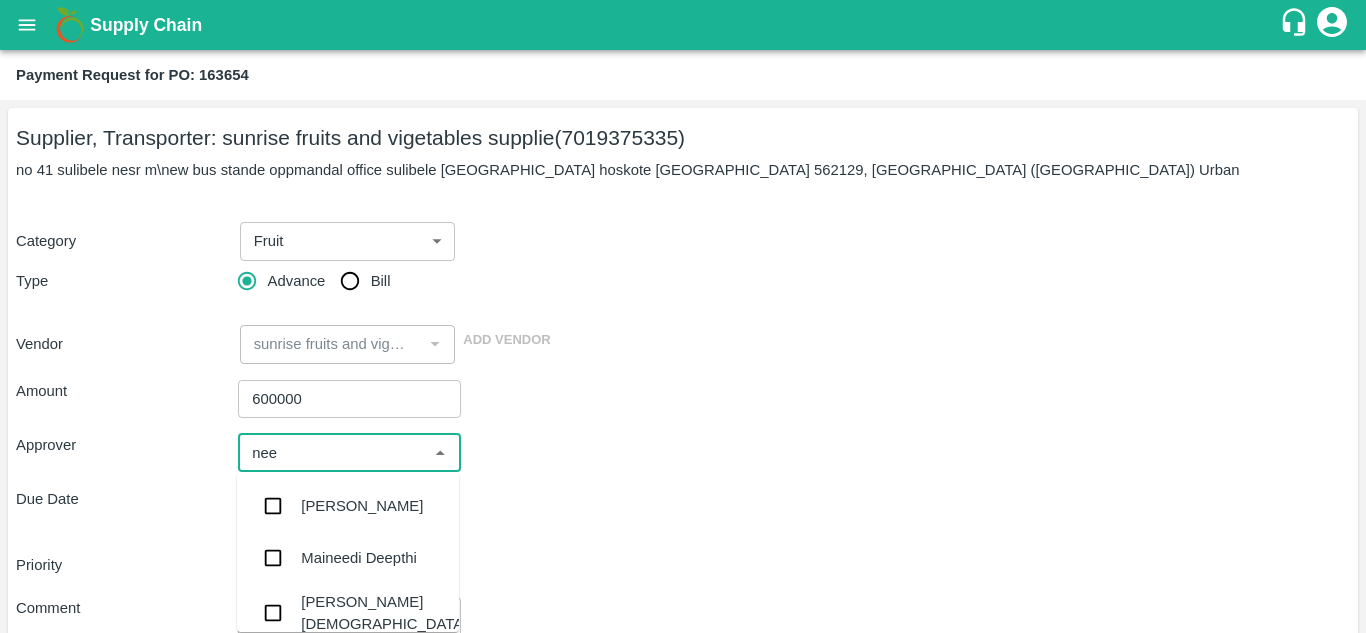 click on "[PERSON_NAME][DEMOGRAPHIC_DATA]" at bounding box center (348, 613) 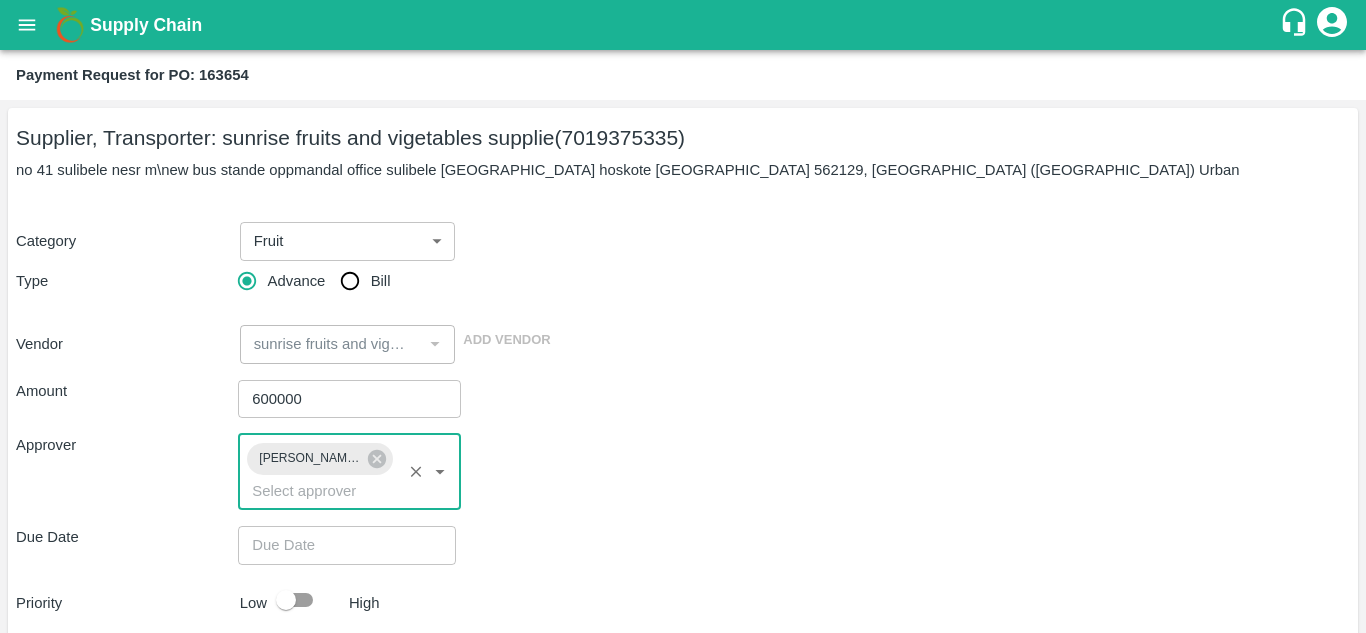 type on "DD/MM/YYYY hh:mm aa" 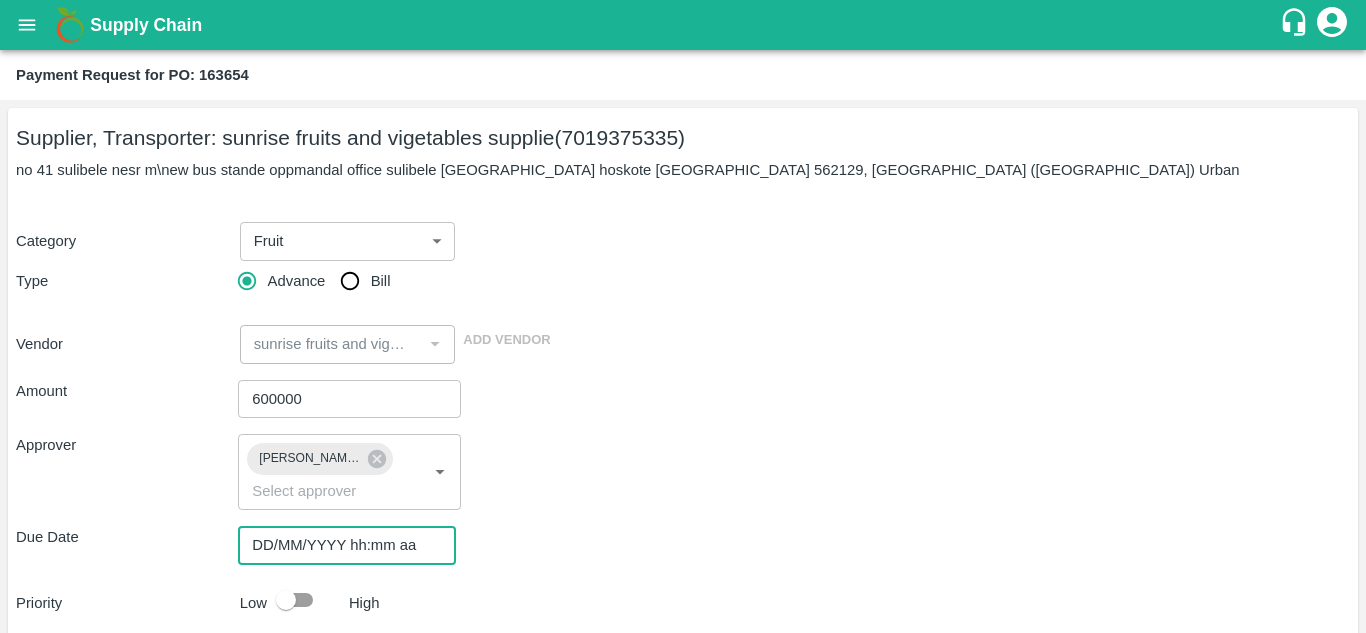 click on "DD/MM/YYYY hh:mm aa" at bounding box center (340, 545) 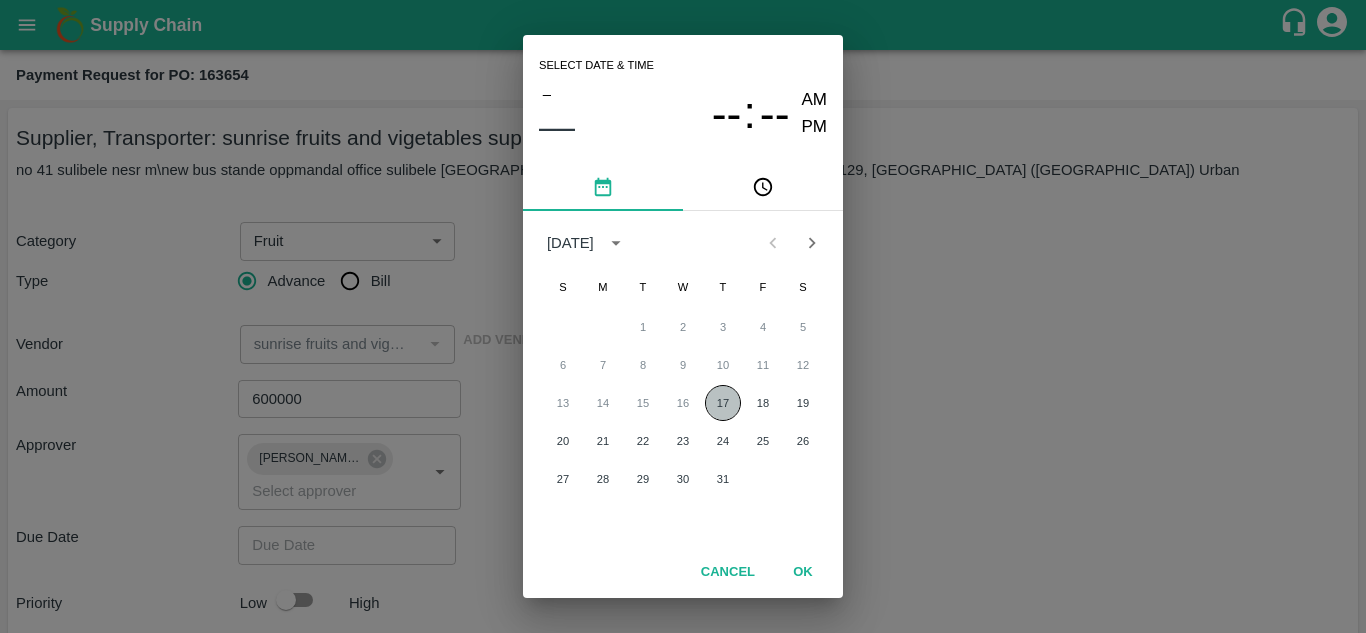 click on "17" at bounding box center [723, 403] 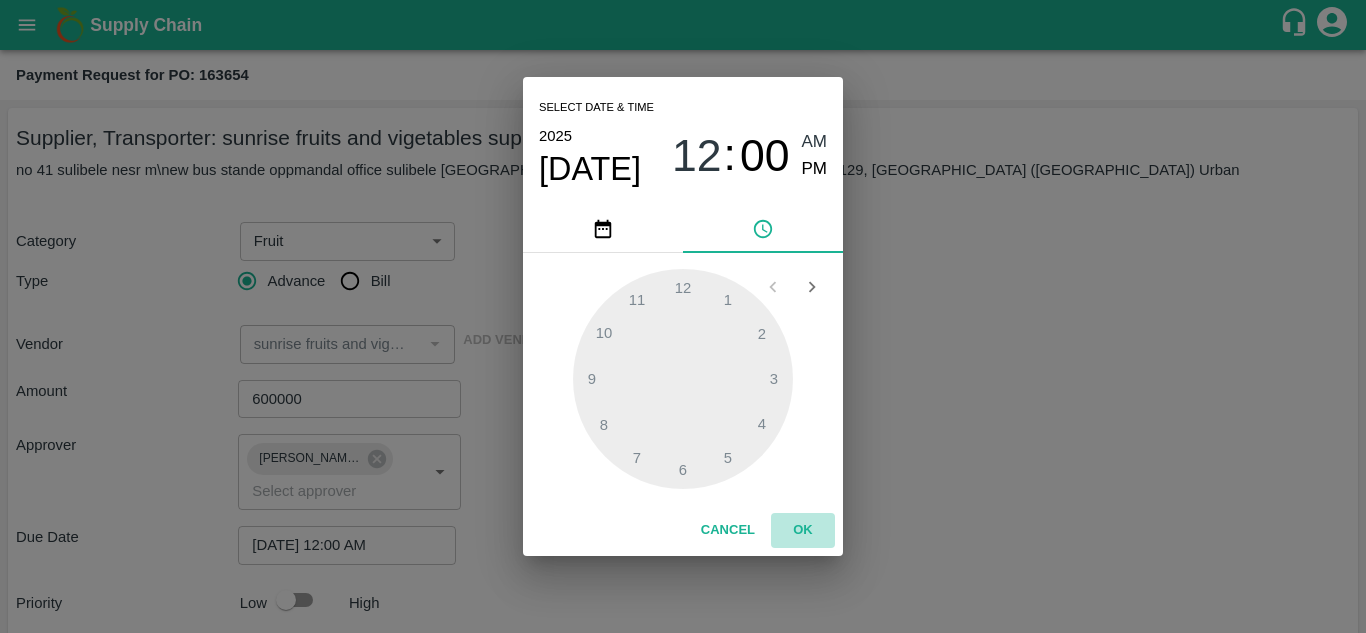 click on "OK" at bounding box center (803, 530) 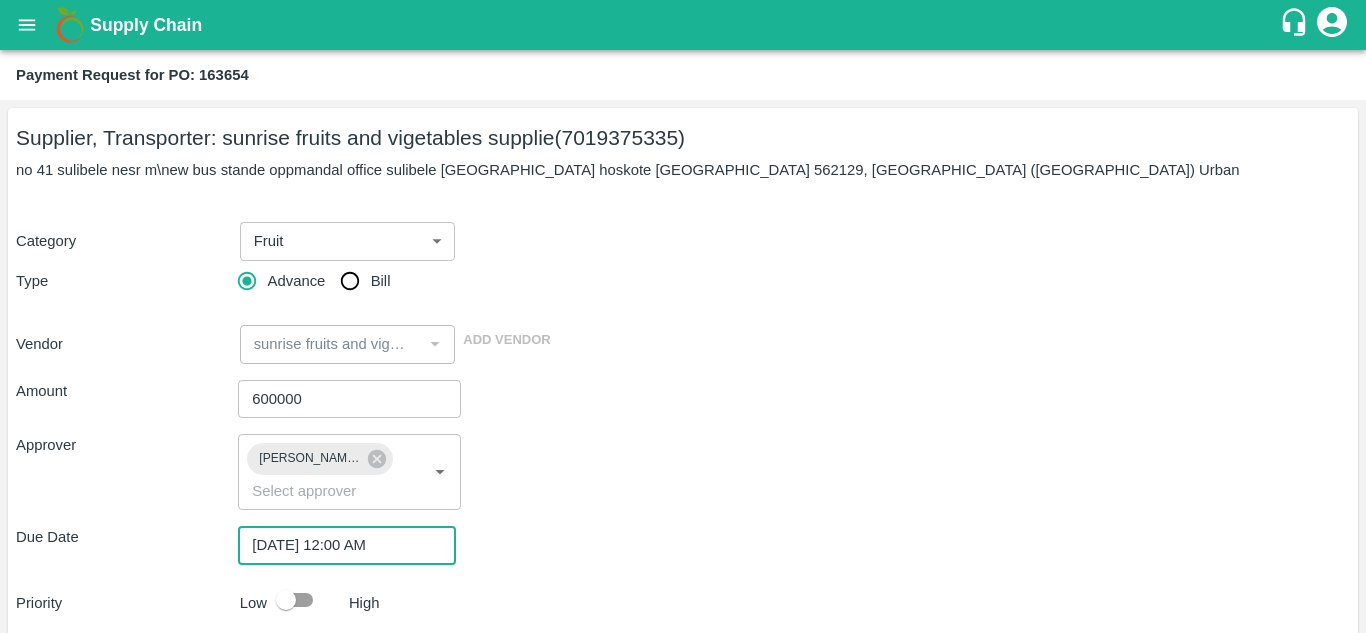 scroll, scrollTop: 176, scrollLeft: 0, axis: vertical 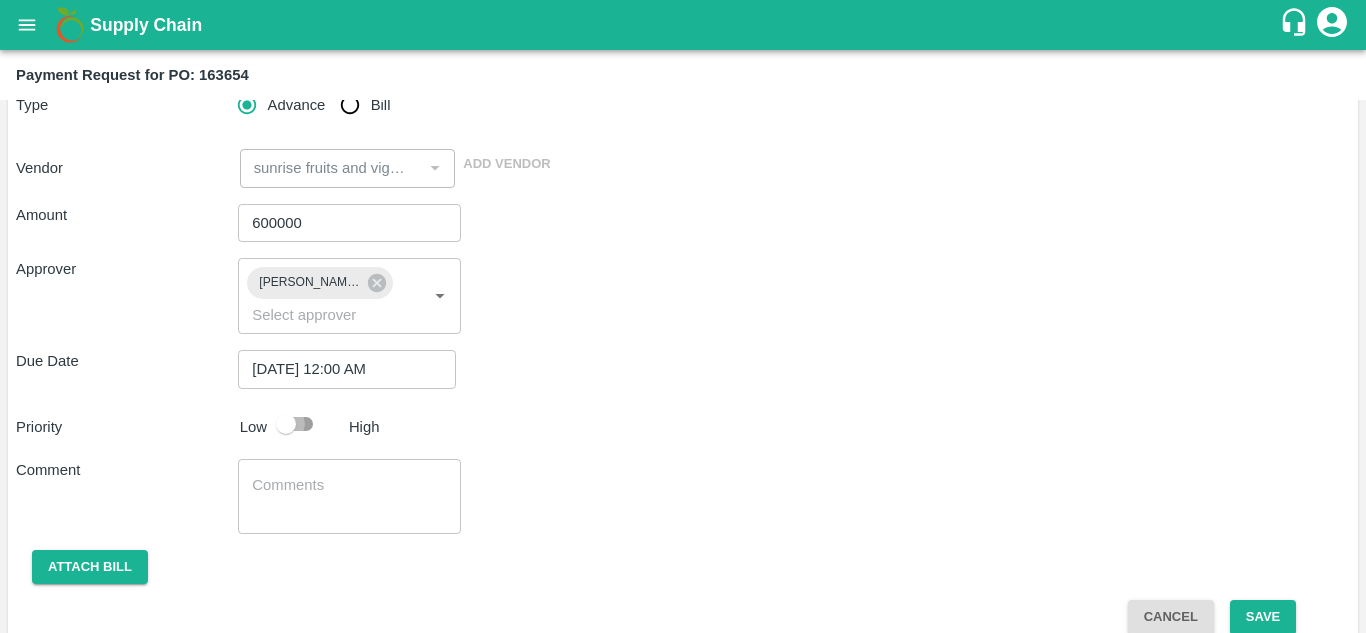 click at bounding box center (286, 424) 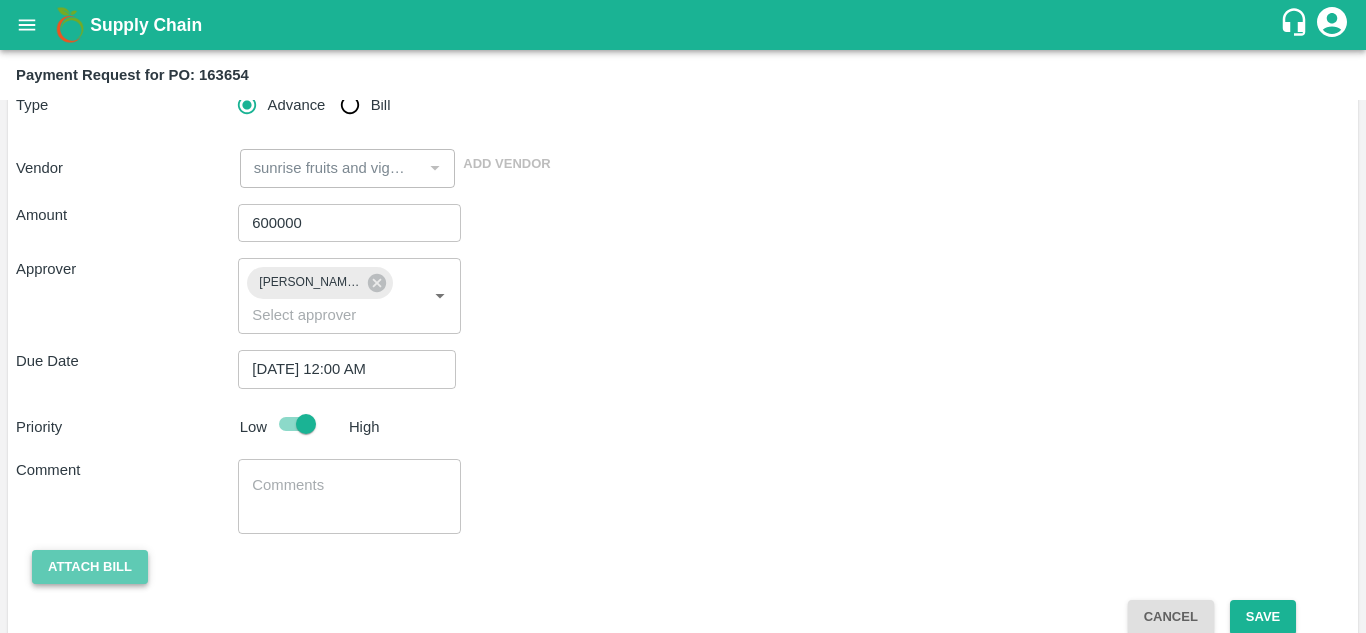 click on "Attach bill" at bounding box center [90, 567] 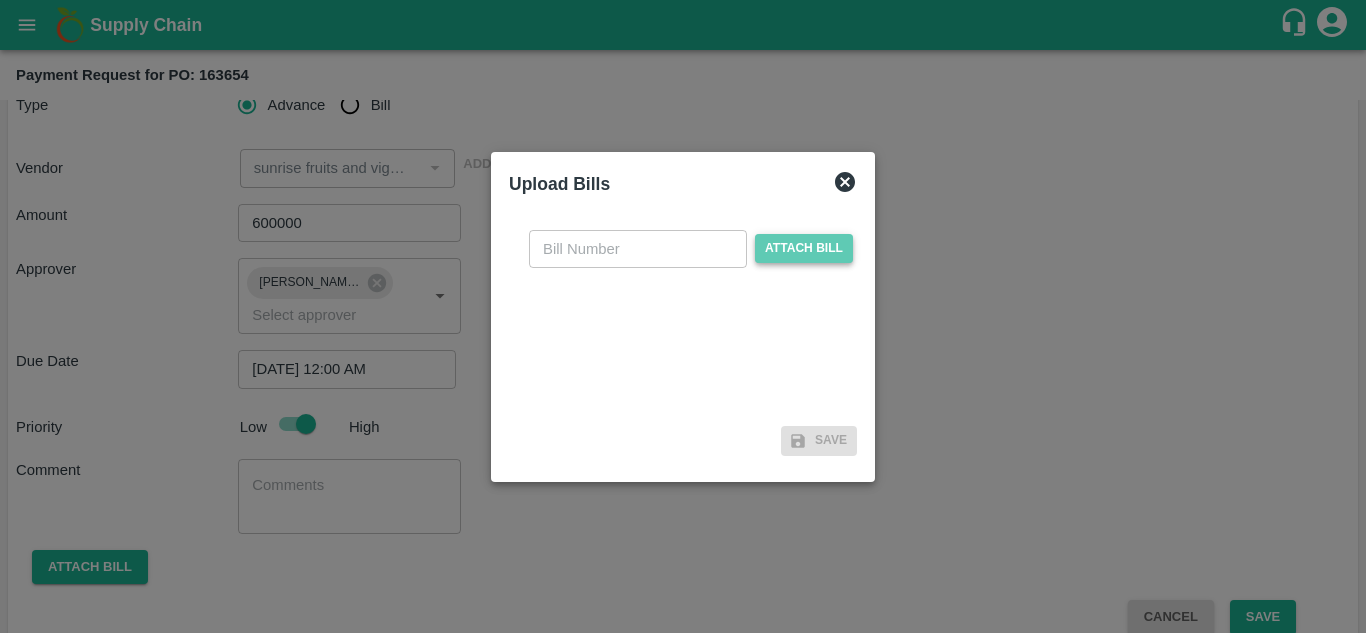 click on "Attach bill" at bounding box center (804, 248) 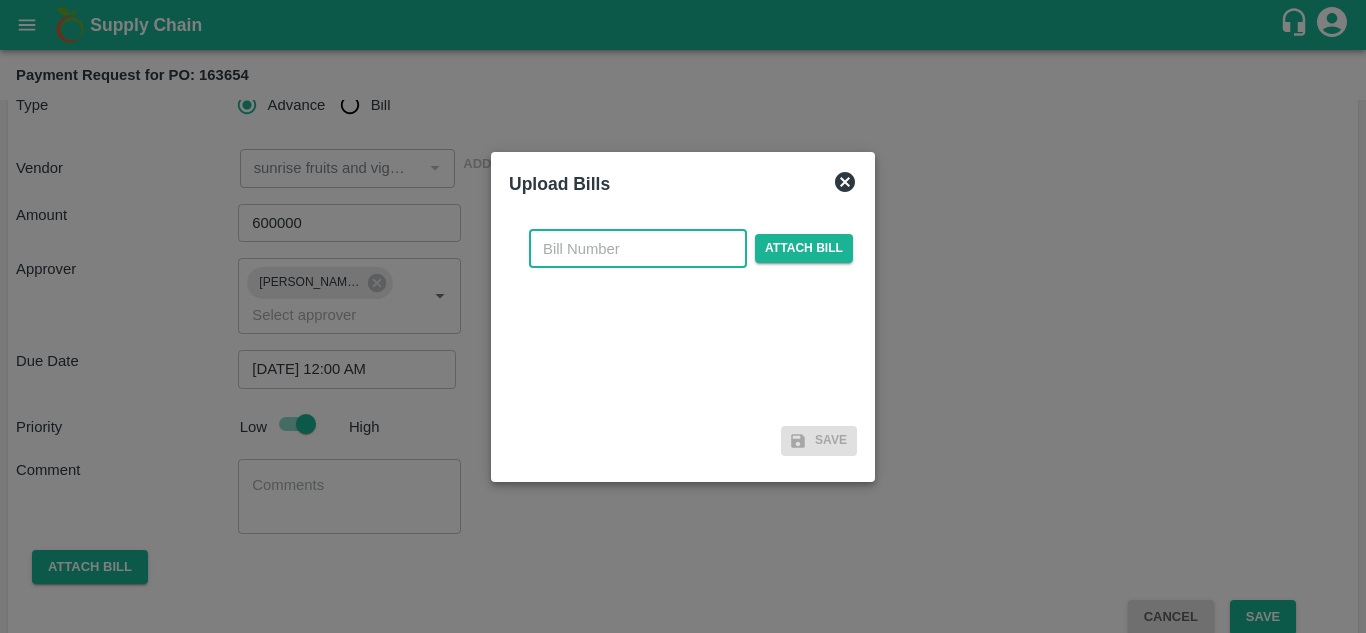 click at bounding box center [638, 249] 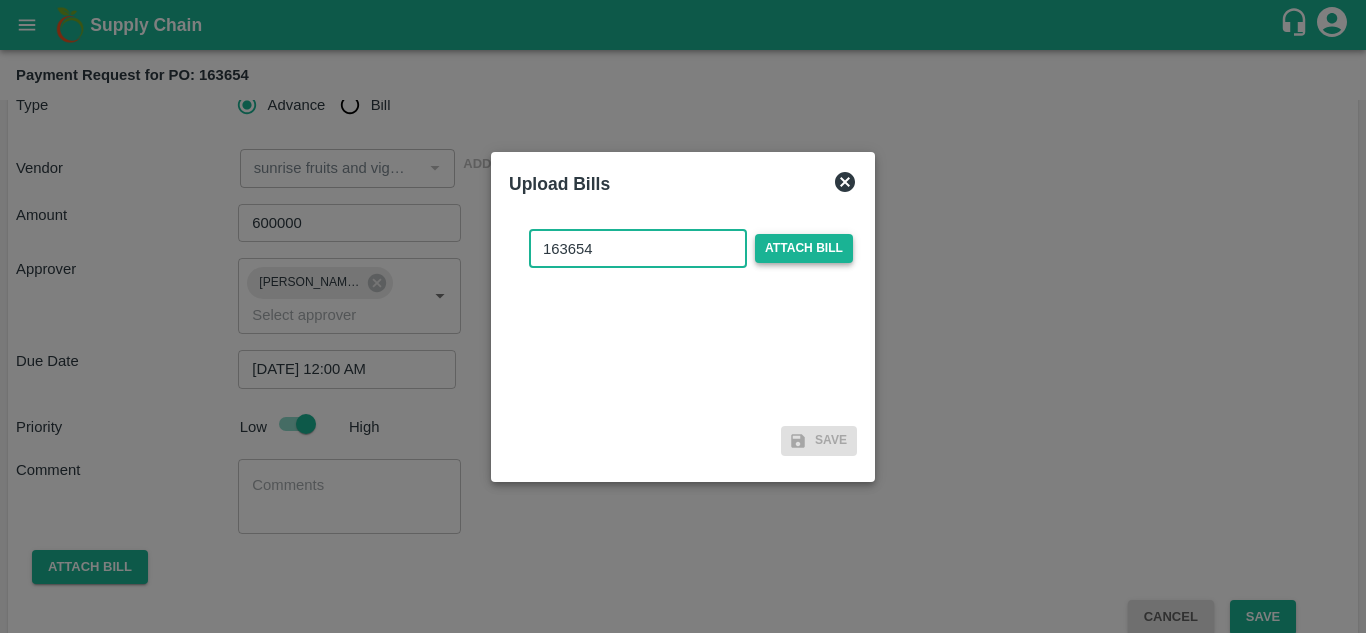 type on "163654" 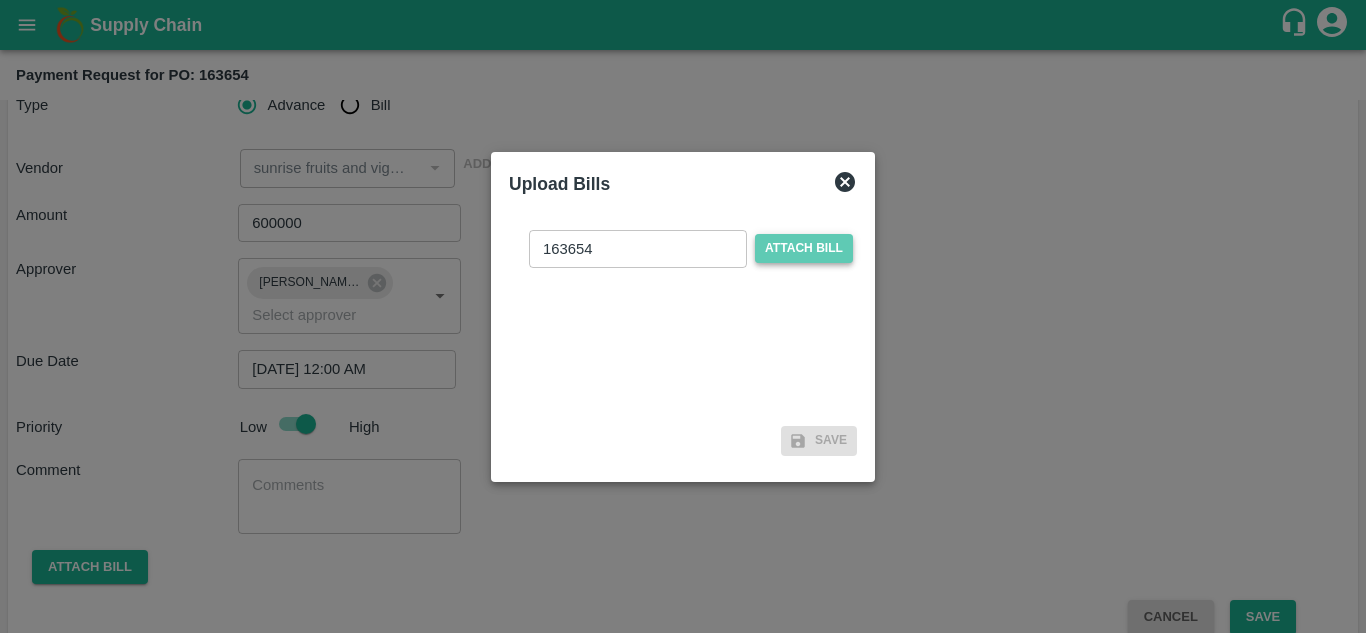 click on "Attach bill" at bounding box center [804, 248] 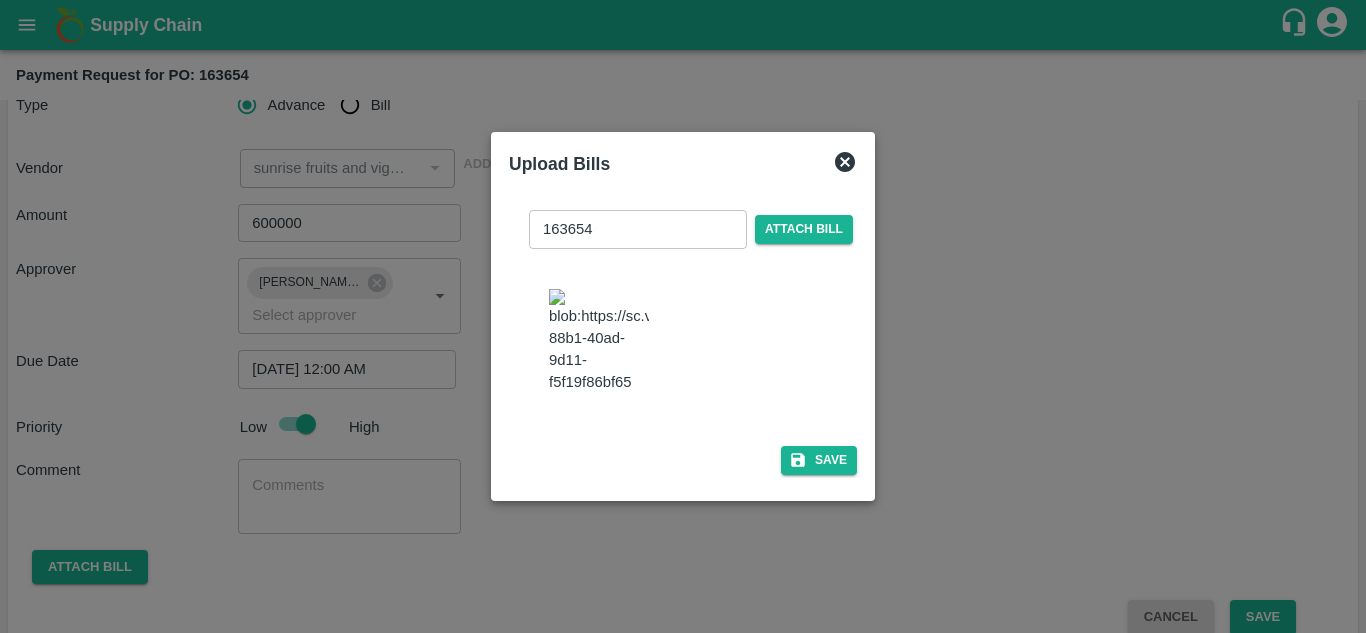 click on "163654 ​ Attach bill Save" at bounding box center [683, 338] 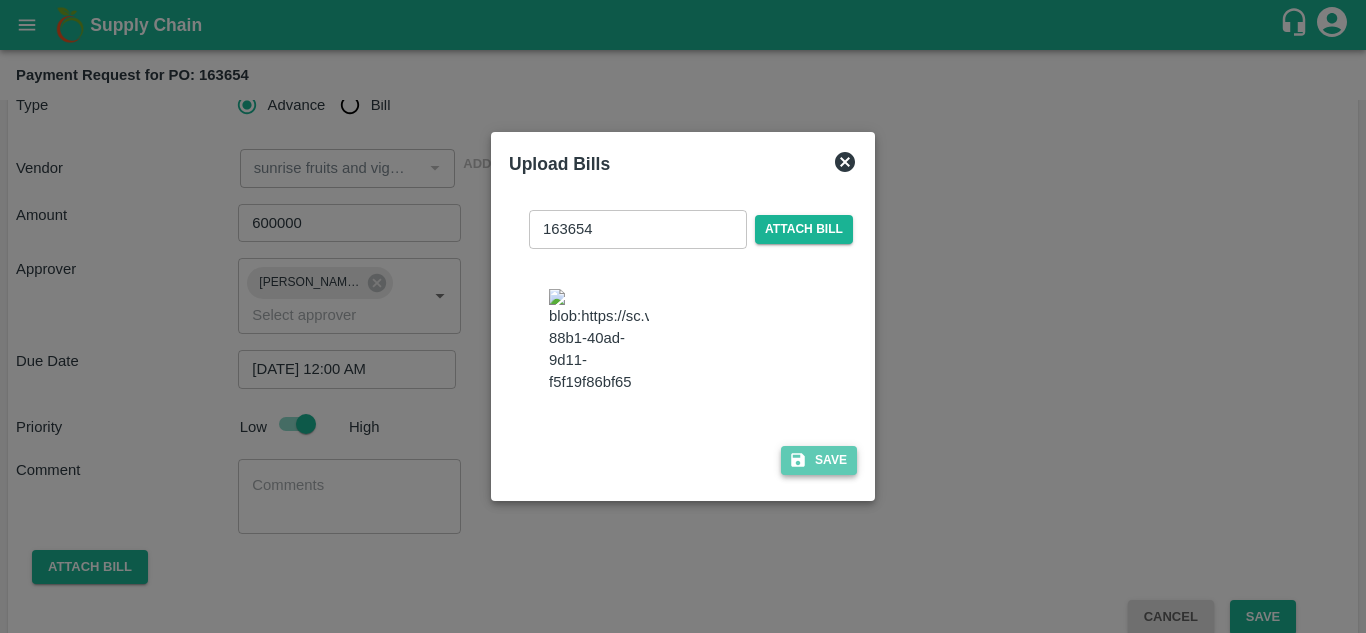 click 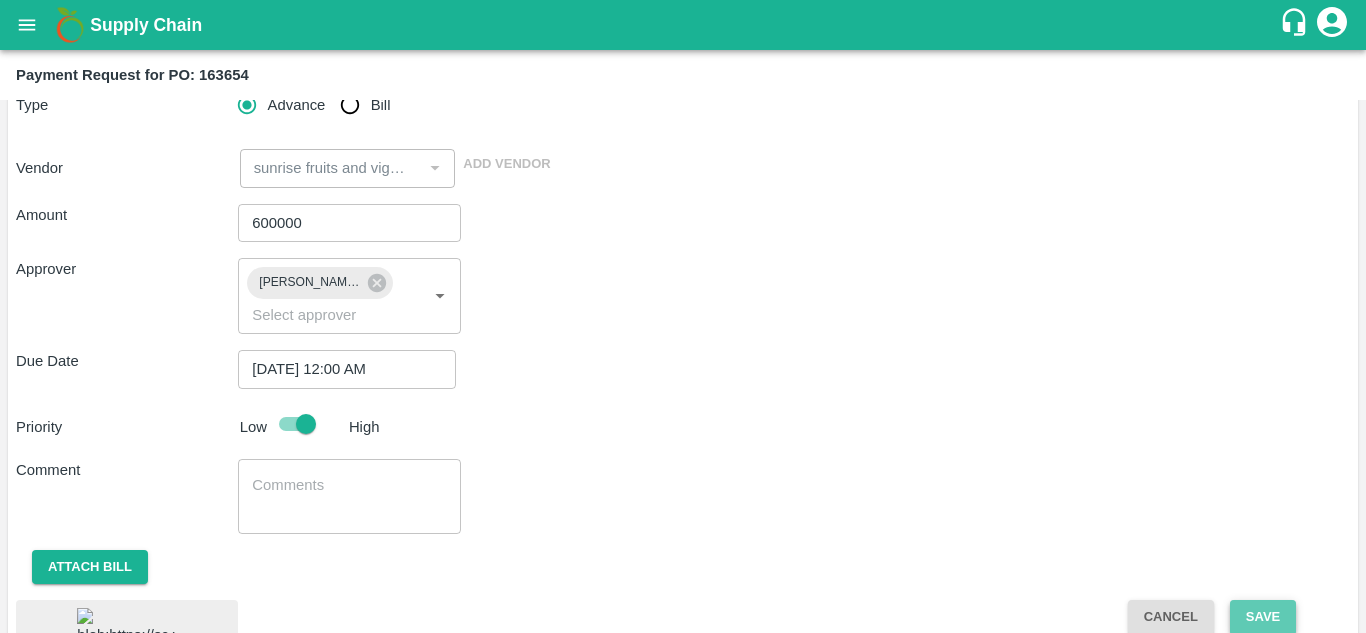 click on "Save" at bounding box center [1263, 617] 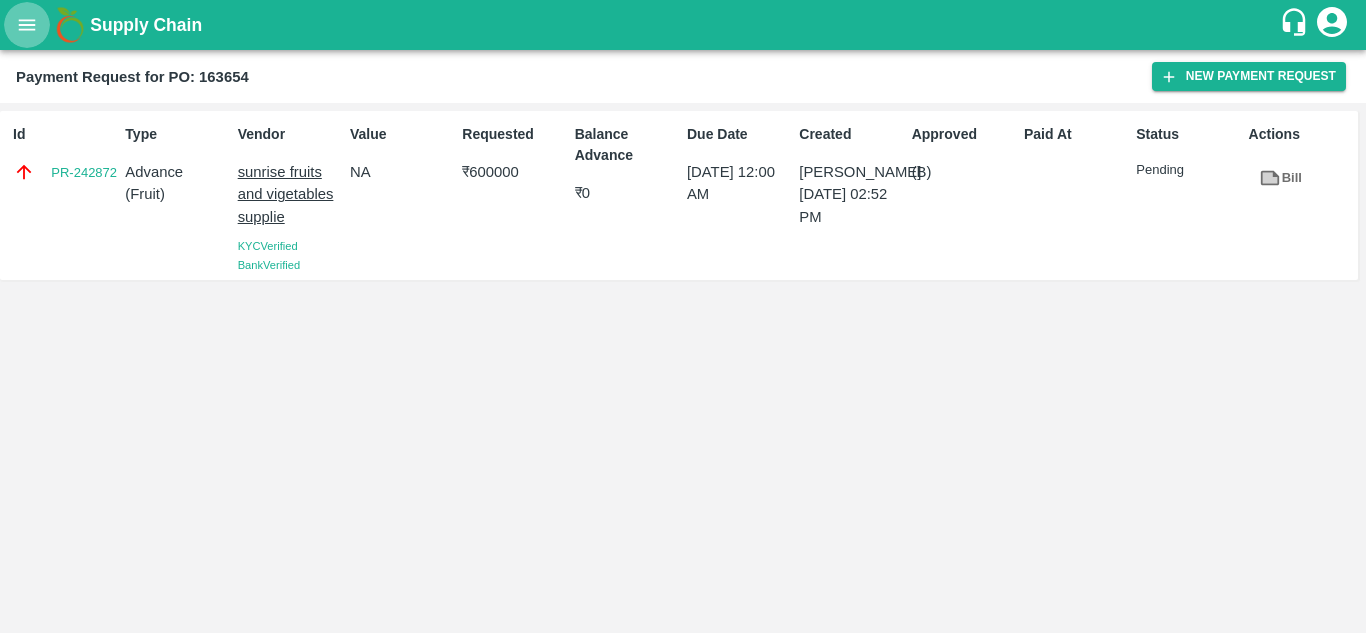click 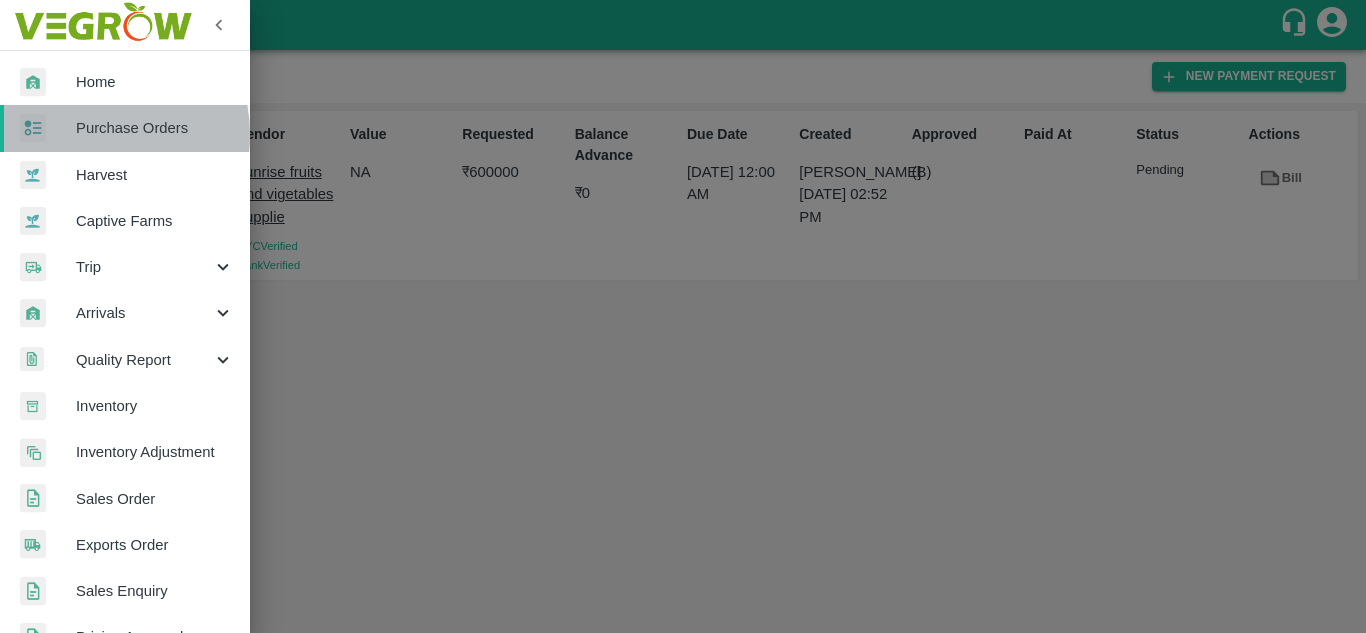 click on "Purchase Orders" at bounding box center (155, 128) 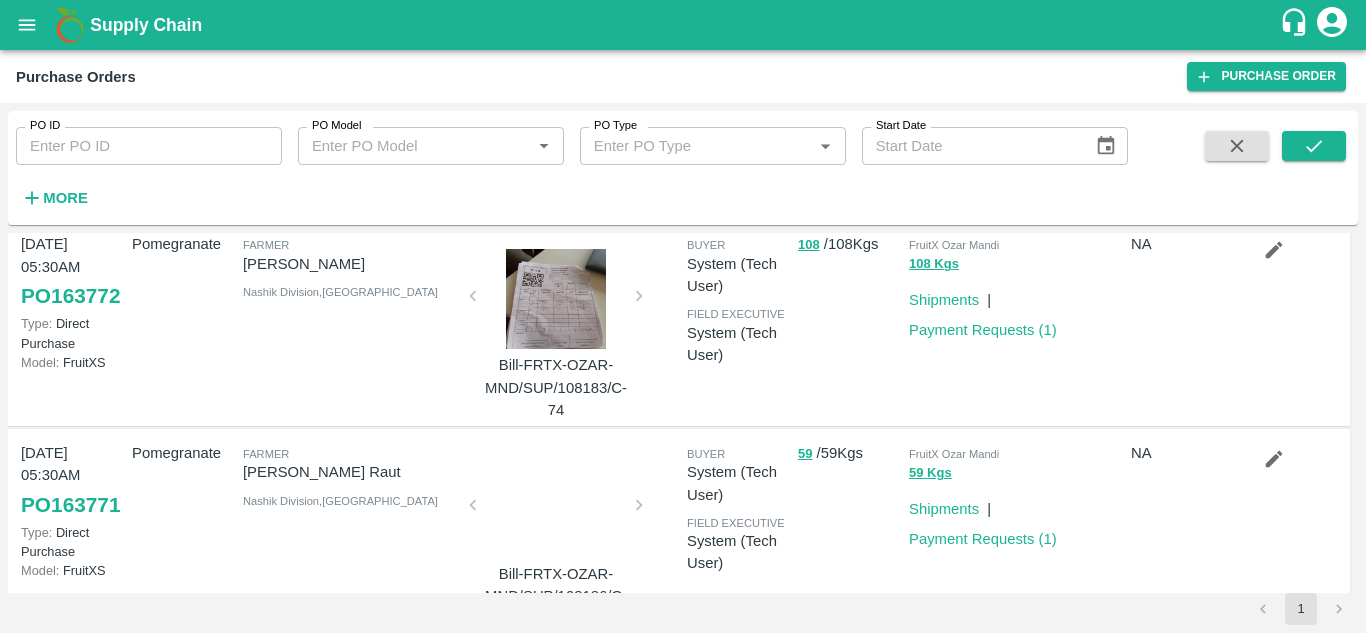 scroll, scrollTop: 0, scrollLeft: 0, axis: both 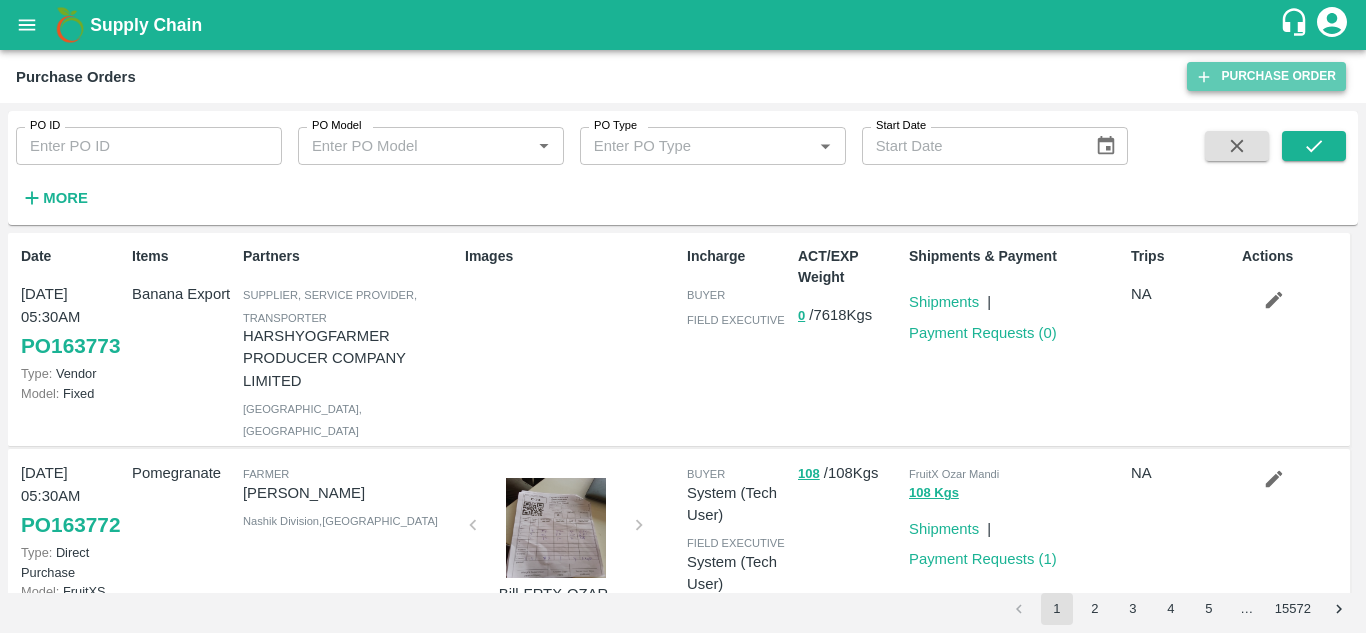click on "Purchase Order" at bounding box center (1266, 76) 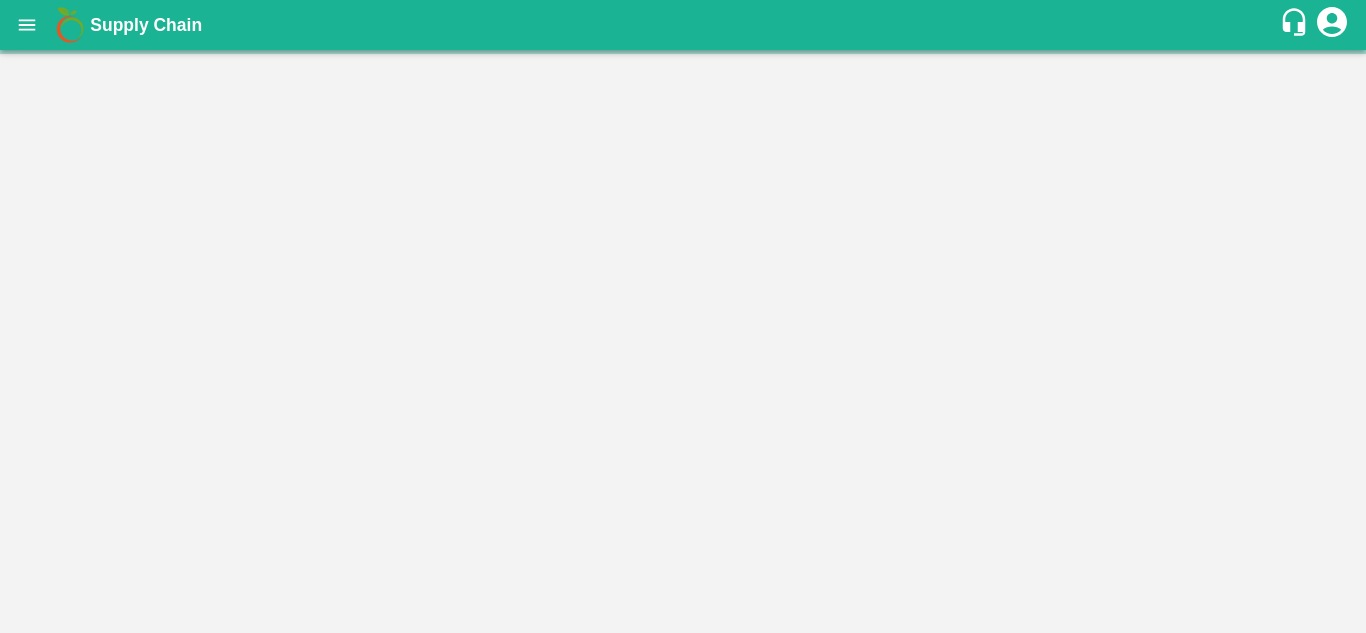 scroll, scrollTop: 0, scrollLeft: 0, axis: both 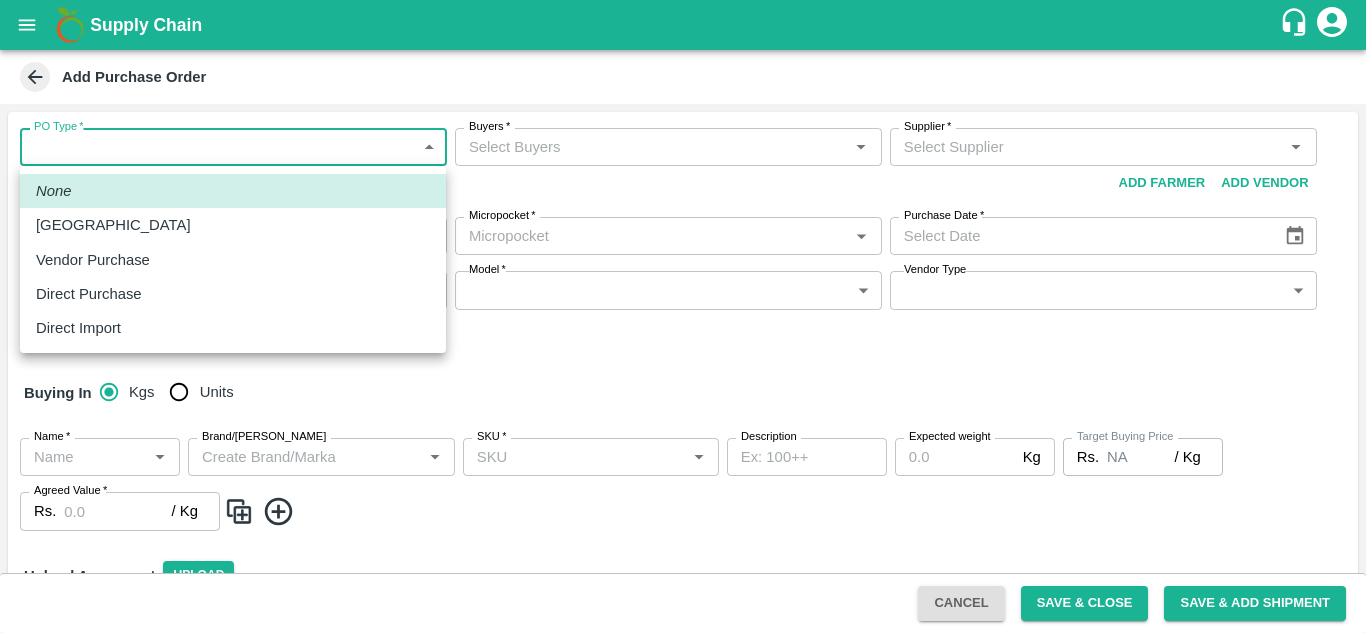 click on "Supply Chain Add Purchase Order PO Type   * ​ PO Type Buyers   * Buyers   * Supplier   * Supplier   * Add Vendor Add Farmer Address   * Address Micropocket   * Micropocket   * Purchase Date   * Purchase Date Incharge Field Executive   * Incharge Field Executive   * Model   * ​ Model Vendor Type ​ Vendor Type Expected Purchase Items Buying In Kgs Units Name   * Name   * Brand/Marka Brand/Marka SKU   * SKU   * Description x Description Expected weight Kg Expected weight Target Buying Price Rs. NA / Kg Target Buying Price Agreed Value   * Rs. / Kg Agreed Value Upload Agreement Upload Chute Percentage % Chute Percentage Cancel Save & Close Save & Add Shipment [GEOGRAPHIC_DATA] Imported [GEOGRAPHIC_DATA] [GEOGRAPHIC_DATA] Imported [GEOGRAPHIC_DATA] - Safal Market [GEOGRAPHIC_DATA] Imported [GEOGRAPHIC_DATA] [GEOGRAPHIC_DATA] [GEOGRAPHIC_DATA] [GEOGRAPHIC_DATA] [GEOGRAPHIC_DATA] [GEOGRAPHIC_DATA] [GEOGRAPHIC_DATA] Modern Trade [GEOGRAPHIC_DATA] [GEOGRAPHIC_DATA] [GEOGRAPHIC_DATA] virtual imported [GEOGRAPHIC_DATA] [GEOGRAPHIC_DATA] [GEOGRAPHIC_DATA] [GEOGRAPHIC_DATA] [GEOGRAPHIC_DATA] B2R [GEOGRAPHIC_DATA]  FruitX [GEOGRAPHIC_DATA] Direct Customer [PERSON_NAME] Logout None Farm Gate Vendor Purchase Direct Purchase Direct Import" at bounding box center (683, 316) 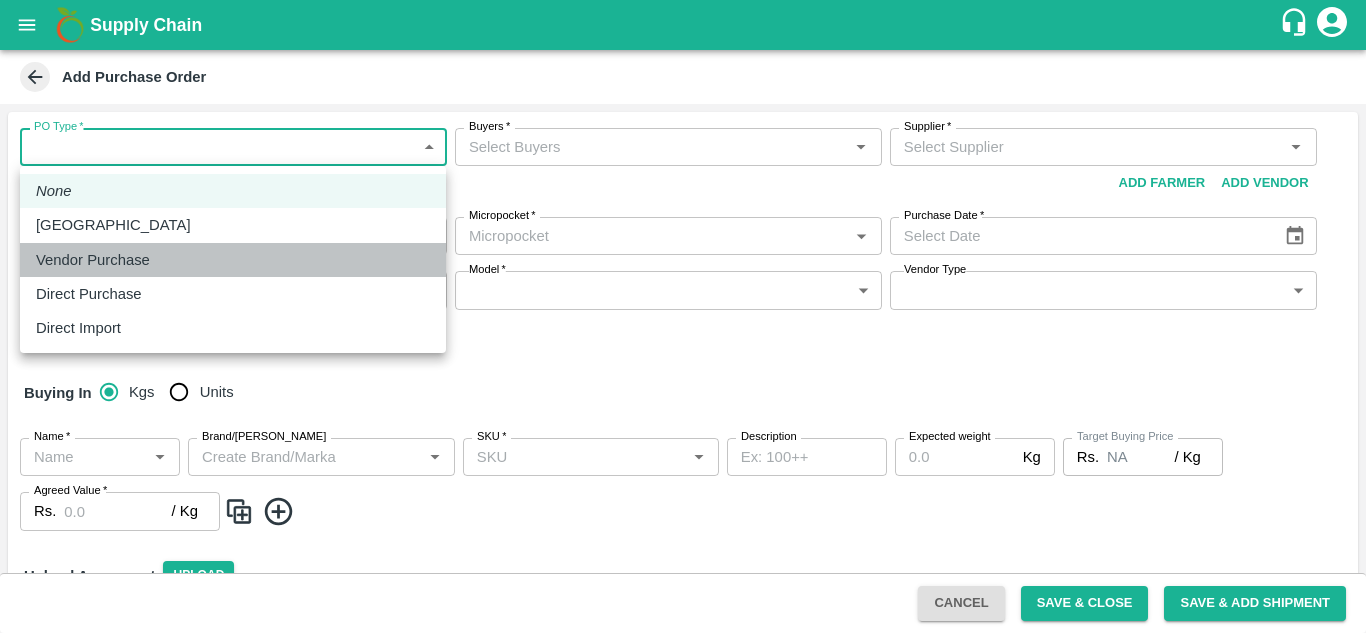 click on "Vendor Purchase" at bounding box center [93, 260] 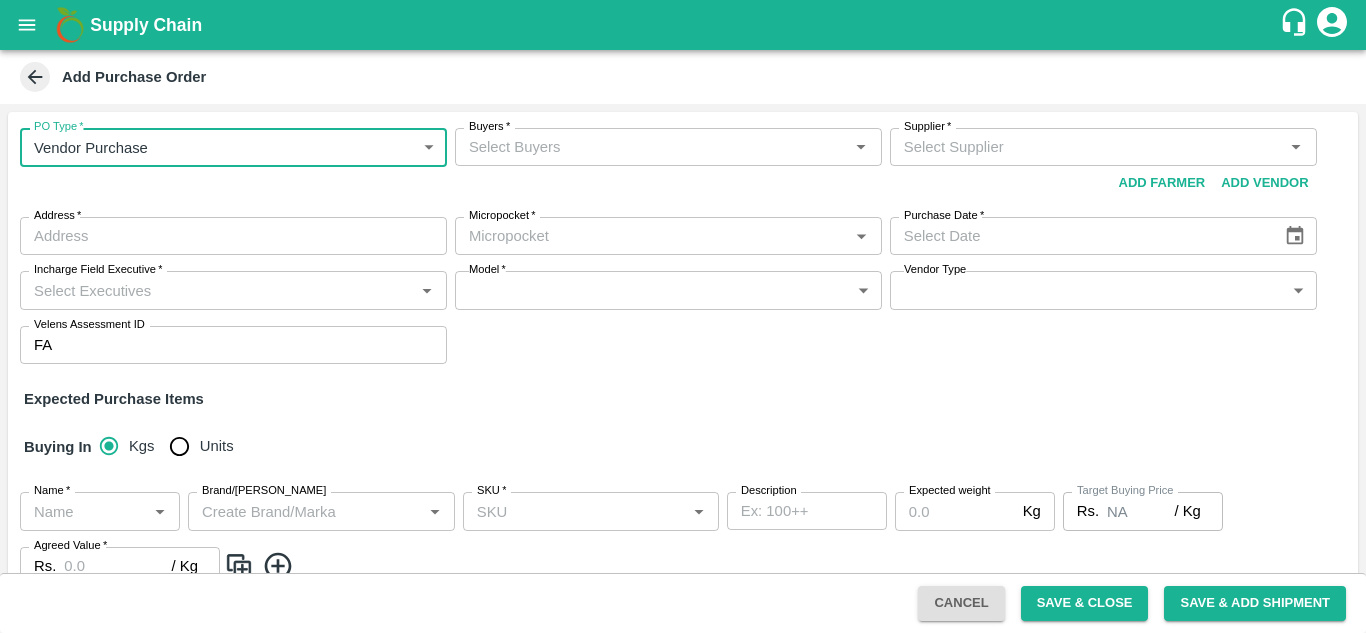 click on "Buyers   *" at bounding box center [652, 147] 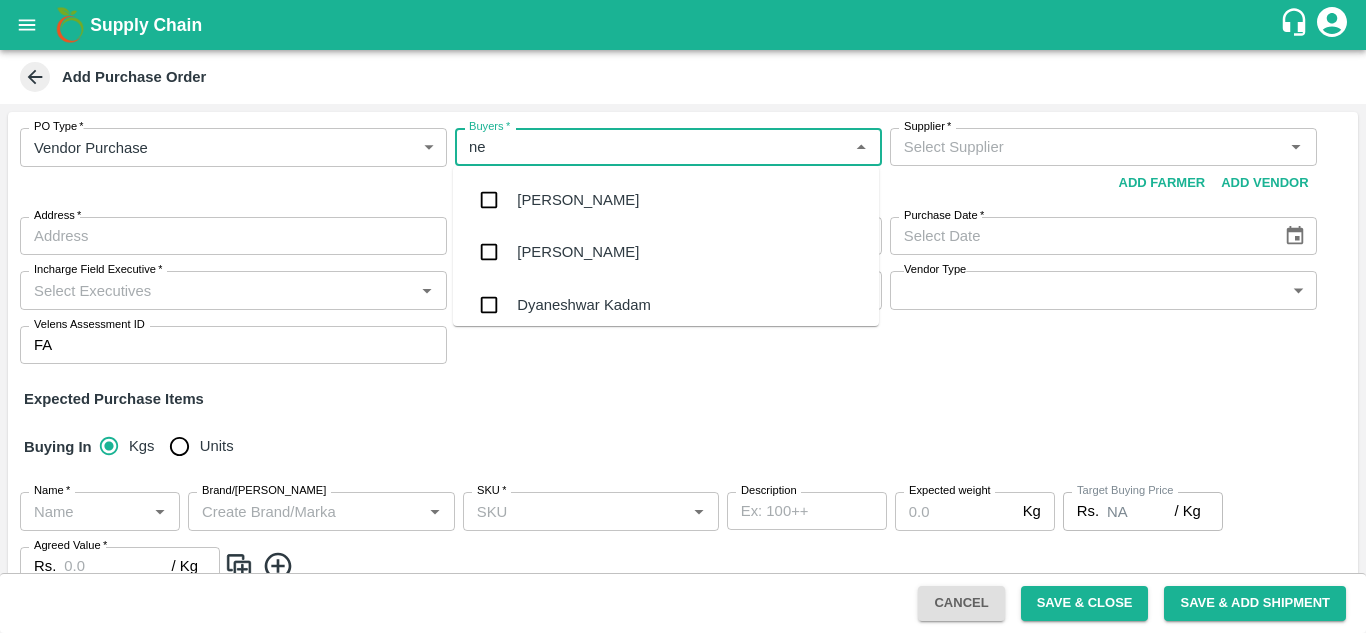 type on "nee" 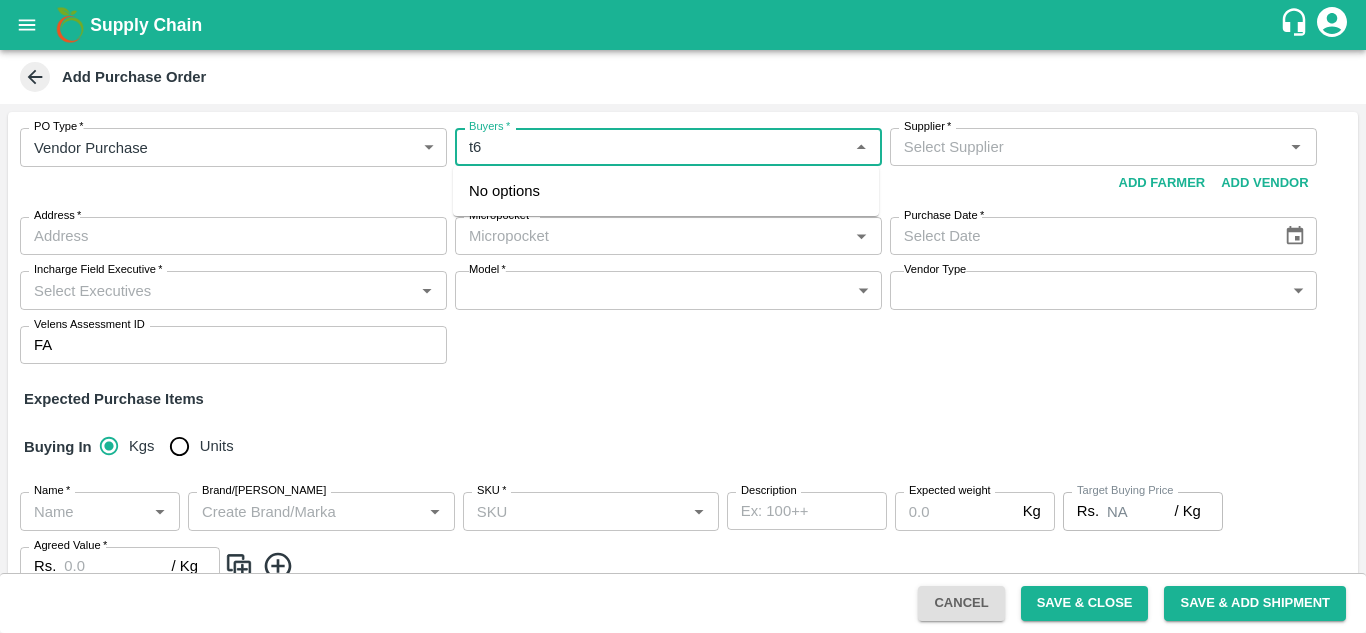 type on "t" 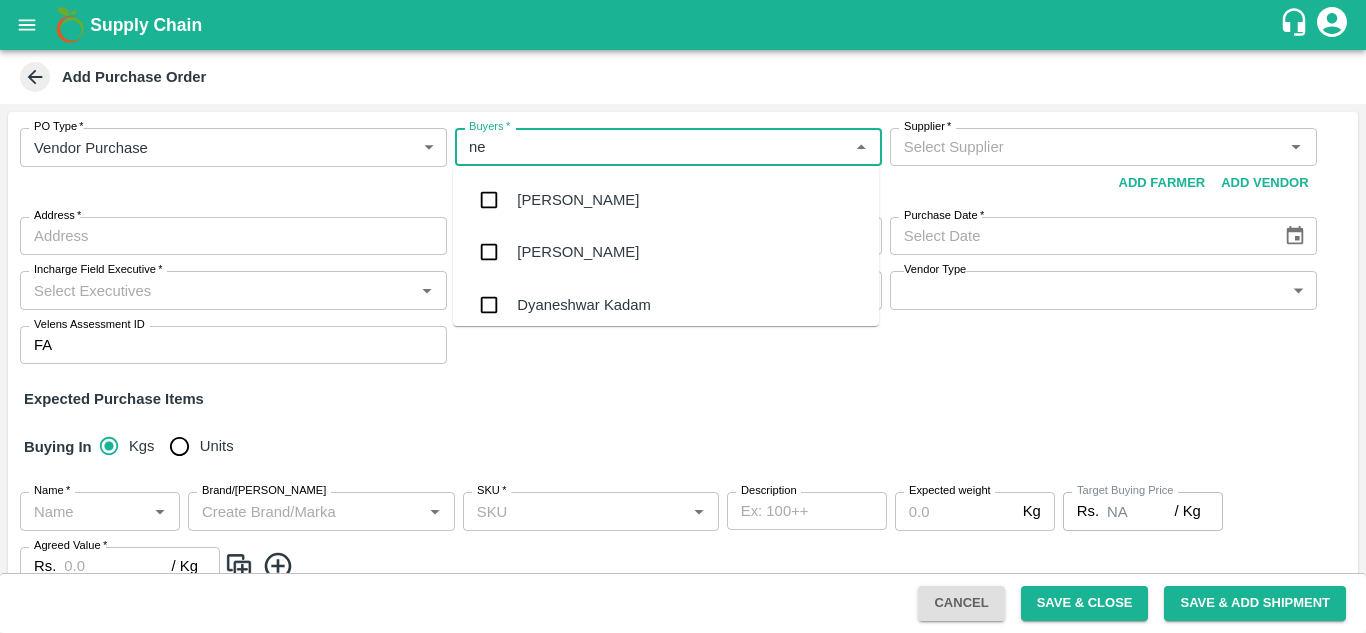 type on "nee" 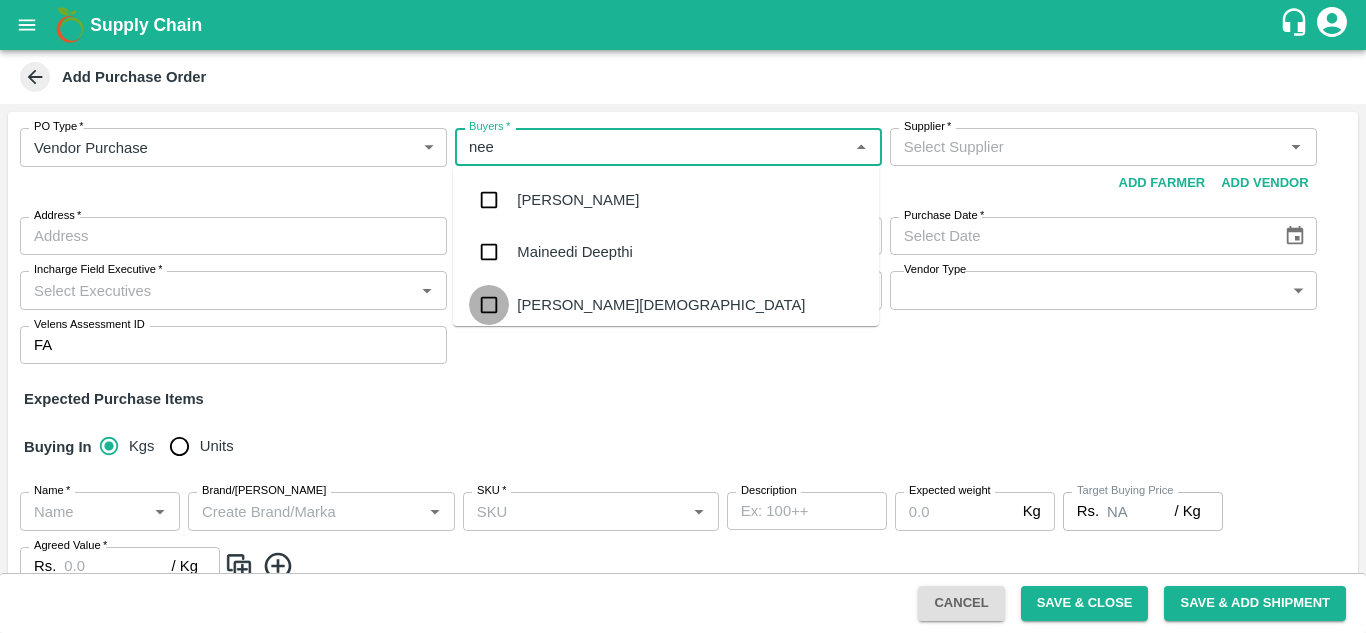 click at bounding box center (489, 305) 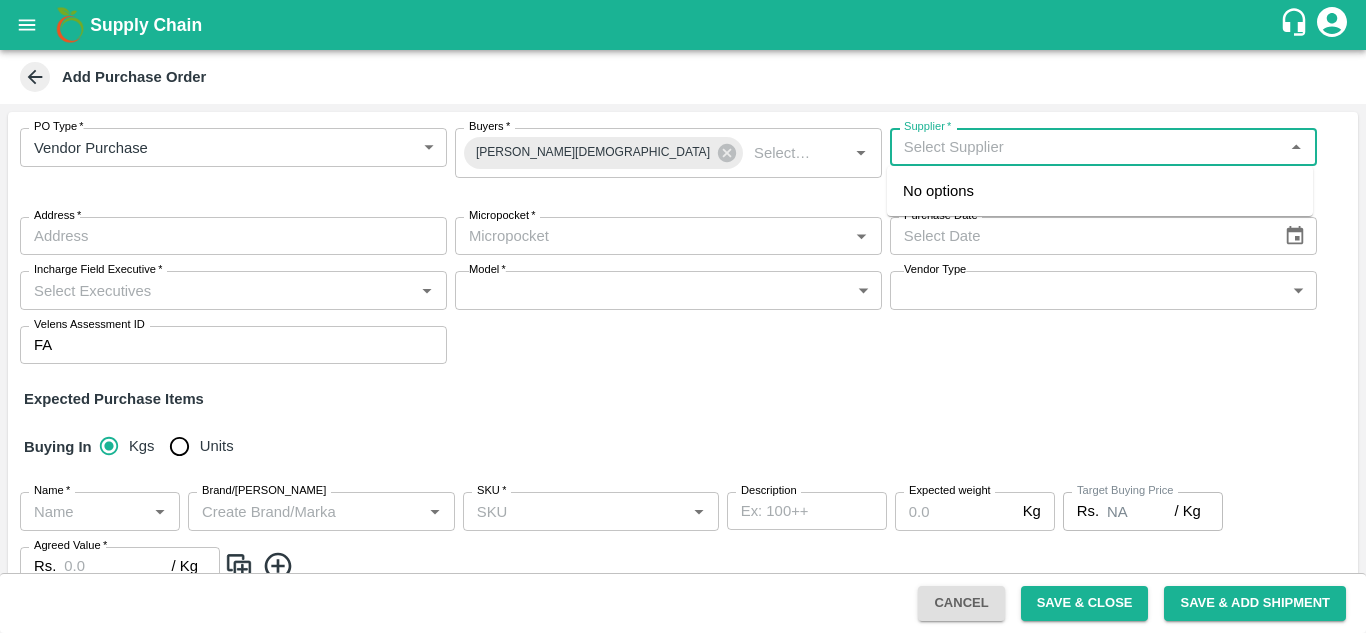 click on "Supplier   *" at bounding box center (1087, 147) 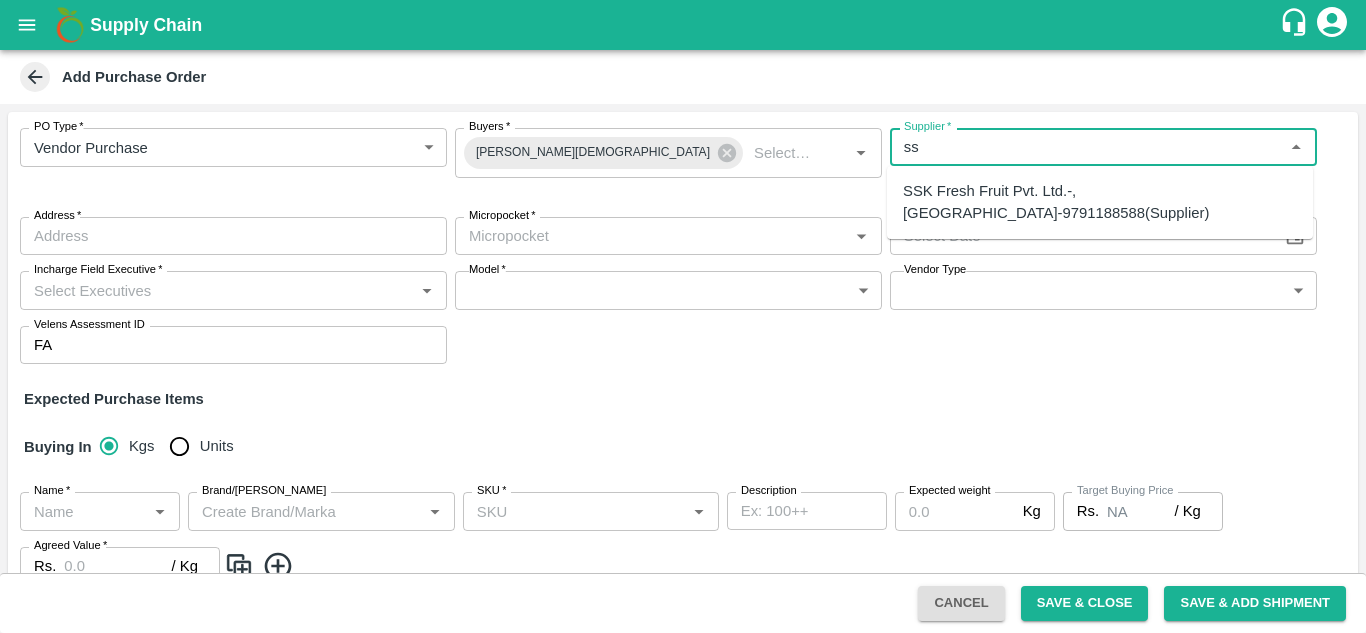 click on "SSK Fresh Fruit Pvt. Ltd.-, [GEOGRAPHIC_DATA]-9791188588(Supplier)" at bounding box center [1100, 202] 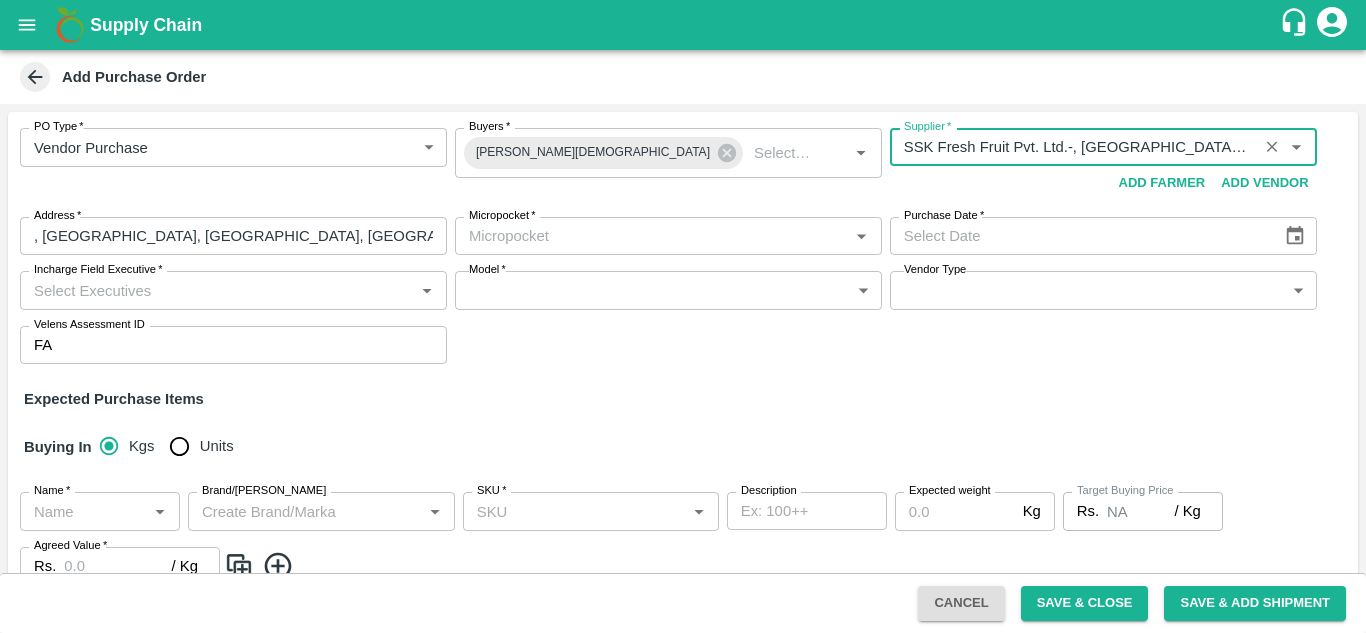 type on "SSK Fresh Fruit Pvt. Ltd.-, [GEOGRAPHIC_DATA]-9791188588(Supplier)" 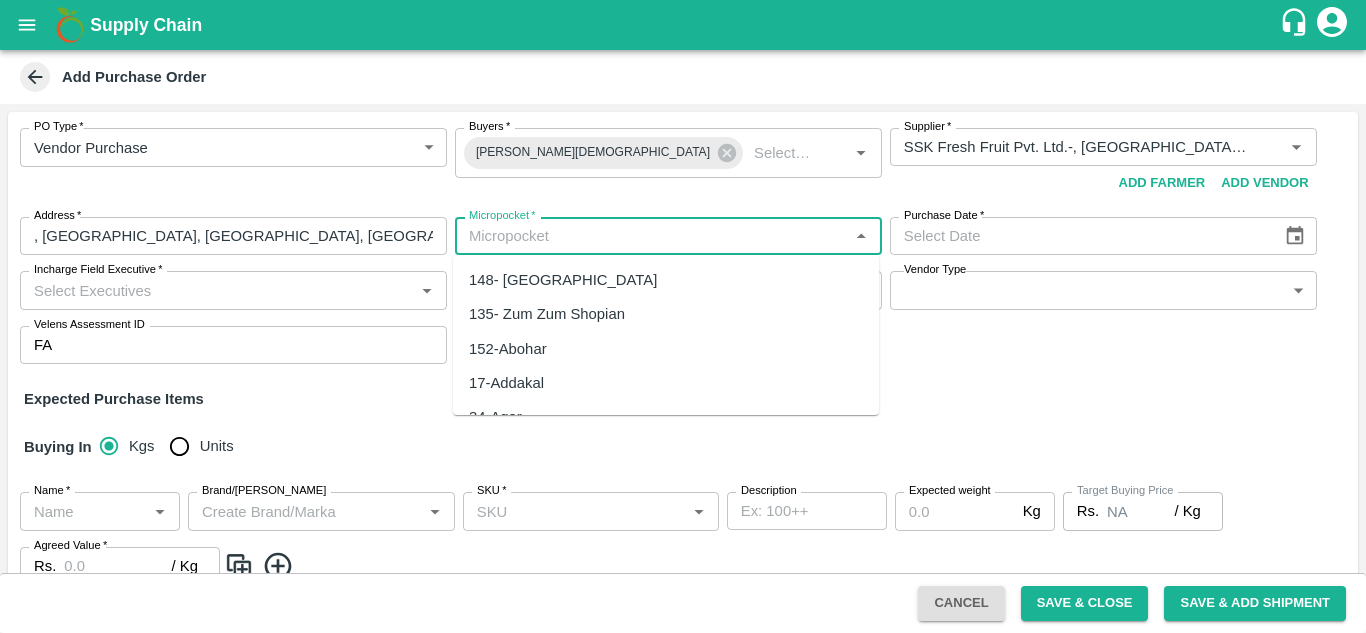 click on "Micropocket   *" at bounding box center [652, 236] 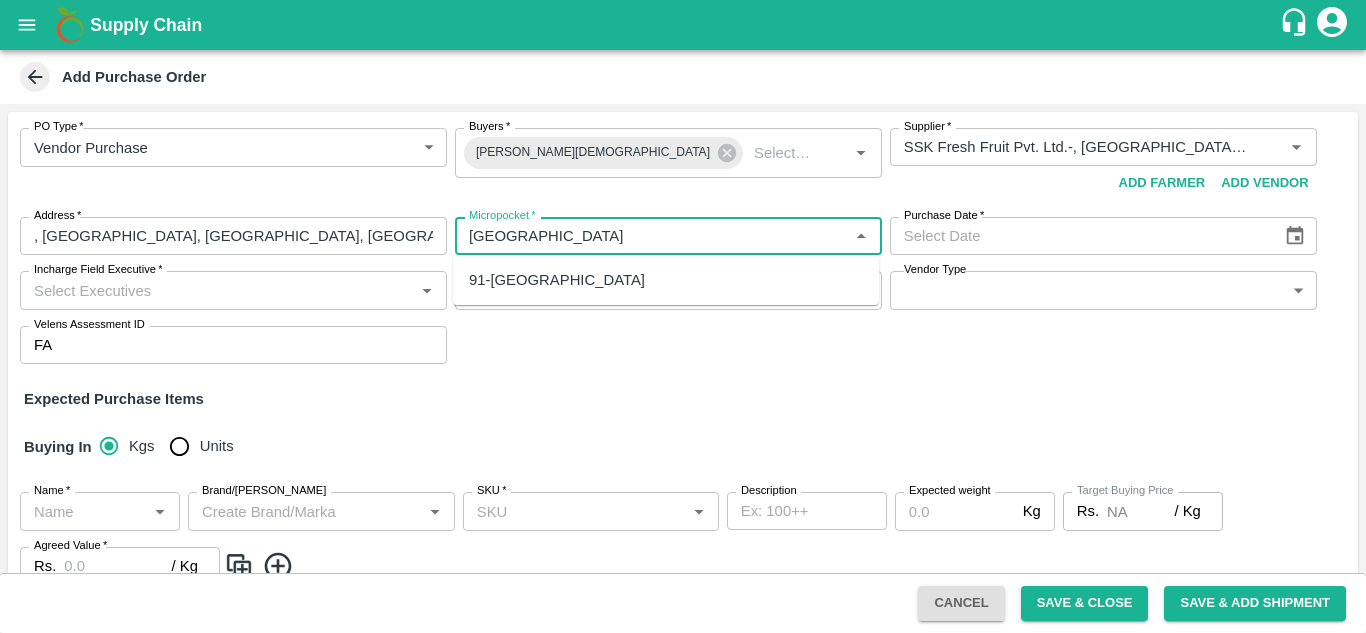 click on "91-[GEOGRAPHIC_DATA]" at bounding box center [666, 280] 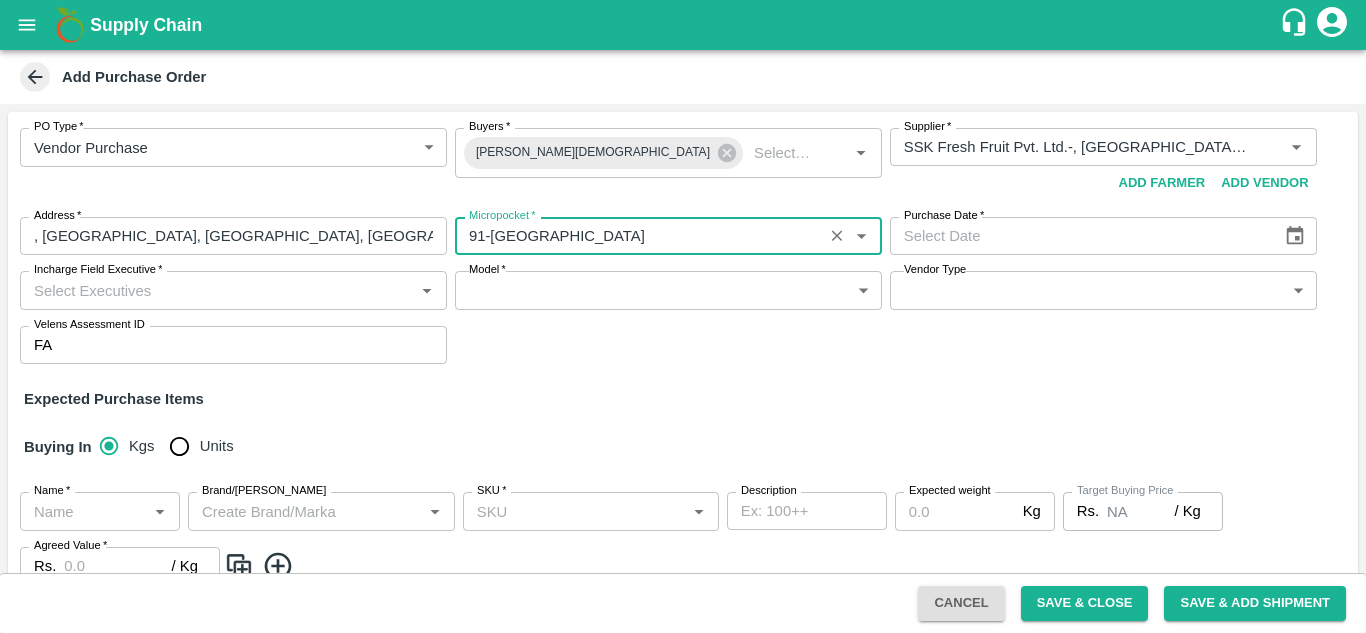 type on "91-[GEOGRAPHIC_DATA]" 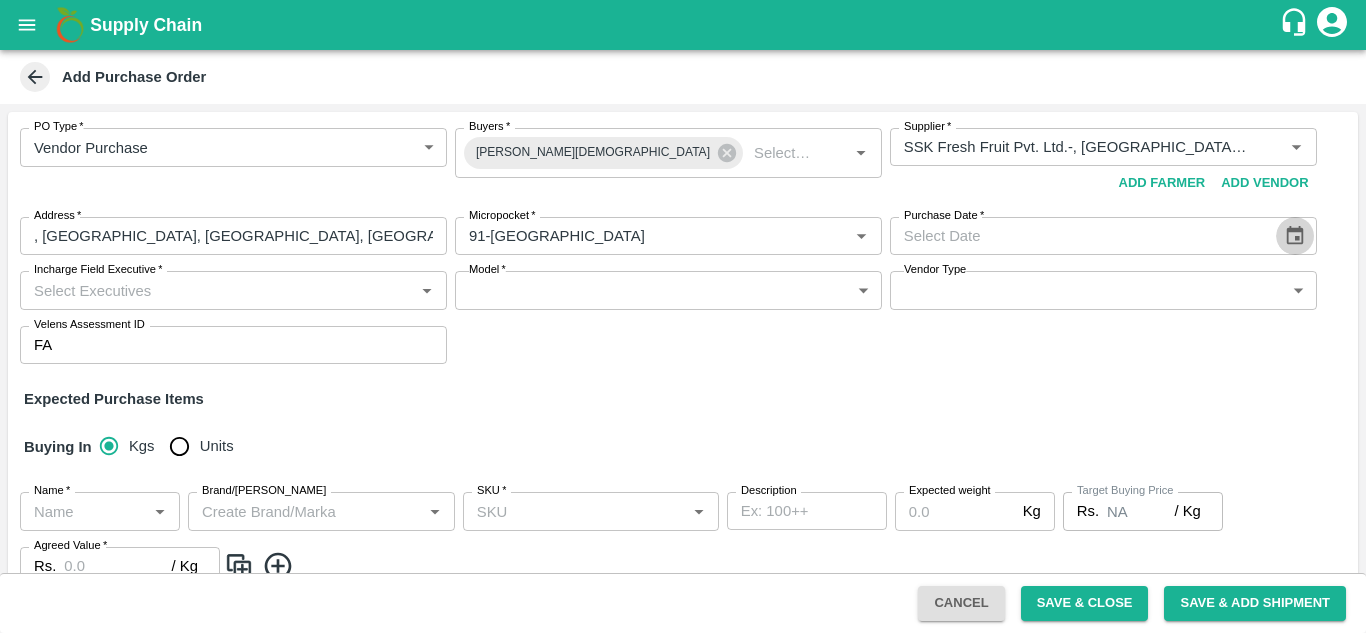click at bounding box center [1295, 236] 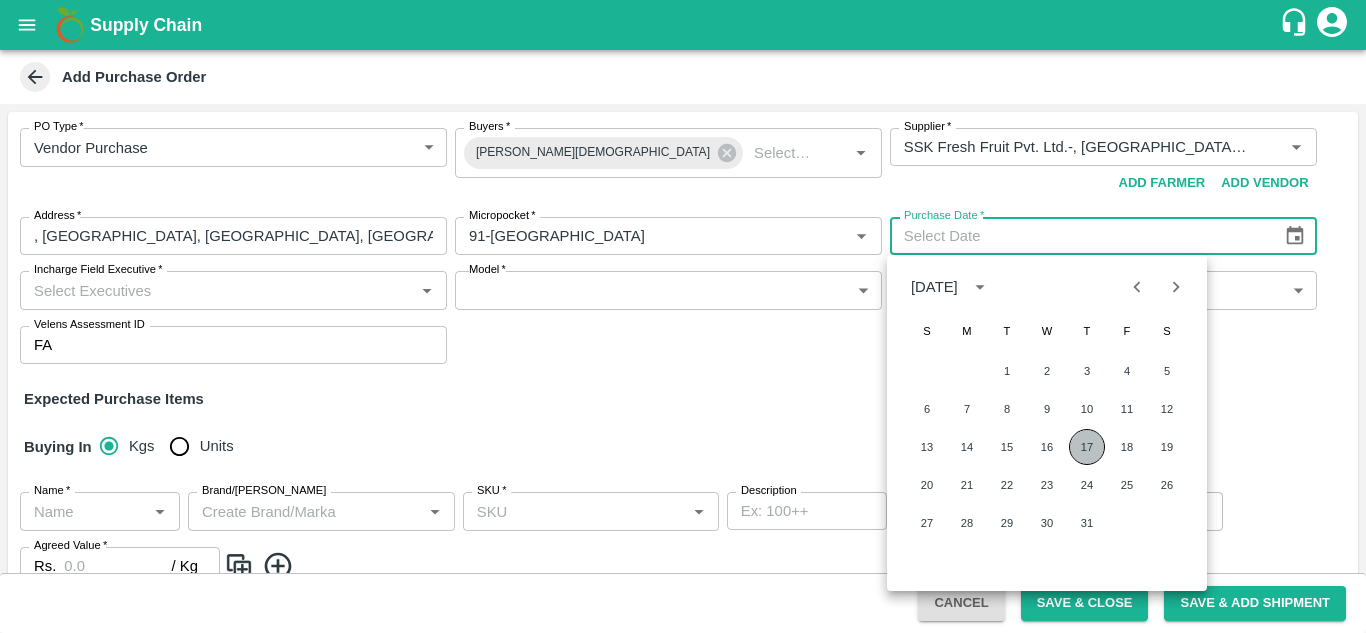 click on "17" at bounding box center [1087, 447] 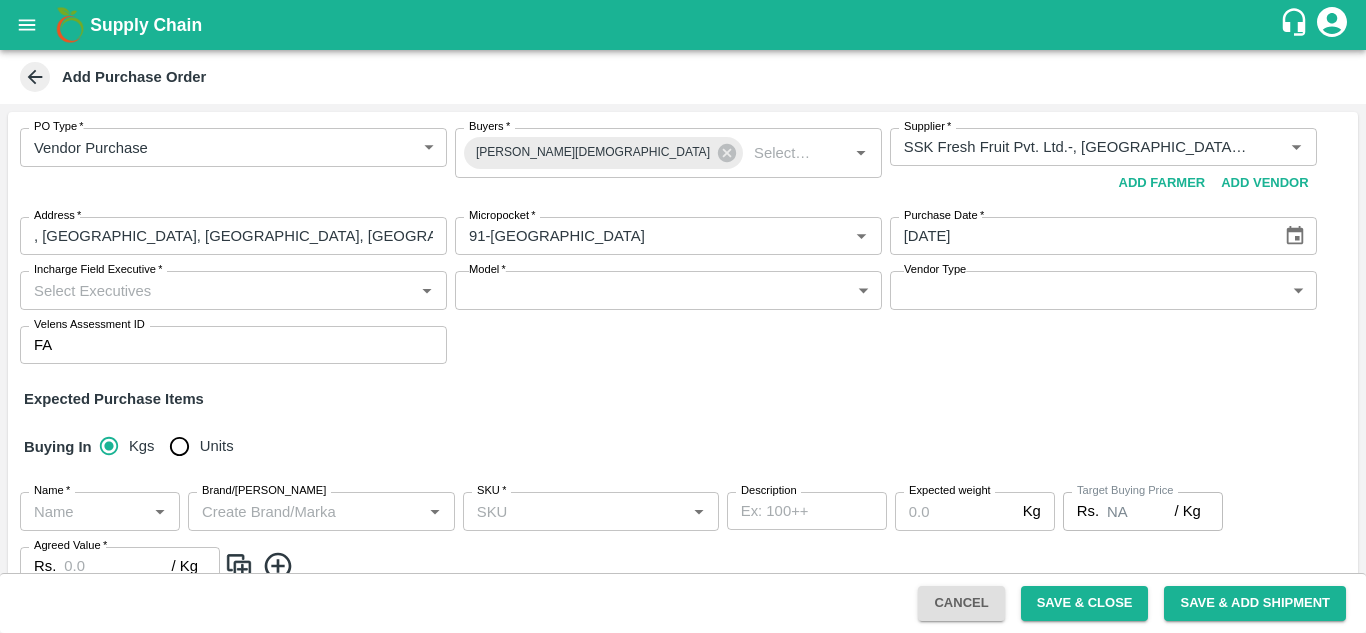click on "Incharge Field Executive   *" at bounding box center (233, 290) 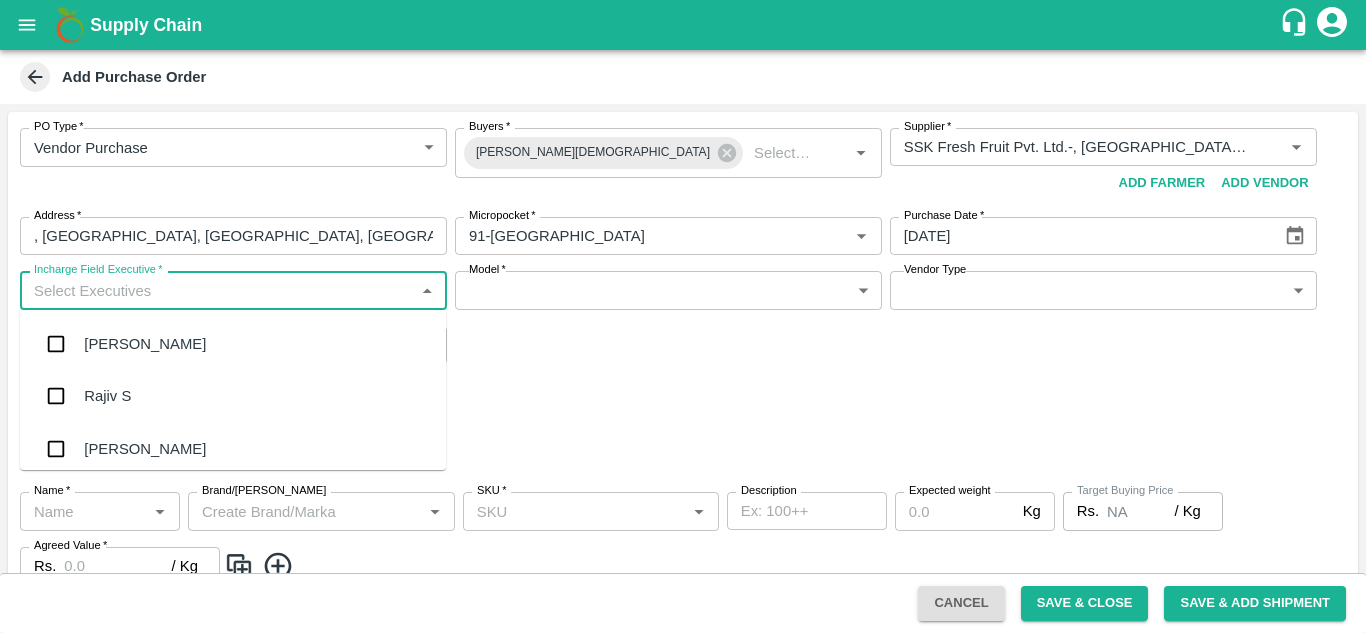 click on "Incharge Field Executive   *" at bounding box center (233, 290) 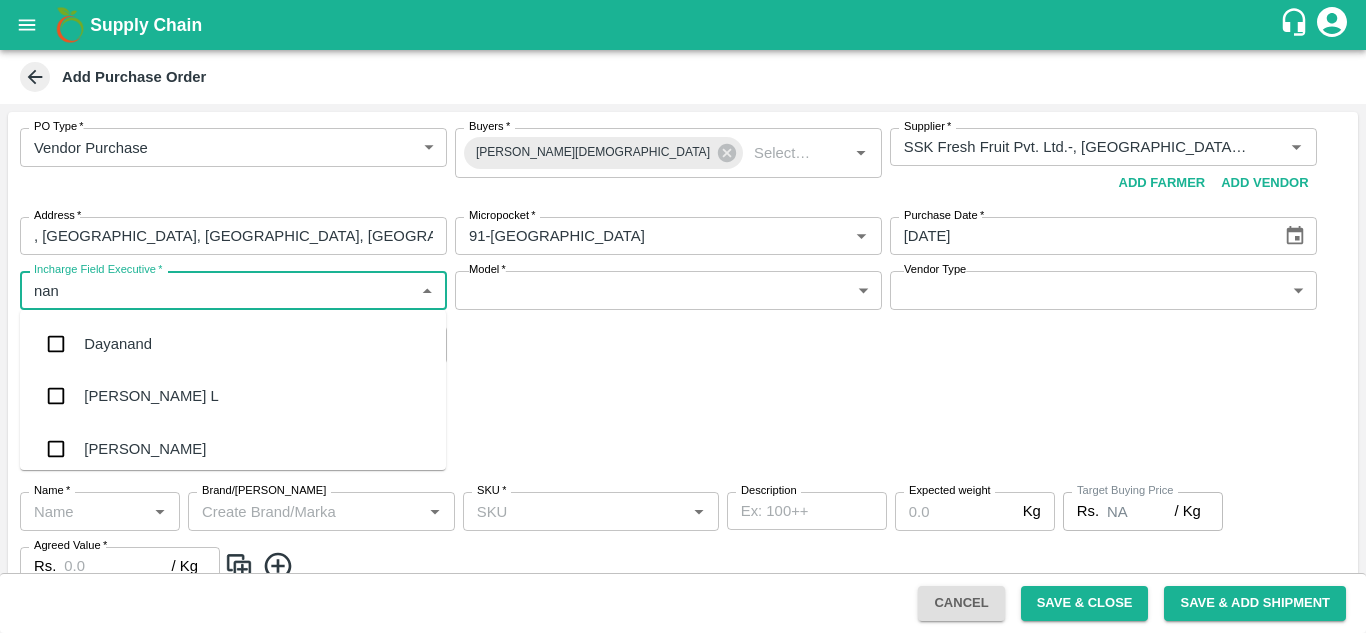 type on "nand" 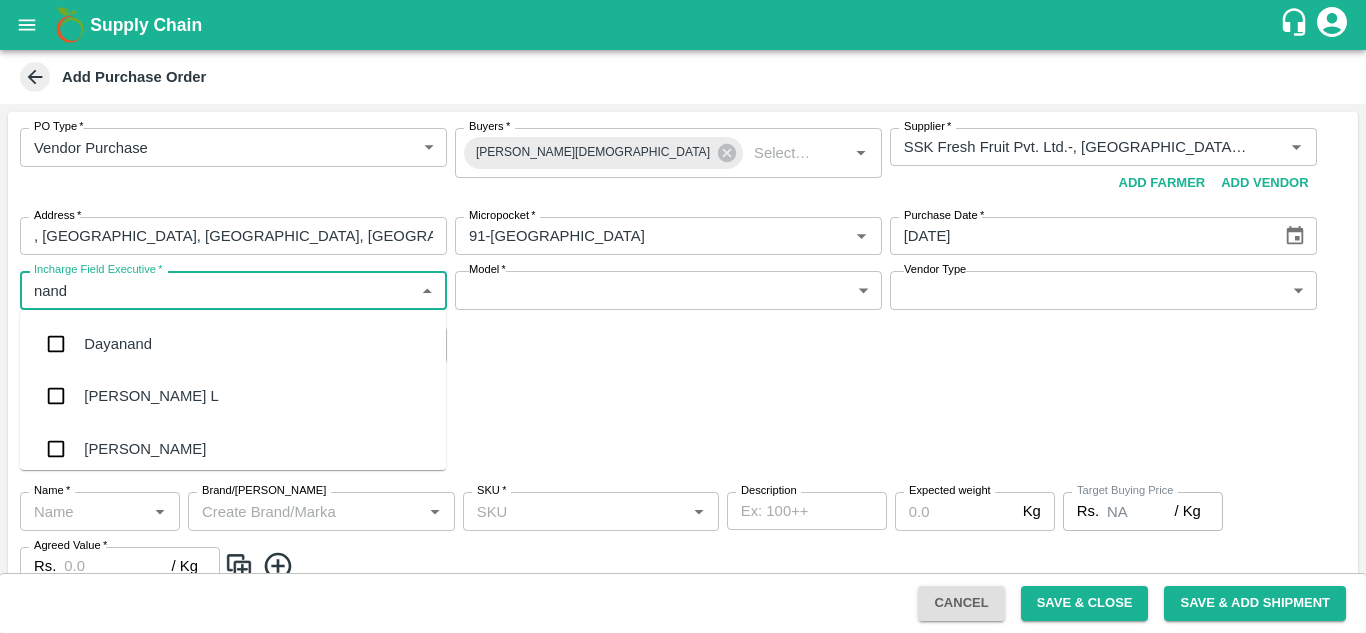 click on "[PERSON_NAME] L" at bounding box center [233, 396] 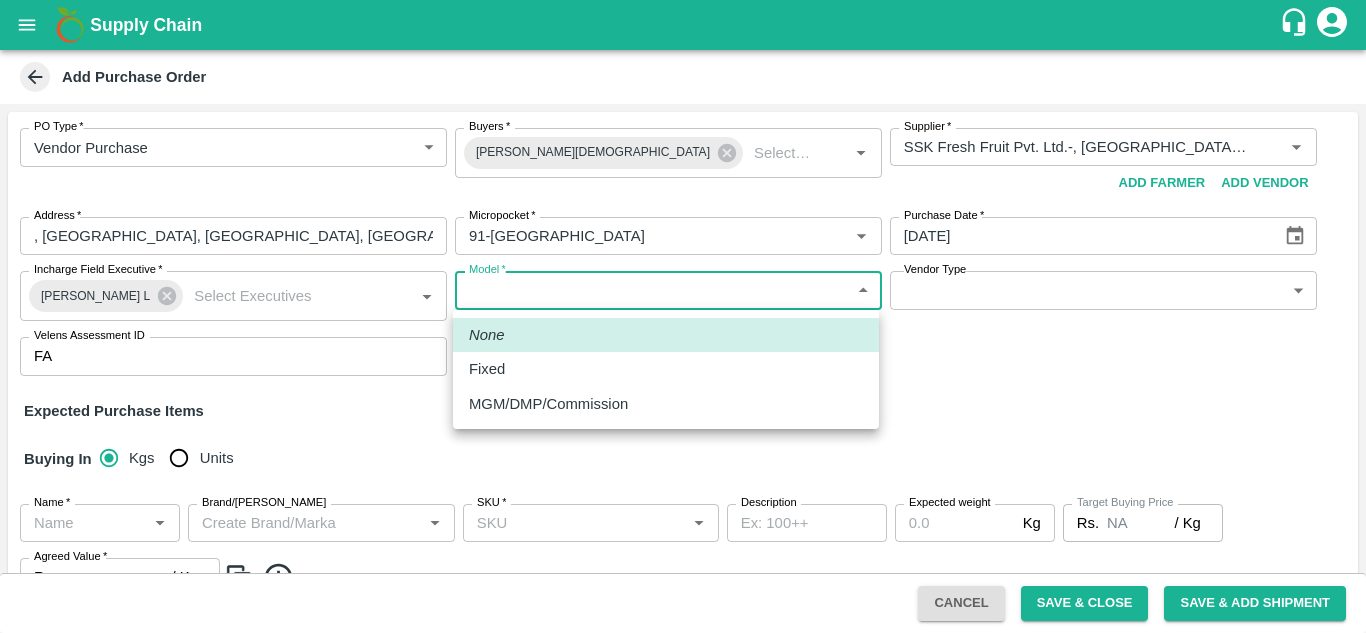 click on "Supply Chain Add Purchase Order PO Type   * Vendor Purchase 2 PO Type Buyers   * Neeti Jain  Buyers   * Supplier   * Supplier   * Add Vendor Add Farmer Address   * , Chennai, Koyambedu, Tamil Nadu Address Micropocket   * Micropocket   * Purchase Date   * 17/07/2025 Purchase Date Incharge Field Executive   * Nanda Kumar L Incharge Field Executive   * Model   * ​ Model Vendor Type ​ Vendor Type Velens Assessment ID FA Velens Assessment ID Expected Purchase Items Buying In Kgs Units Name   * Name   * Brand/Marka Brand/Marka SKU   * SKU   * Description x Description Expected weight Kg Expected weight Target Buying Price Rs. NA / Kg Target Buying Price Agreed Value   * Rs. / Kg Agreed Value Upload Agreement Upload Chute Percentage % Chute Percentage Cancel Save & Close Save & Add Shipment Mumbai Imported DC Bangalore Imported DC - Safal Market Delhi Imported DC MDC Bhubaneswar Bangalore DC MDC Cochin Modern Trade Bangalore DC Ahmedabad virtual imported DC Chennai DC Logout" at bounding box center [683, 316] 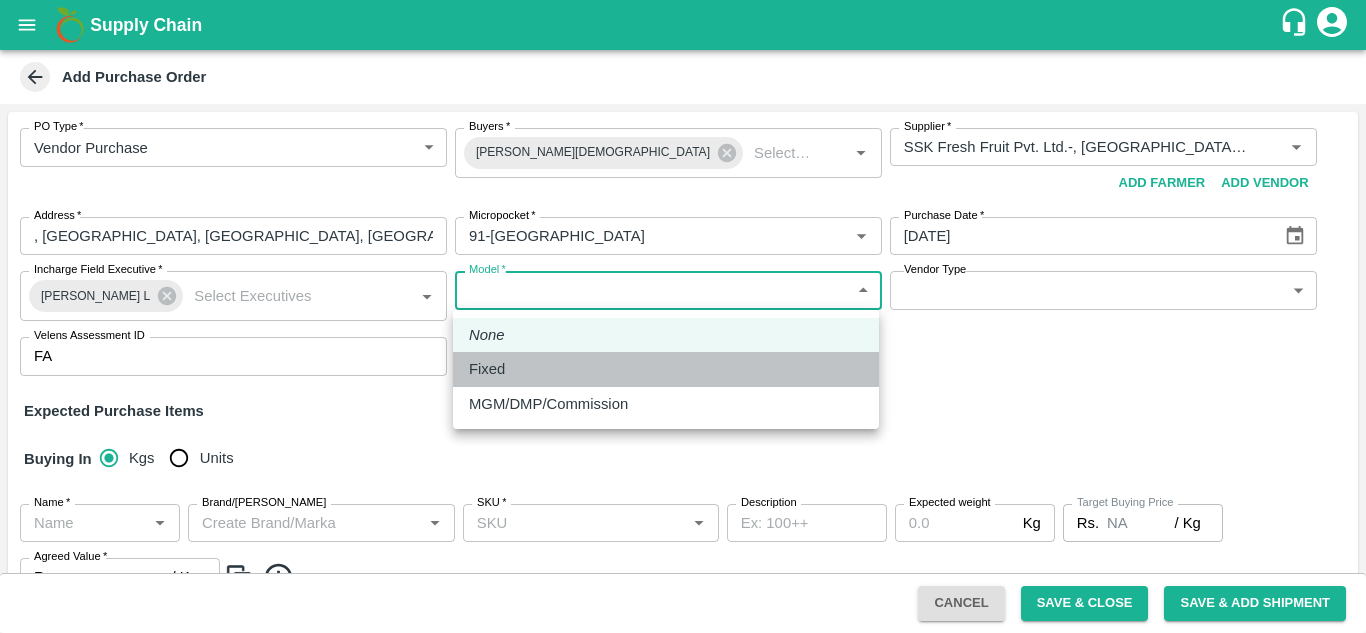 click on "Fixed" at bounding box center [666, 369] 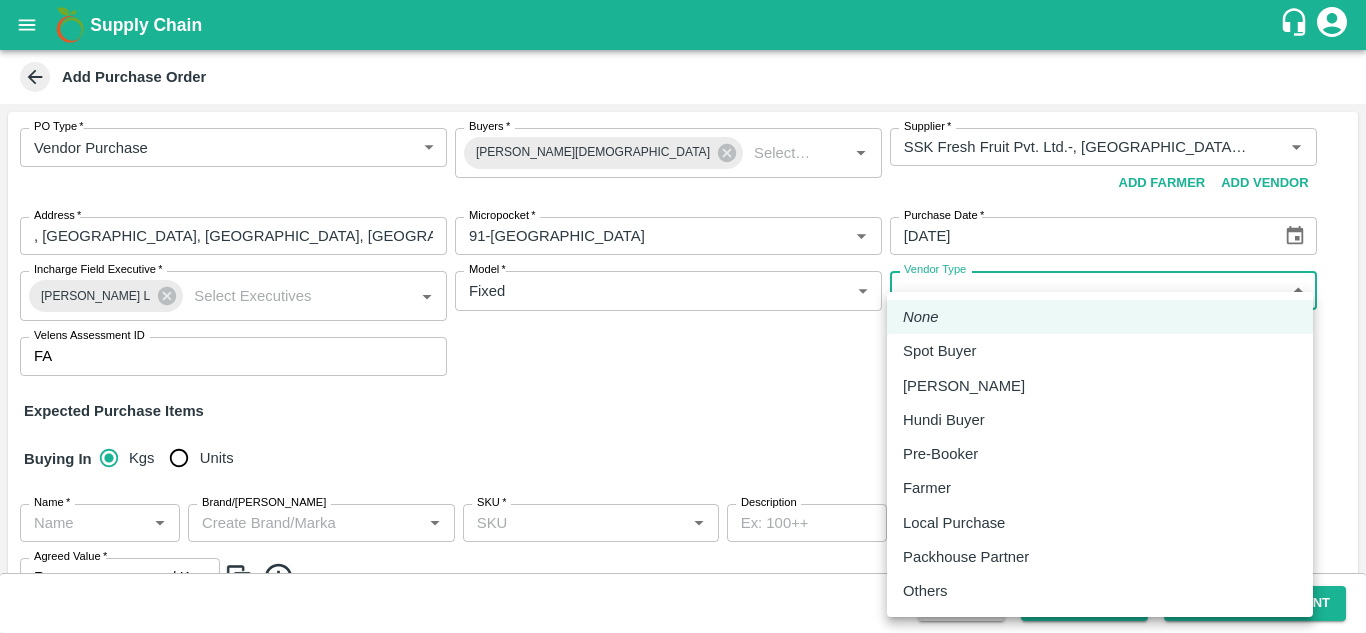 click on "Supply Chain Add Purchase Order PO Type   * Vendor Purchase 2 PO Type Buyers   * Neeti Jain  Buyers   * Supplier   * Supplier   * Add Vendor Add Farmer Address   * , Chennai, Koyambedu, Tamil Nadu Address Micropocket   * Micropocket   * Purchase Date   * 17/07/2025 Purchase Date Incharge Field Executive   * Nanda Kumar L Incharge Field Executive   * Model   * Fixed Fixed Model Vendor Type ​ Vendor Type Velens Assessment ID FA Velens Assessment ID Expected Purchase Items Buying In Kgs Units Name   * Name   * Brand/Marka Brand/Marka SKU   * SKU   * Description x Description Expected weight Kg Expected weight Target Buying Price Rs. NA / Kg Target Buying Price Agreed Value   * Rs. / Kg Agreed Value Upload Agreement Upload Chute Percentage % Chute Percentage Cancel Save & Close Save & Add Shipment Mumbai Imported DC Bangalore Imported DC - Safal Market Delhi Imported DC MDC Bhubaneswar Bangalore DC MDC Cochin Modern Trade Bangalore DC Ahmedabad virtual imported DC Chennai DC" at bounding box center (683, 316) 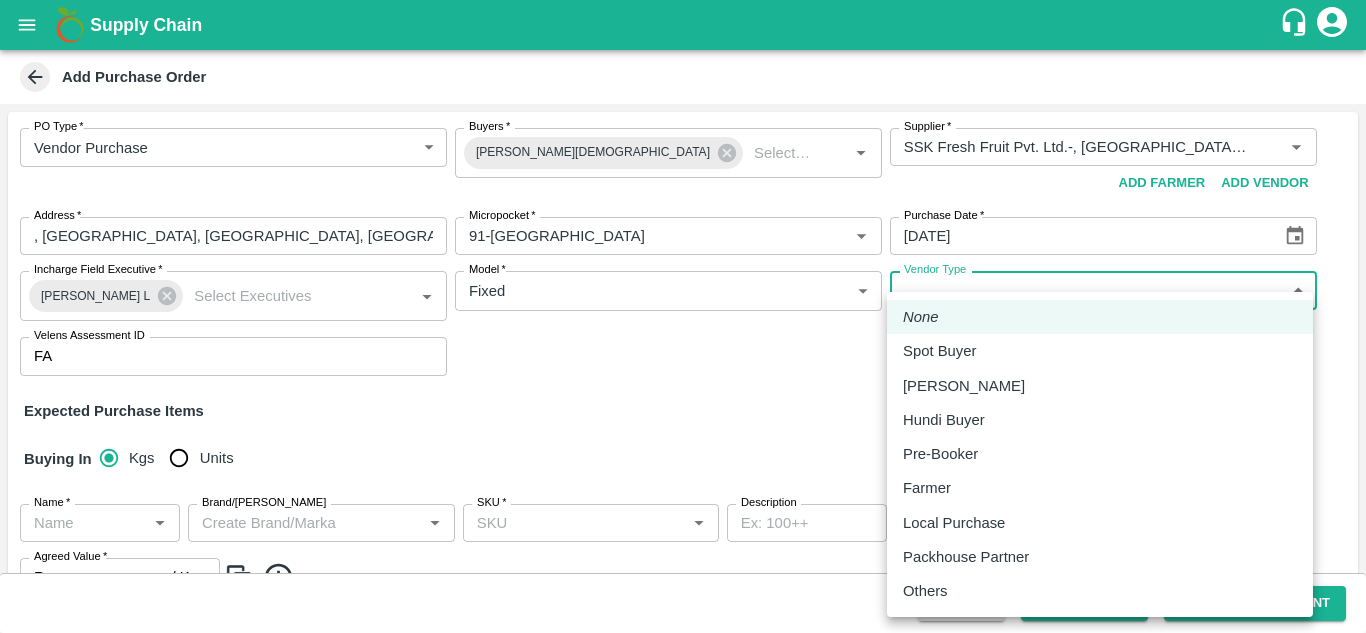 click at bounding box center (683, 316) 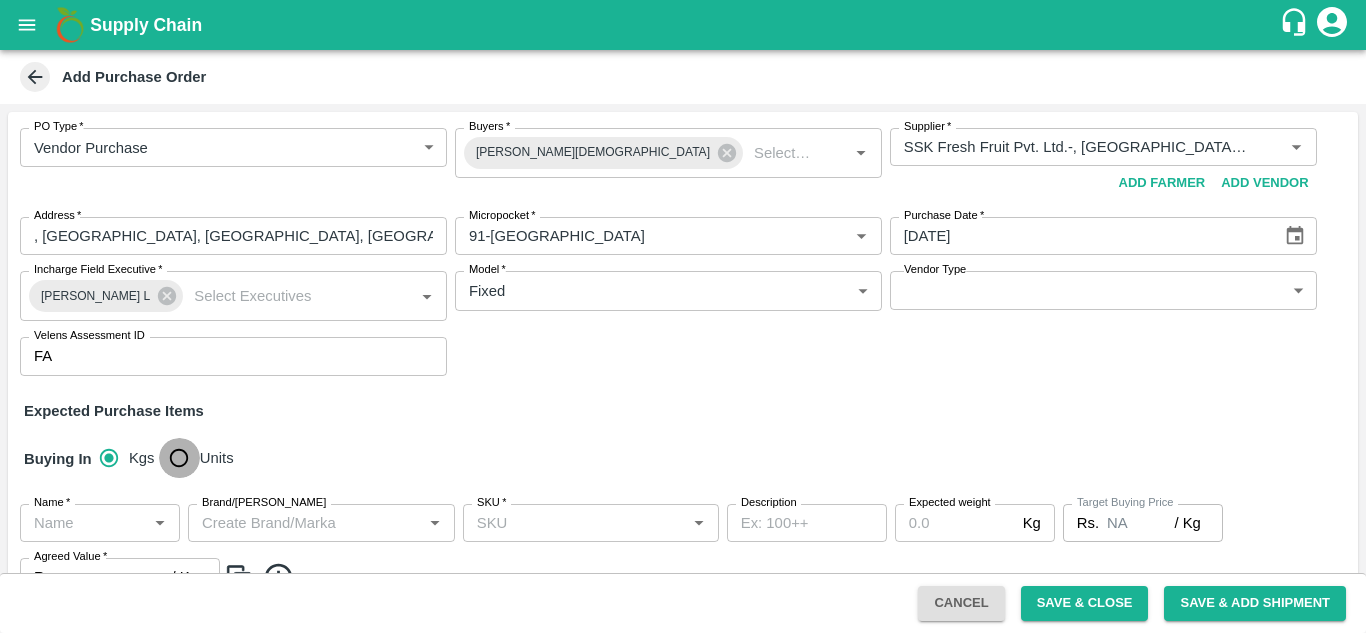 click on "Units" at bounding box center (179, 458) 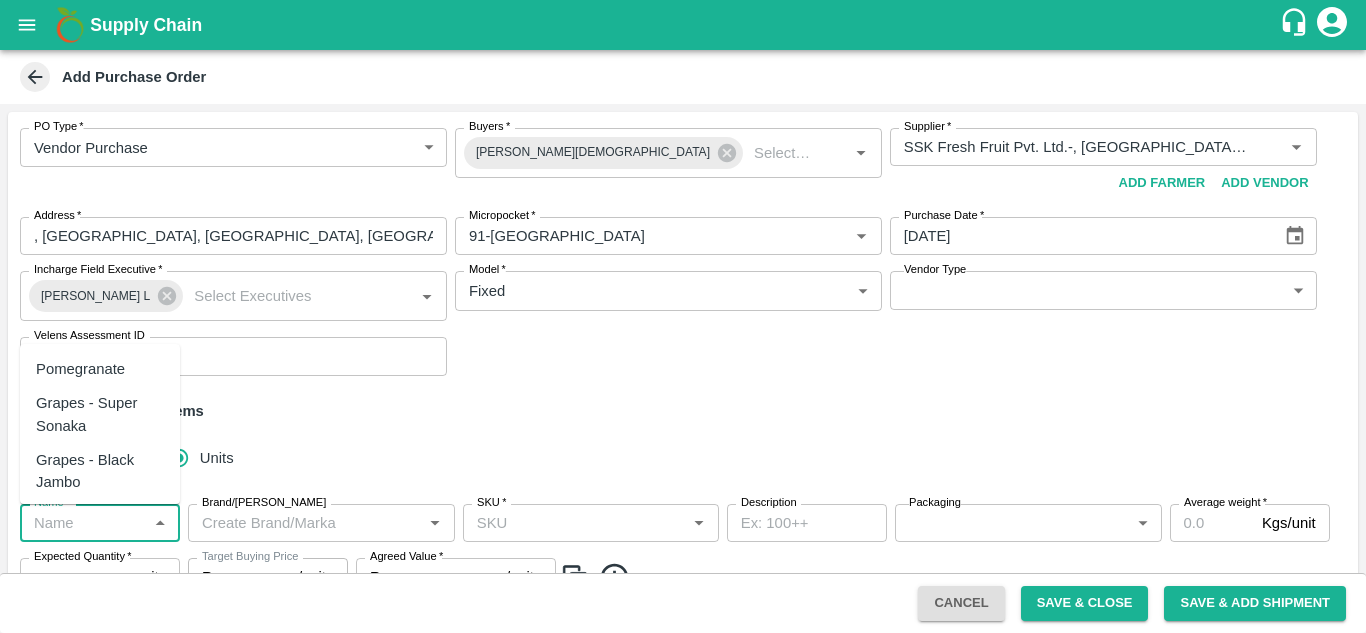 click on "Name   *" at bounding box center [83, 523] 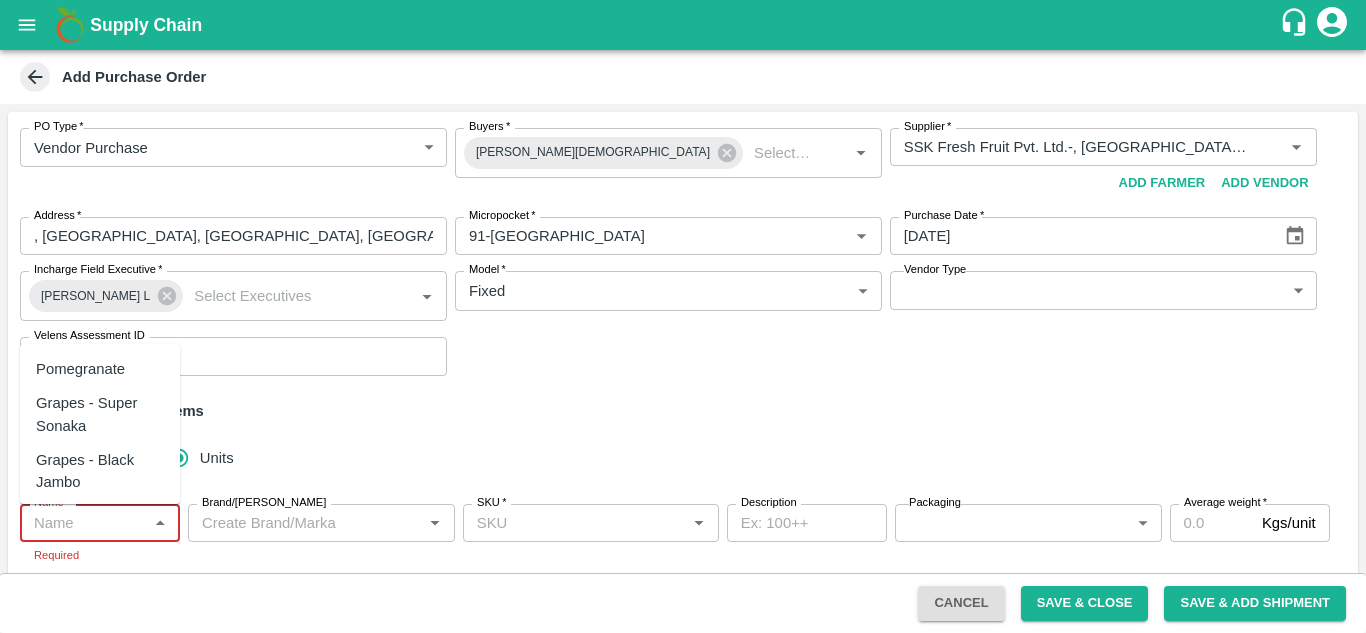 click on "Name   *" at bounding box center (83, 523) 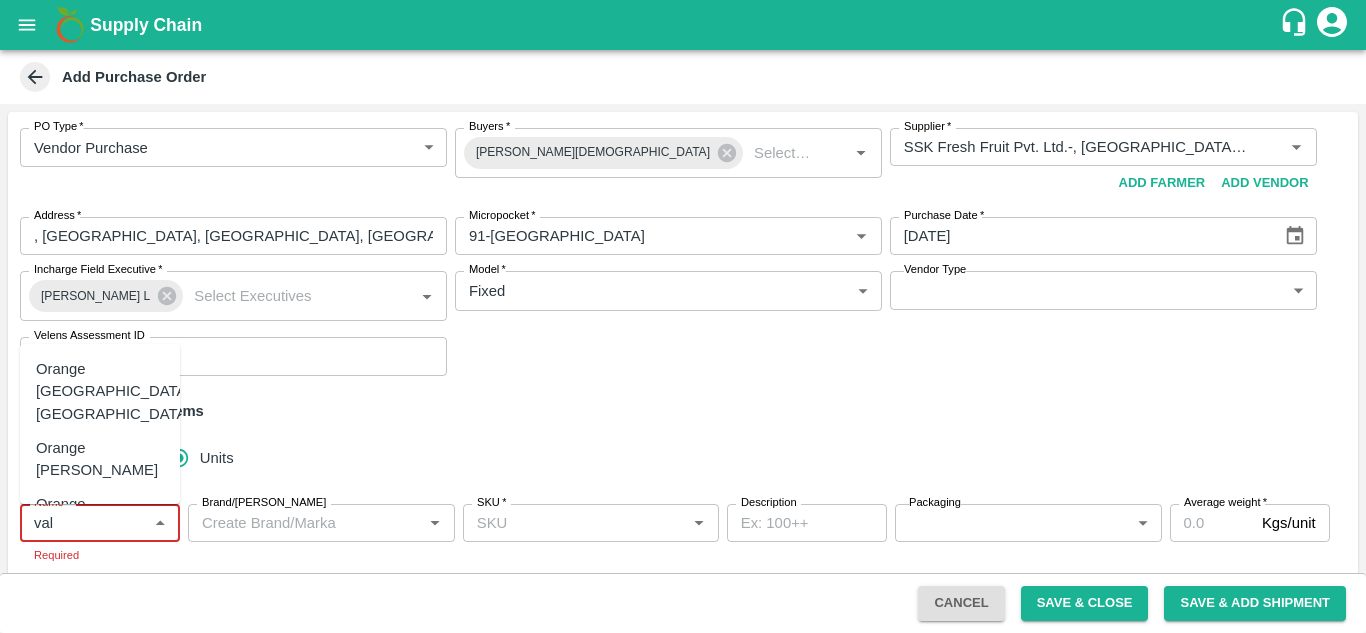 click on "Orange Valencia Egypt" at bounding box center [113, 391] 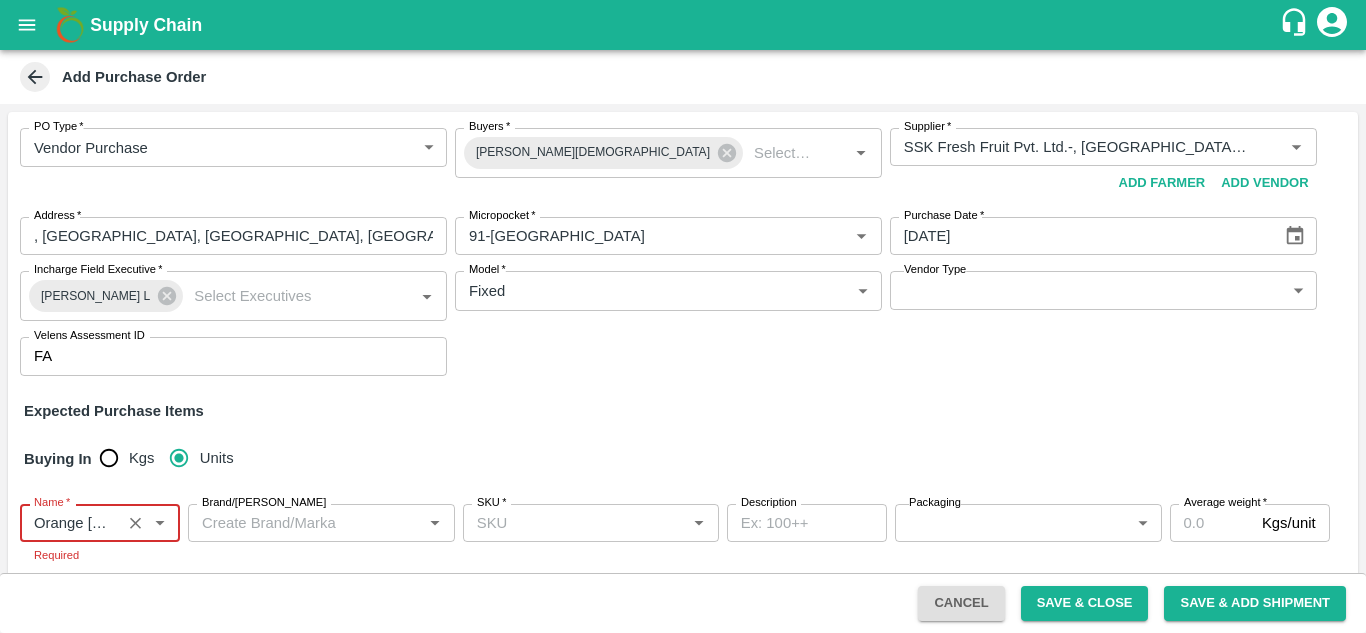 scroll, scrollTop: 199, scrollLeft: 0, axis: vertical 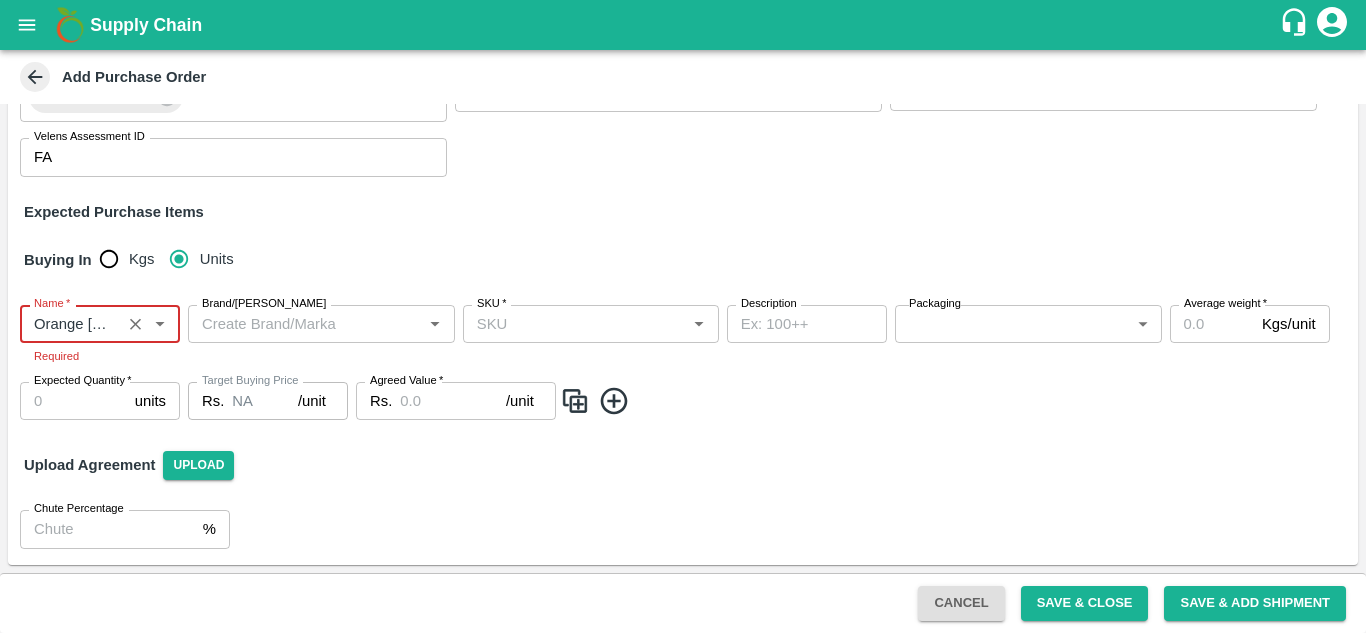 type on "Orange Valencia Egypt" 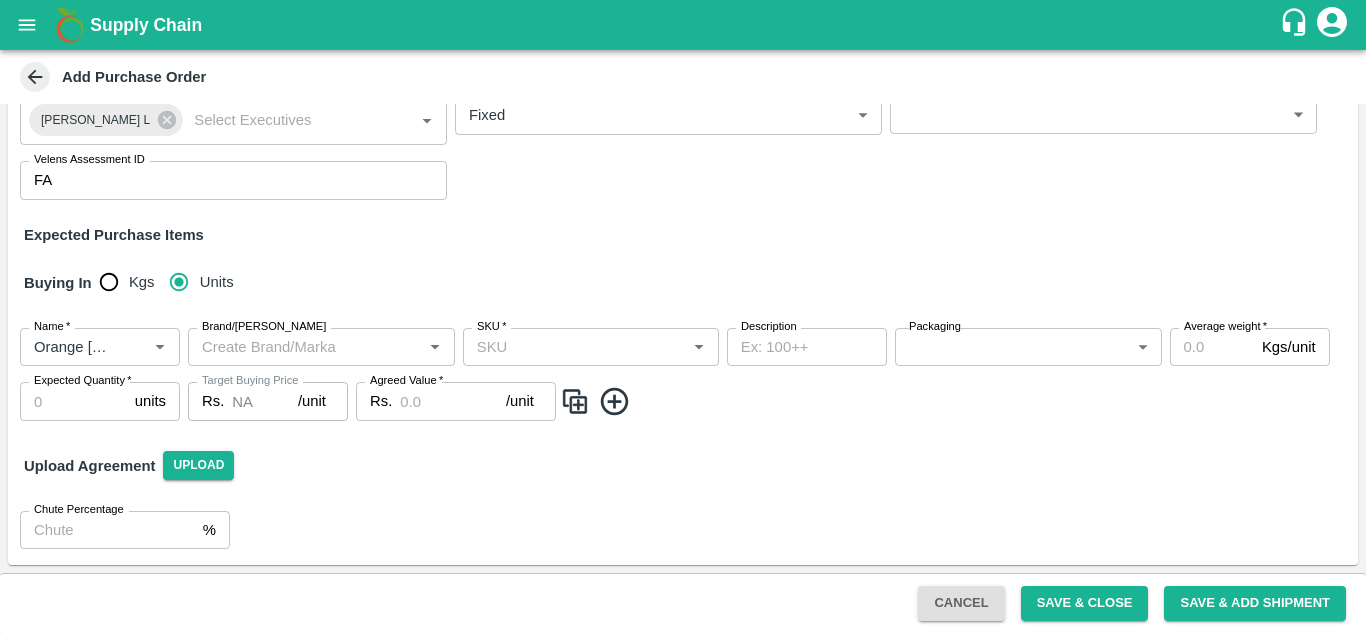 scroll, scrollTop: 176, scrollLeft: 0, axis: vertical 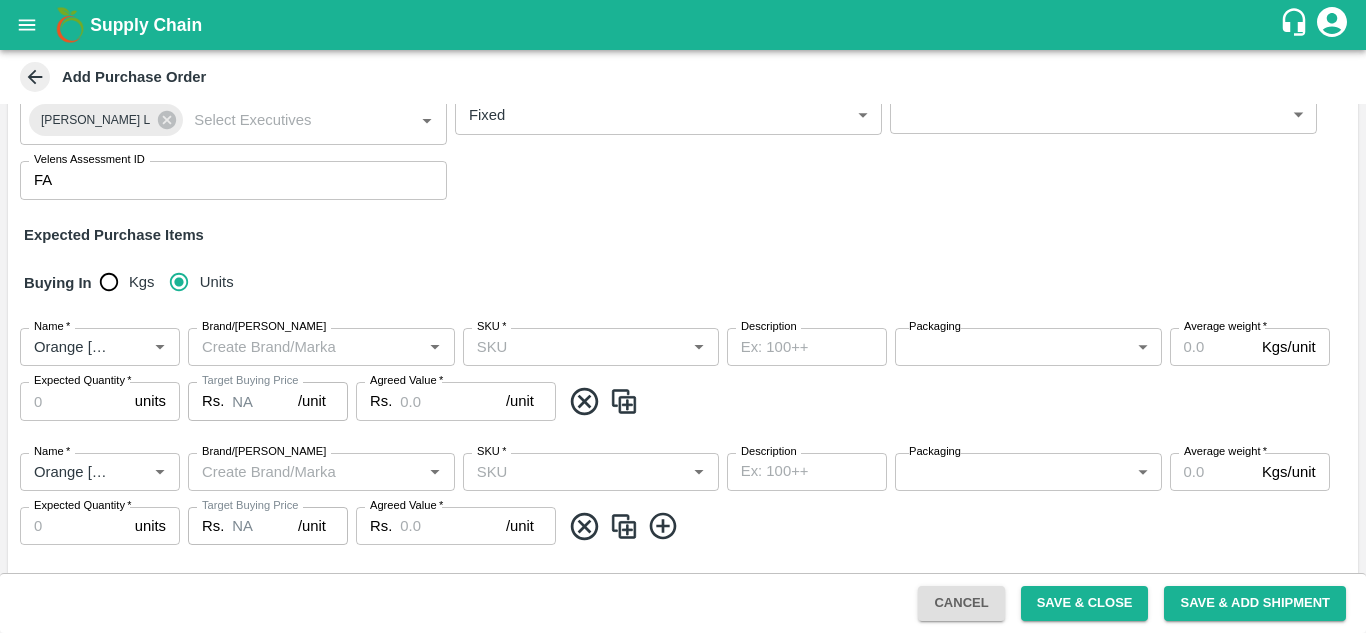 click at bounding box center [624, 526] 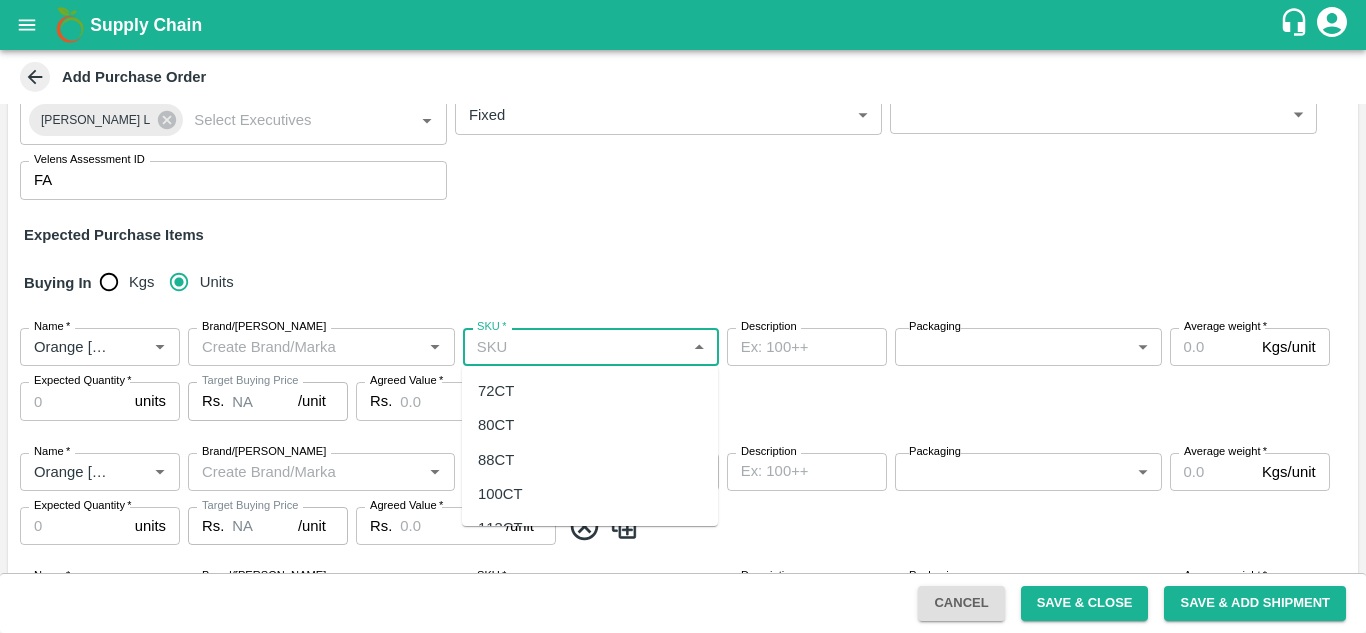 click on "SKU   *" at bounding box center [574, 347] 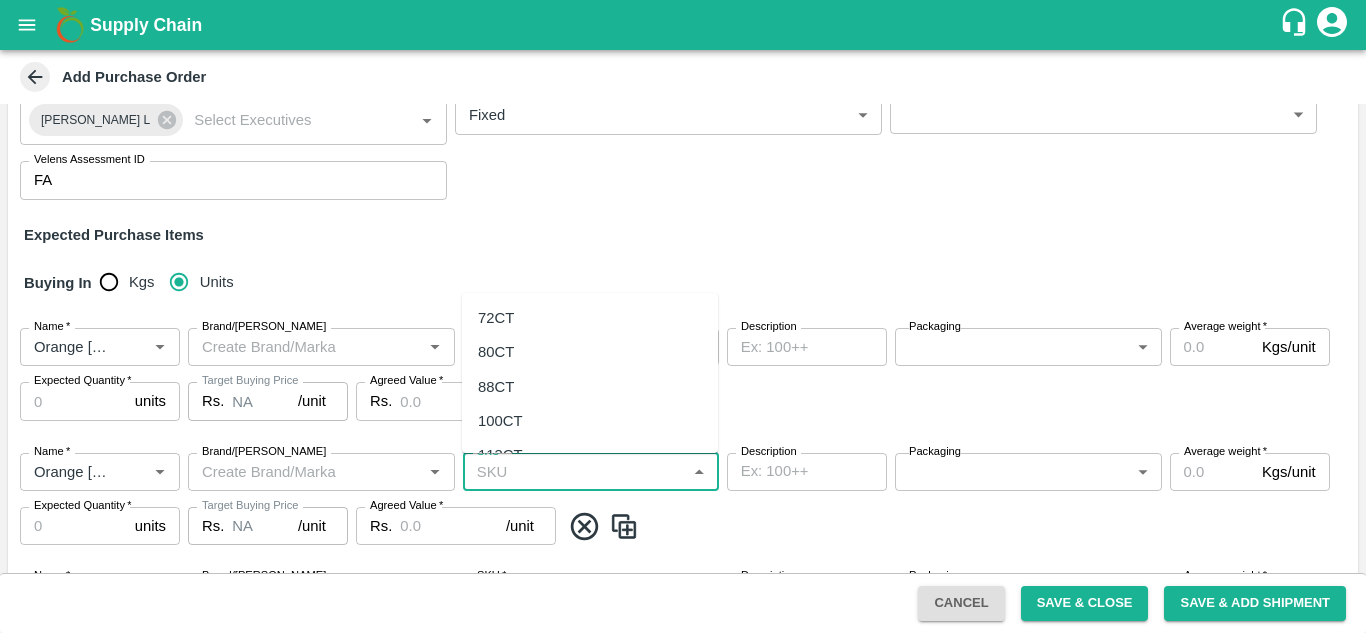 click on "SKU   *" at bounding box center [574, 472] 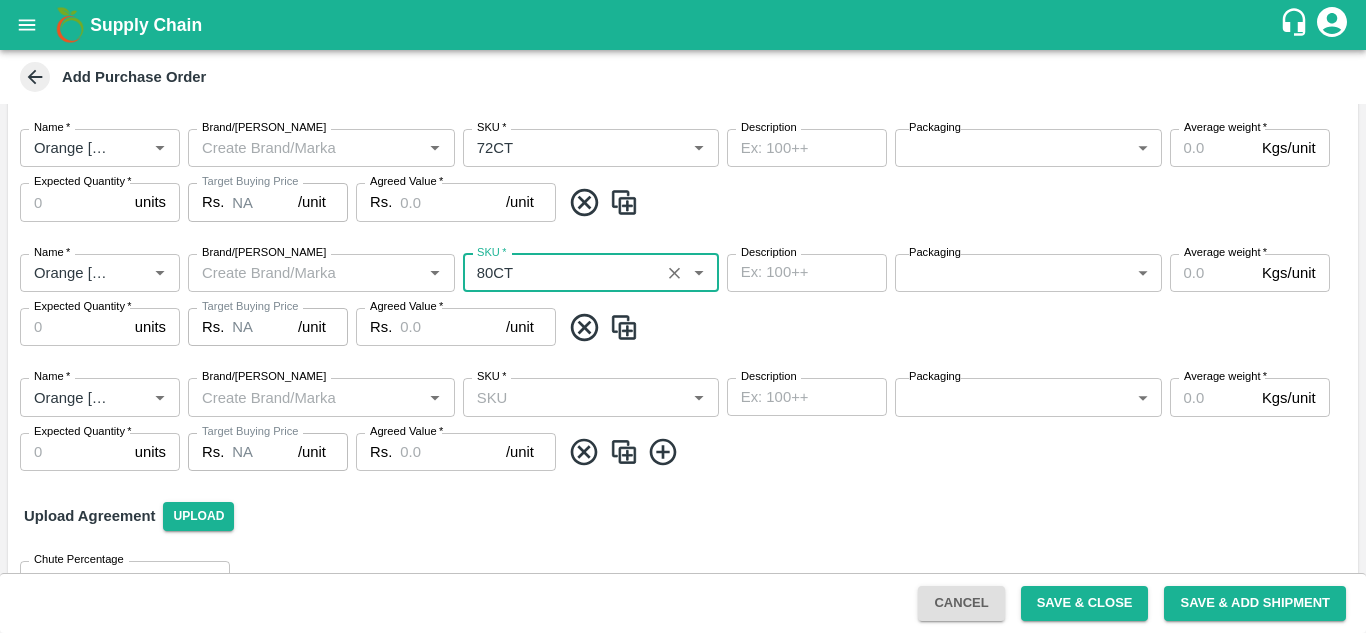 scroll, scrollTop: 379, scrollLeft: 0, axis: vertical 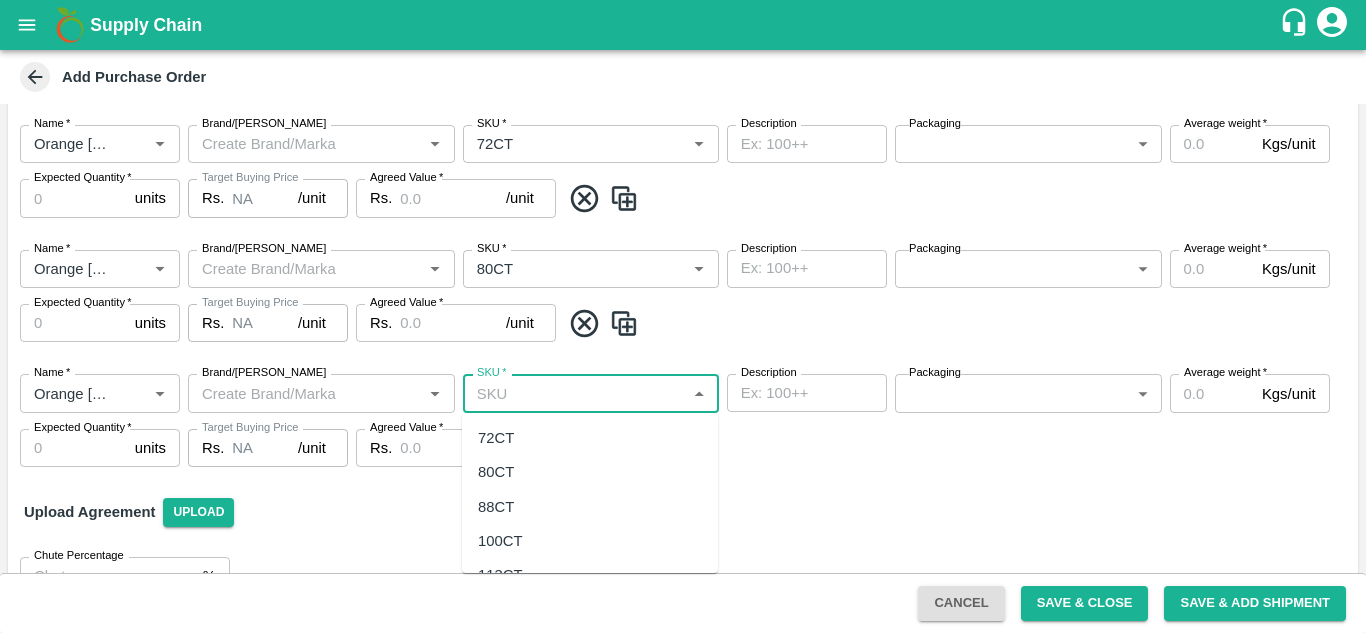 click on "SKU   *" at bounding box center (574, 393) 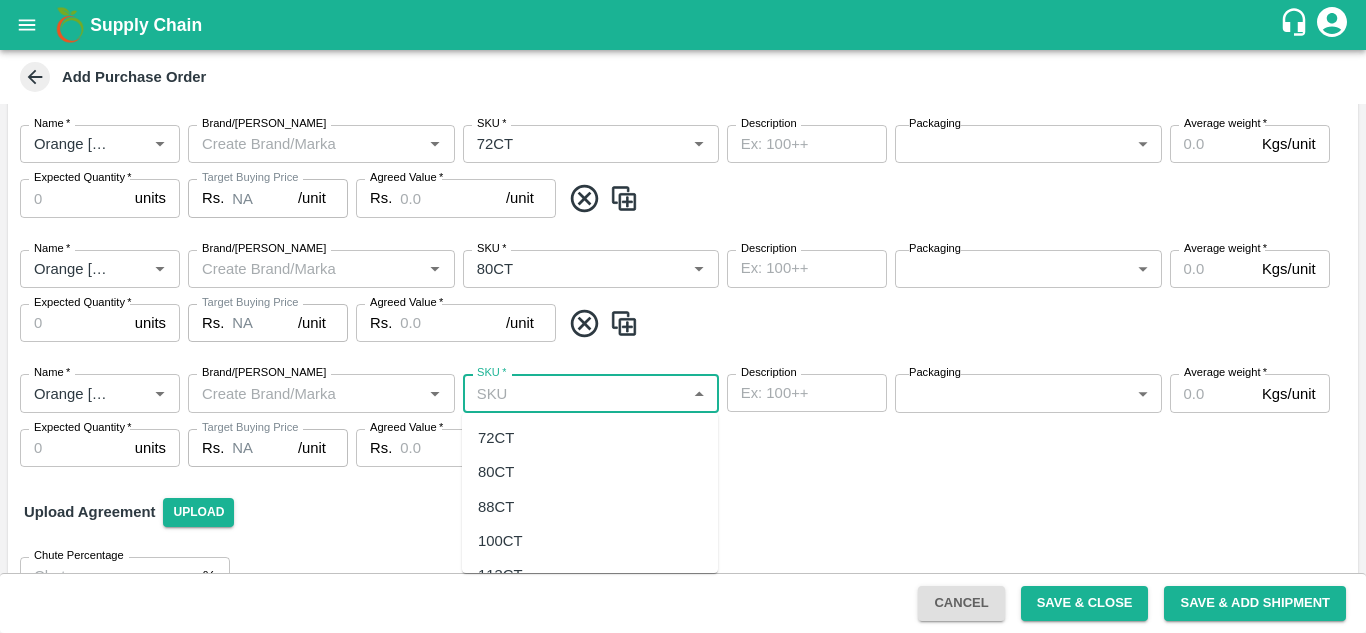 click on "88CT" at bounding box center (590, 507) 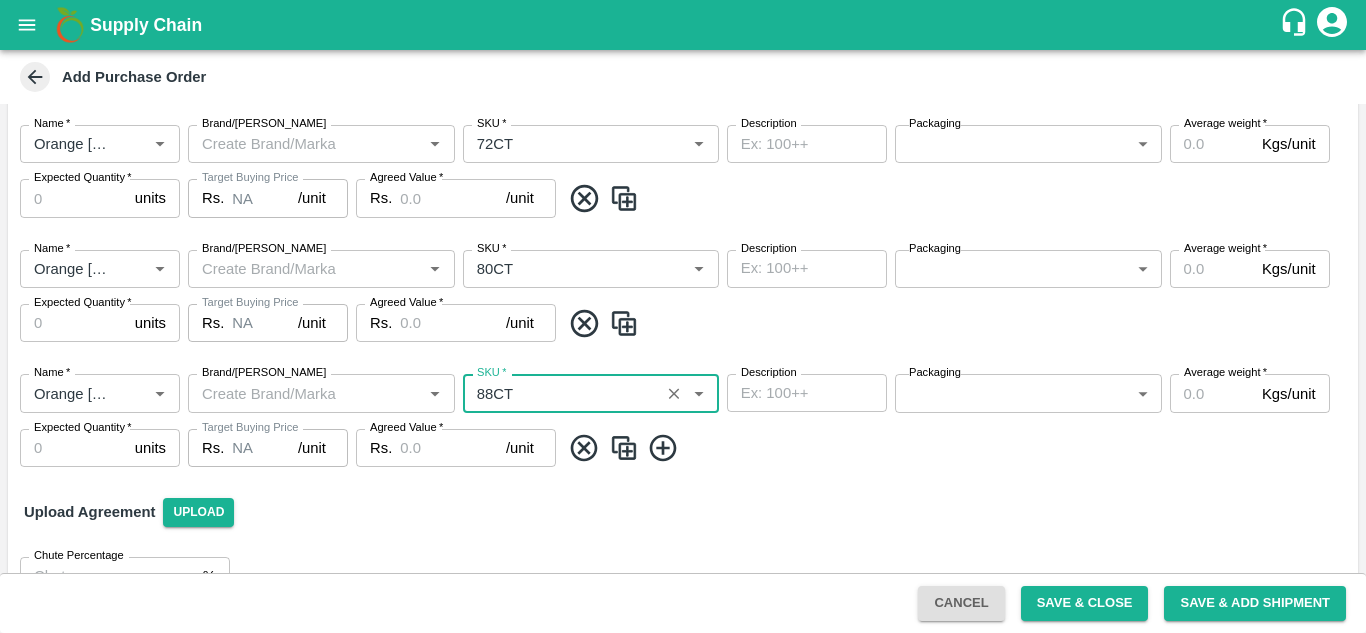 type on "88CT" 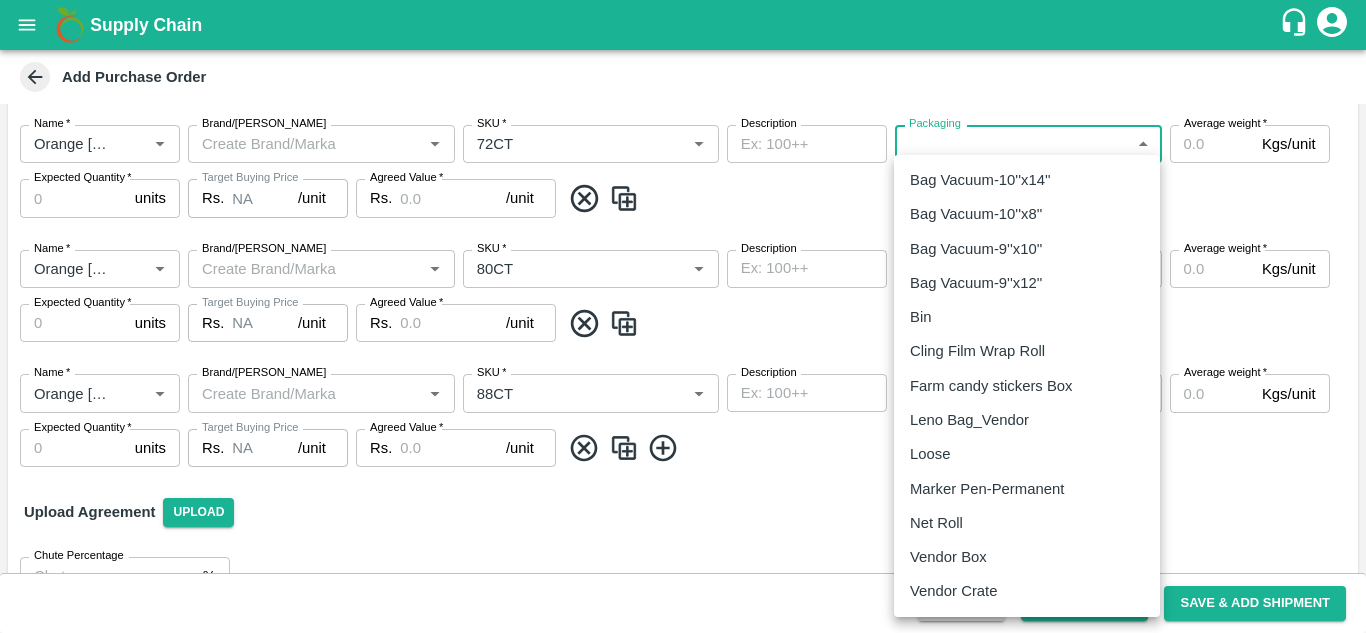 click on "Supply Chain Add Purchase Order PO Type   * Vendor Purchase 2 PO Type Buyers   * Neeti Jain  Buyers   * Supplier   * Supplier   * Add Vendor Add Farmer Address   * , Chennai, Koyambedu, Tamil Nadu Address Micropocket   * Micropocket   * Purchase Date   * 17/07/2025 Purchase Date Incharge Field Executive   * Nanda Kumar L Incharge Field Executive   * Model   * Fixed Fixed Model Vendor Type ​ Vendor Type Velens Assessment ID FA Velens Assessment ID Expected Purchase Items Buying In Kgs Units Name   * Name   * Brand/Marka Brand/Marka SKU   * SKU   * Description x Description Packaging ​ Packaging Average weight   * Kgs/unit Average weight Expected Quantity   * units Expected Quantity Target Buying Price Rs. NA /unit Target Buying Price Agreed Value   * Rs. /unit Agreed Value Name   * Name   * Brand/Marka Brand/Marka SKU   * SKU   * Description x Description Packaging ​ Packaging Average weight   * Kgs/unit Average weight Expected Quantity   * units Rs. NA *" at bounding box center (683, 316) 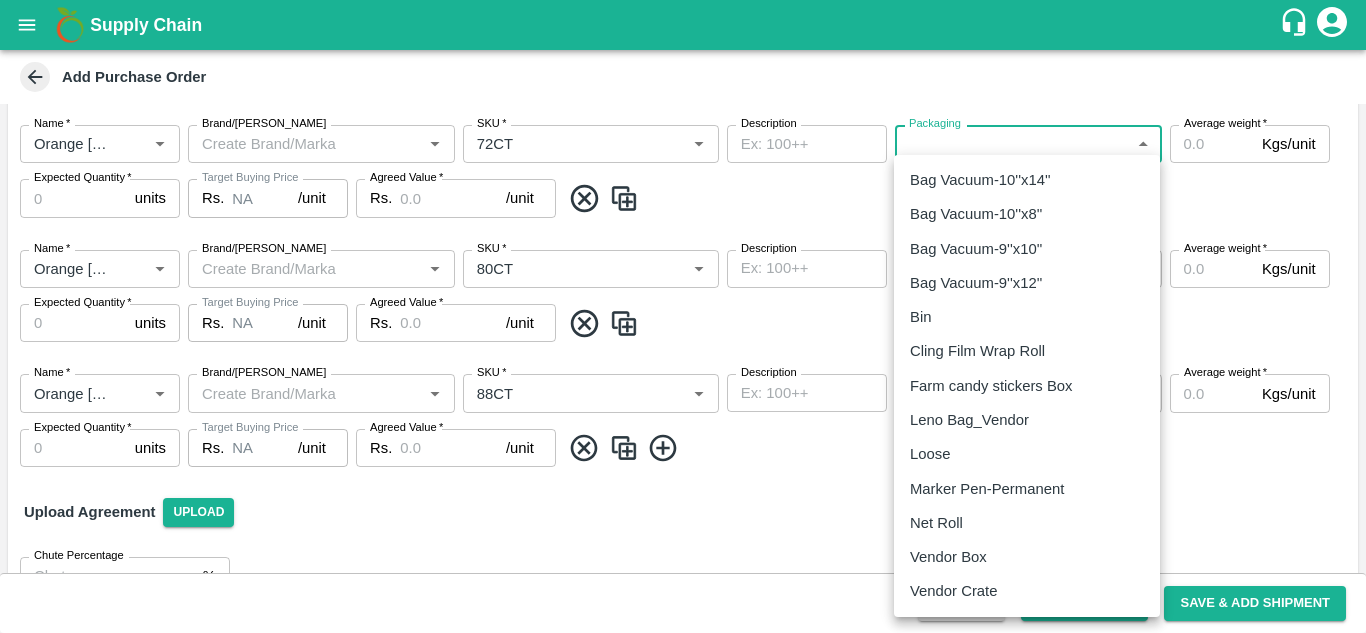 click on "Vendor Box" at bounding box center [948, 557] 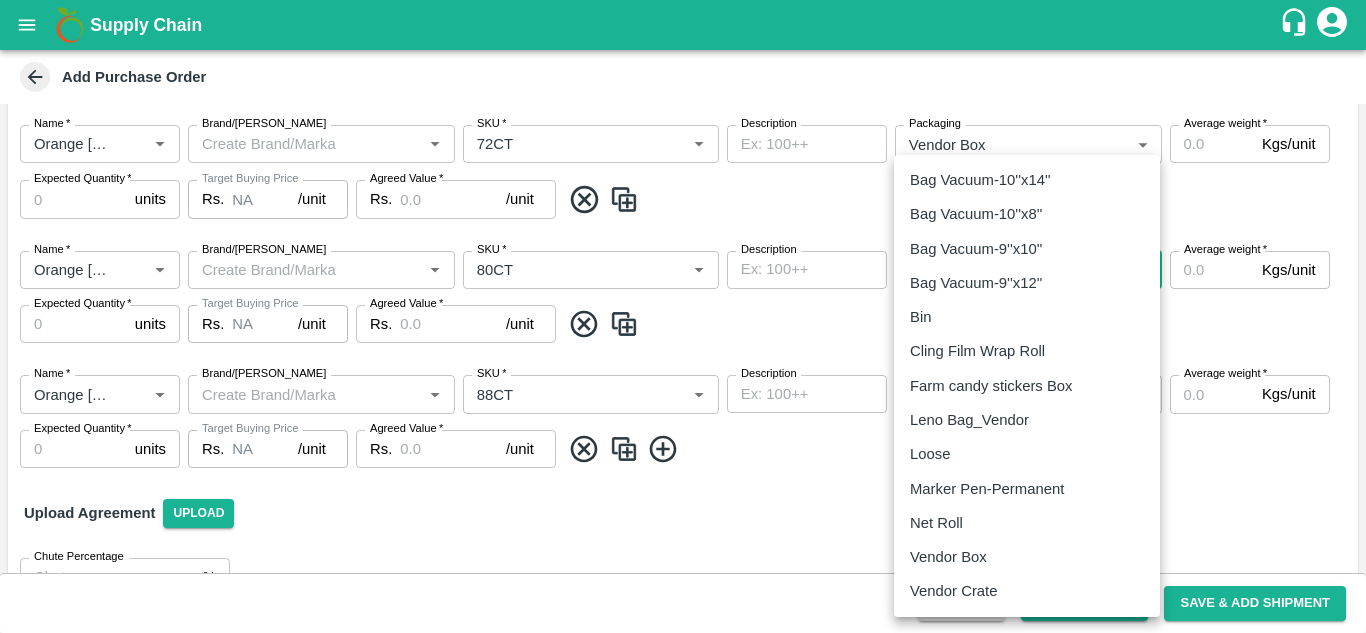 click on "Supply Chain Add Purchase Order PO Type   * Vendor Purchase 2 PO Type Buyers   * Neeti Jain  Buyers   * Supplier   * Supplier   * Add Vendor Add Farmer Address   * , Chennai, Koyambedu, Tamil Nadu Address Micropocket   * Micropocket   * Purchase Date   * 17/07/2025 Purchase Date Incharge Field Executive   * Nanda Kumar L Incharge Field Executive   * Model   * Fixed Fixed Model Vendor Type ​ Vendor Type Velens Assessment ID FA Velens Assessment ID Expected Purchase Items Buying In Kgs Units Name   * Name   * Brand/Marka Brand/Marka SKU   * SKU   * Description x Description Packaging Vendor Box 276 Packaging Average weight   * Kgs/unit Average weight Expected Quantity   * units Expected Quantity Target Buying Price Rs. NA /unit Target Buying Price Agreed Value   * Rs. /unit Agreed Value Name   * Name   * Brand/Marka Brand/Marka SKU   * SKU   * Description x Description Packaging ​ Packaging Average weight   * Kgs/unit Average weight Expected Quantity   * Rs." at bounding box center (683, 316) 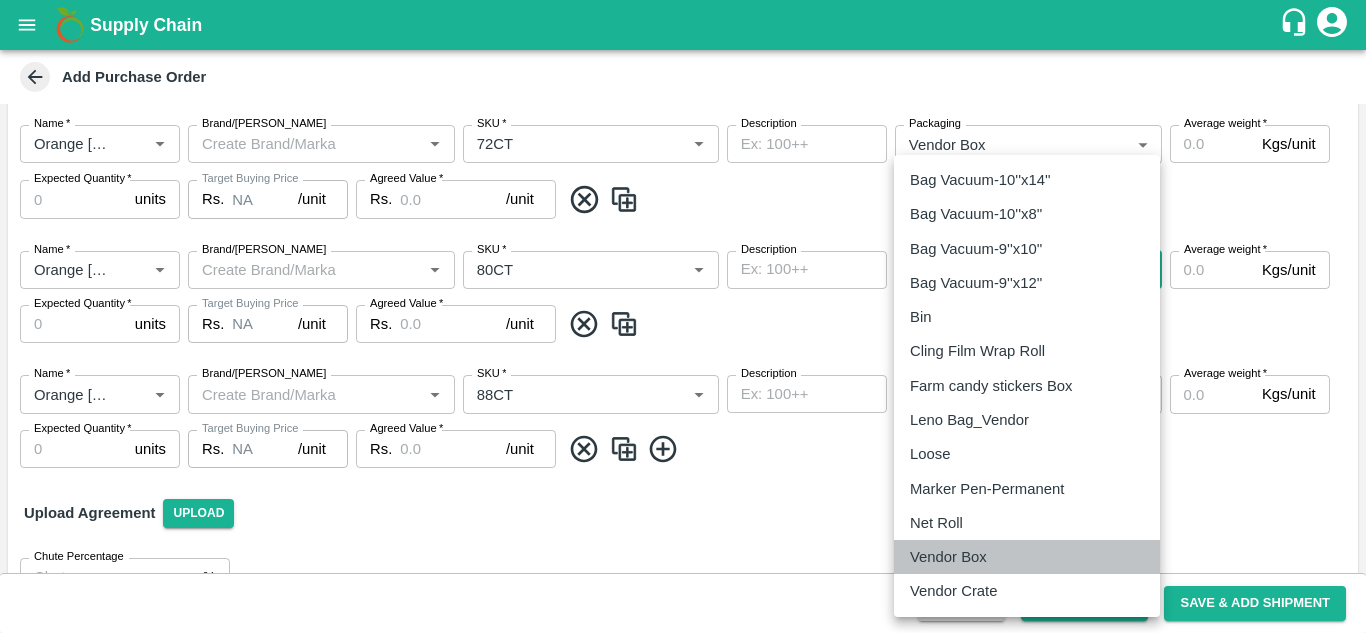 click on "Vendor Box" at bounding box center (948, 557) 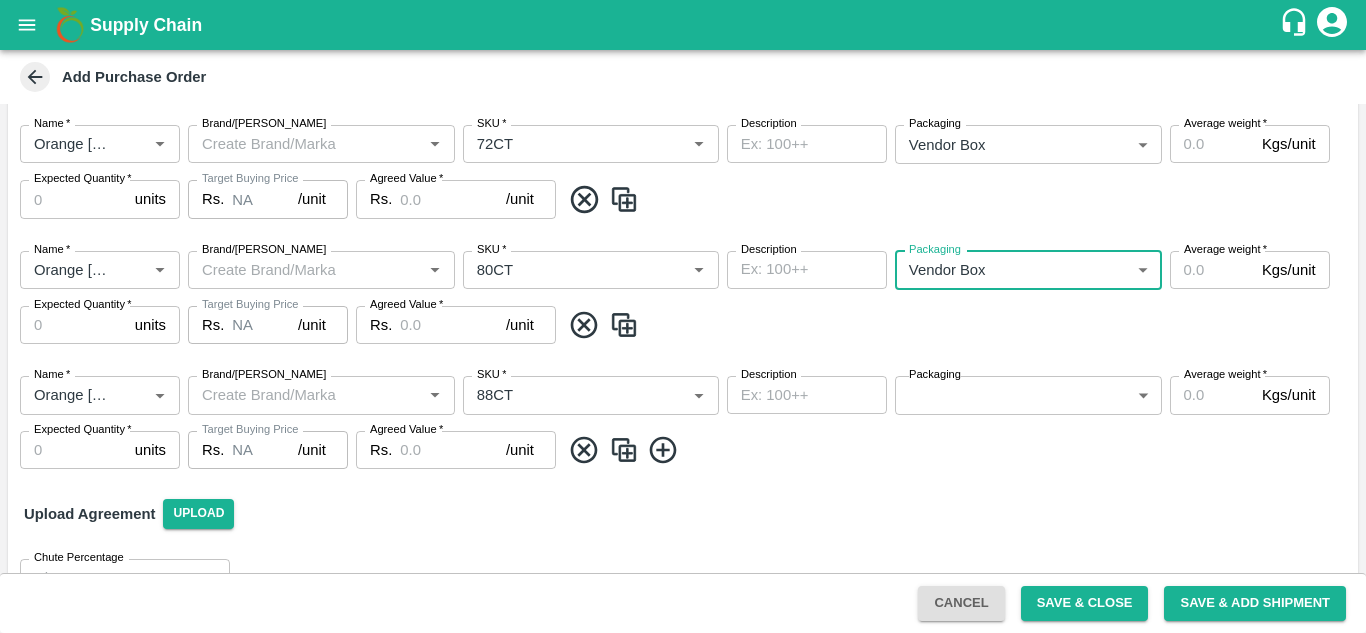 type on "276" 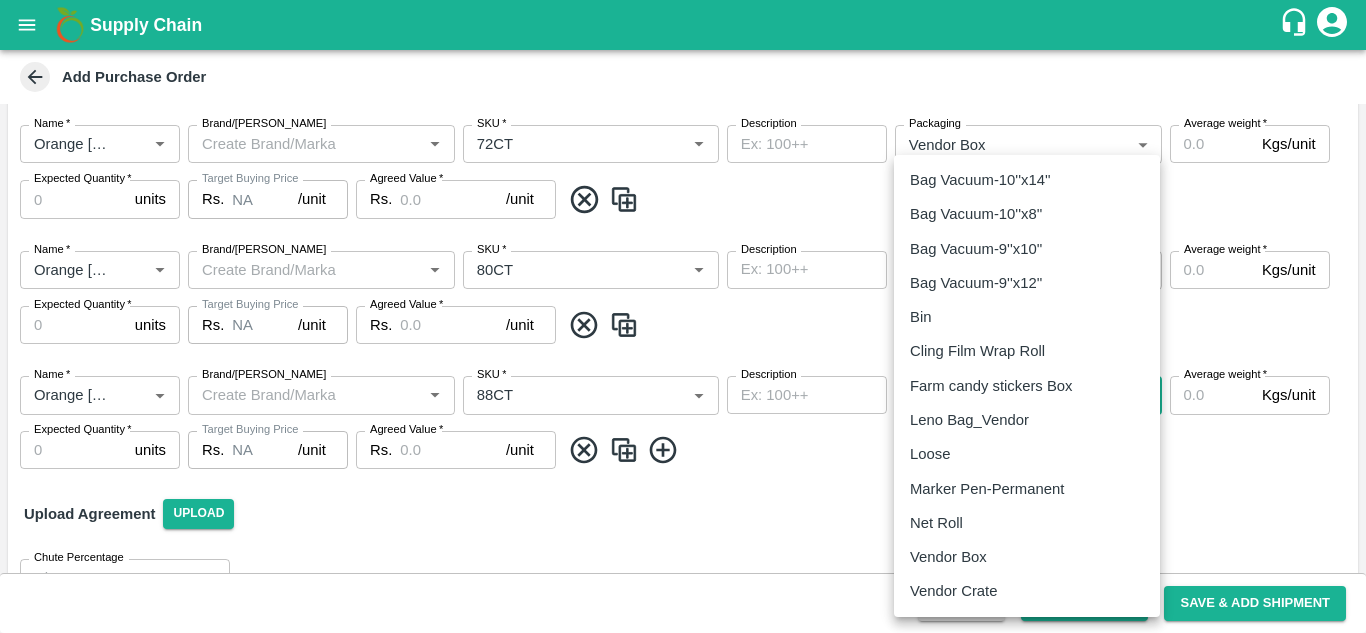 click on "Supply Chain Add Purchase Order PO Type   * Vendor Purchase 2 PO Type Buyers   * Neeti Jain  Buyers   * Supplier   * Supplier   * Add Vendor Add Farmer Address   * , Chennai, Koyambedu, Tamil Nadu Address Micropocket   * Micropocket   * Purchase Date   * 17/07/2025 Purchase Date Incharge Field Executive   * Nanda Kumar L Incharge Field Executive   * Model   * Fixed Fixed Model Vendor Type ​ Vendor Type Velens Assessment ID FA Velens Assessment ID Expected Purchase Items Buying In Kgs Units Name   * Name   * Brand/Marka Brand/Marka SKU   * SKU   * Description x Description Packaging Vendor Box 276 Packaging Average weight   * Kgs/unit Average weight Expected Quantity   * units Expected Quantity Target Buying Price Rs. NA /unit Target Buying Price Agreed Value   * Rs. /unit Agreed Value Name   * Name   * Brand/Marka Brand/Marka SKU   * SKU   * Description x Description Packaging Vendor Box 276 Packaging Average weight   * Kgs/unit Average weight   * units Rs." at bounding box center (683, 316) 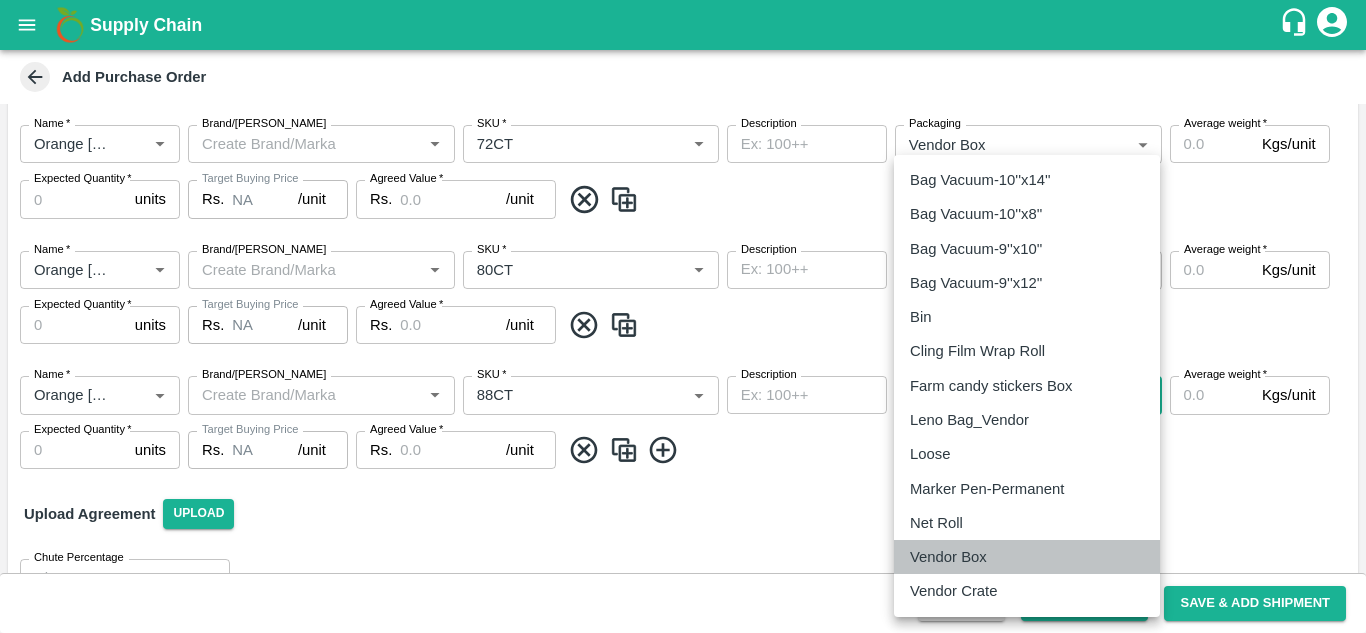 click on "Vendor Box" at bounding box center [948, 557] 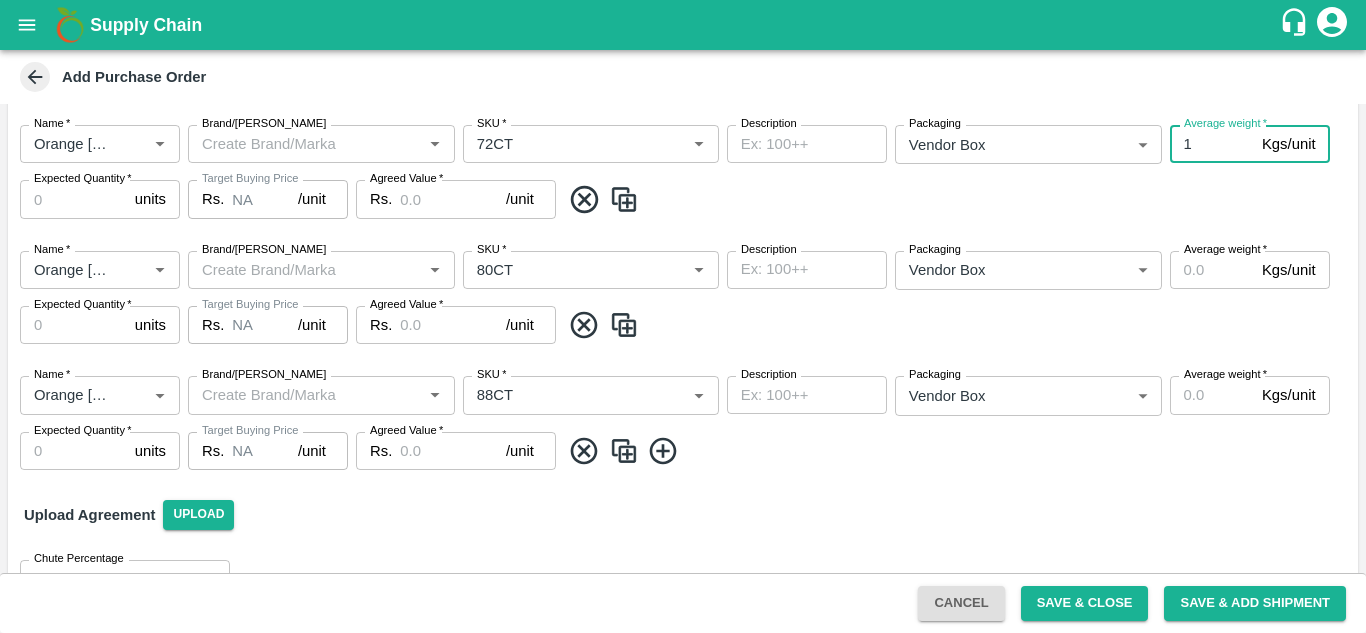click on "1" at bounding box center (1212, 144) 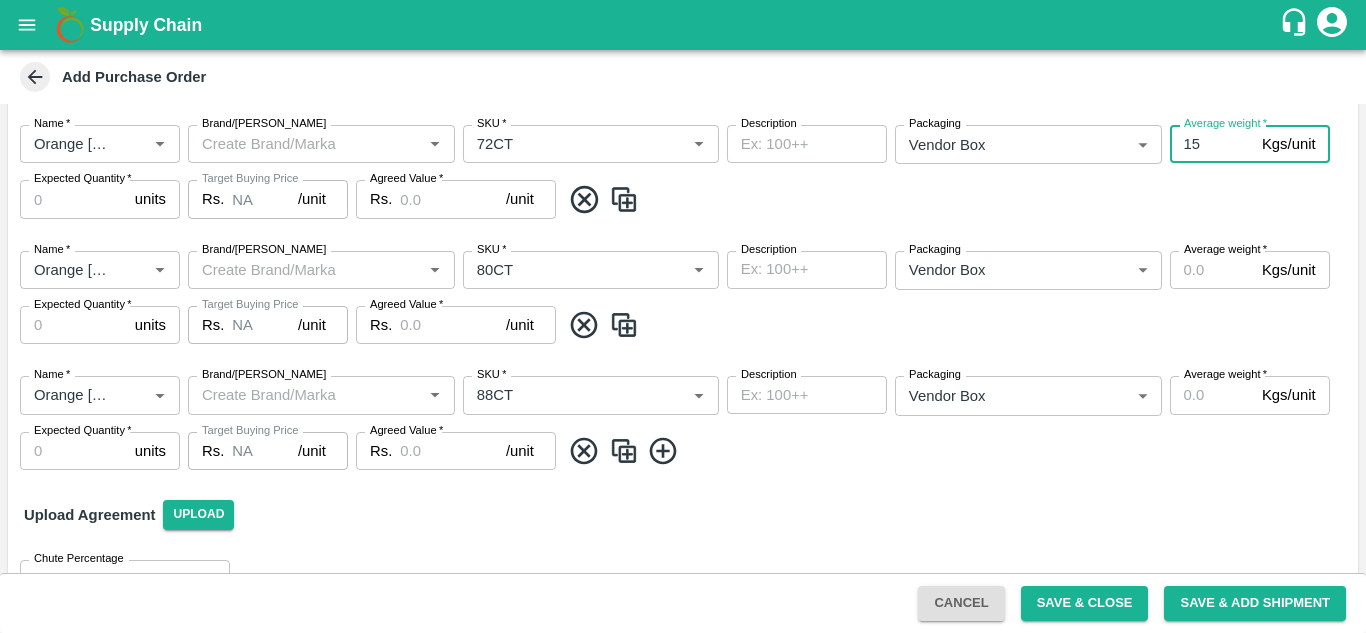 type on "15" 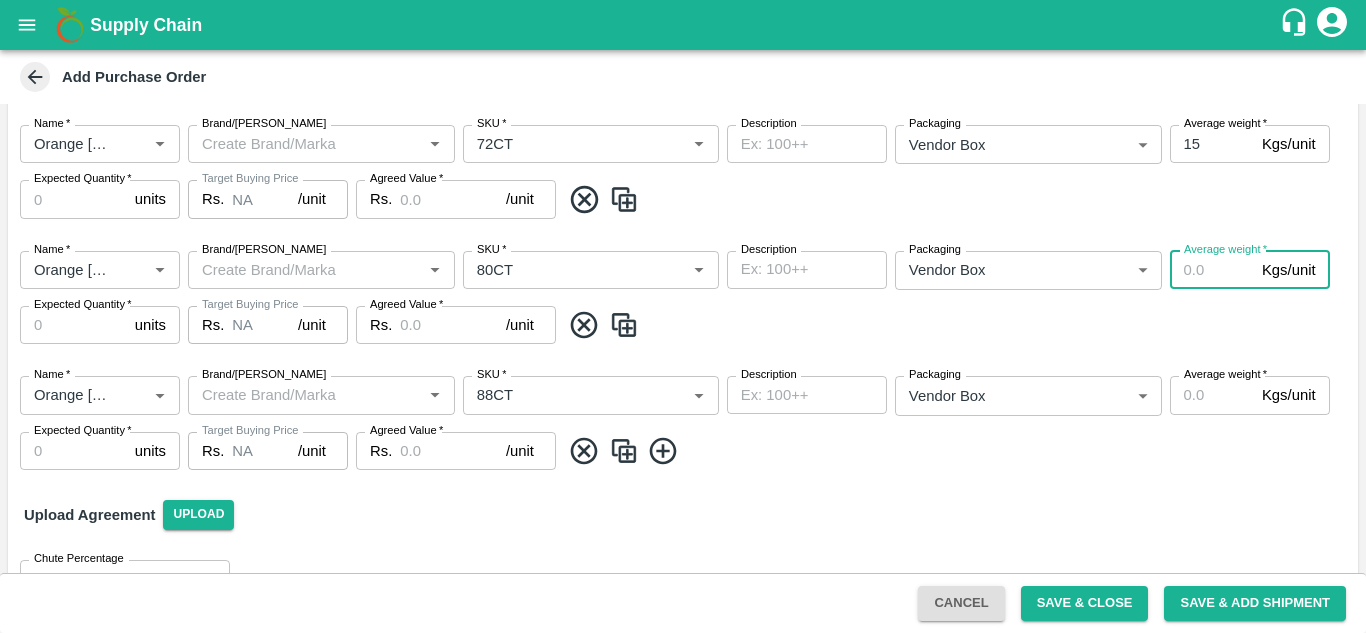 click on "Average weight   *" at bounding box center (1212, 270) 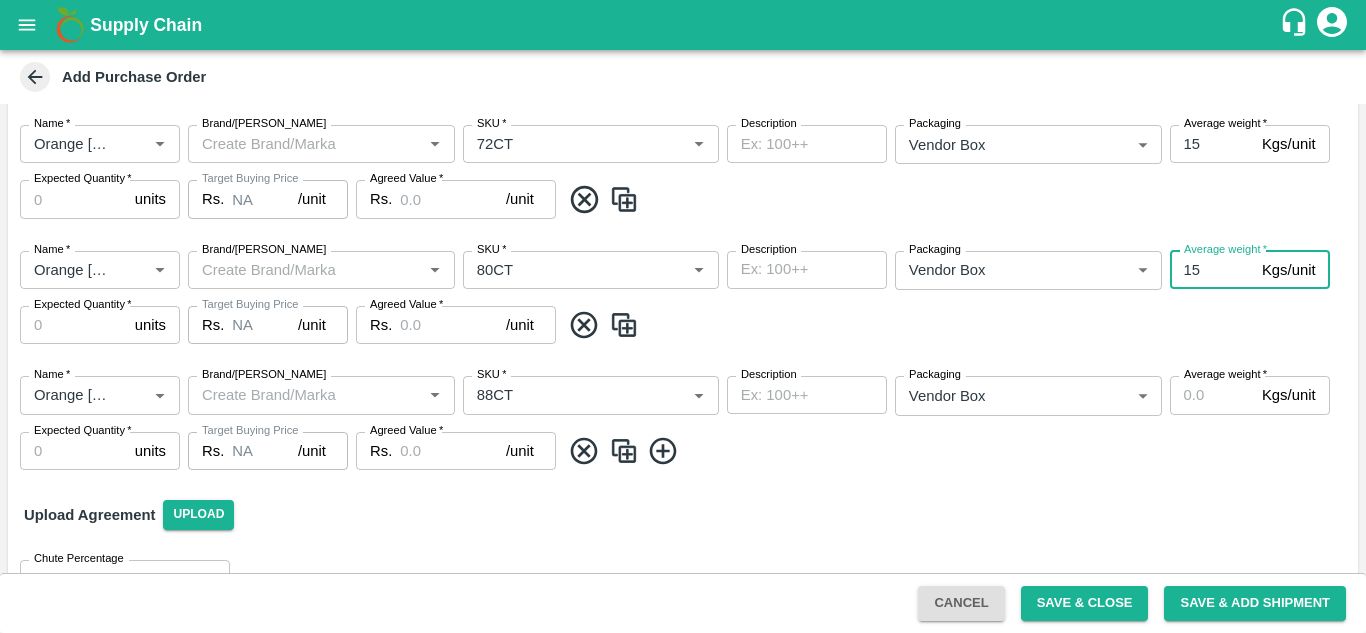 type on "15" 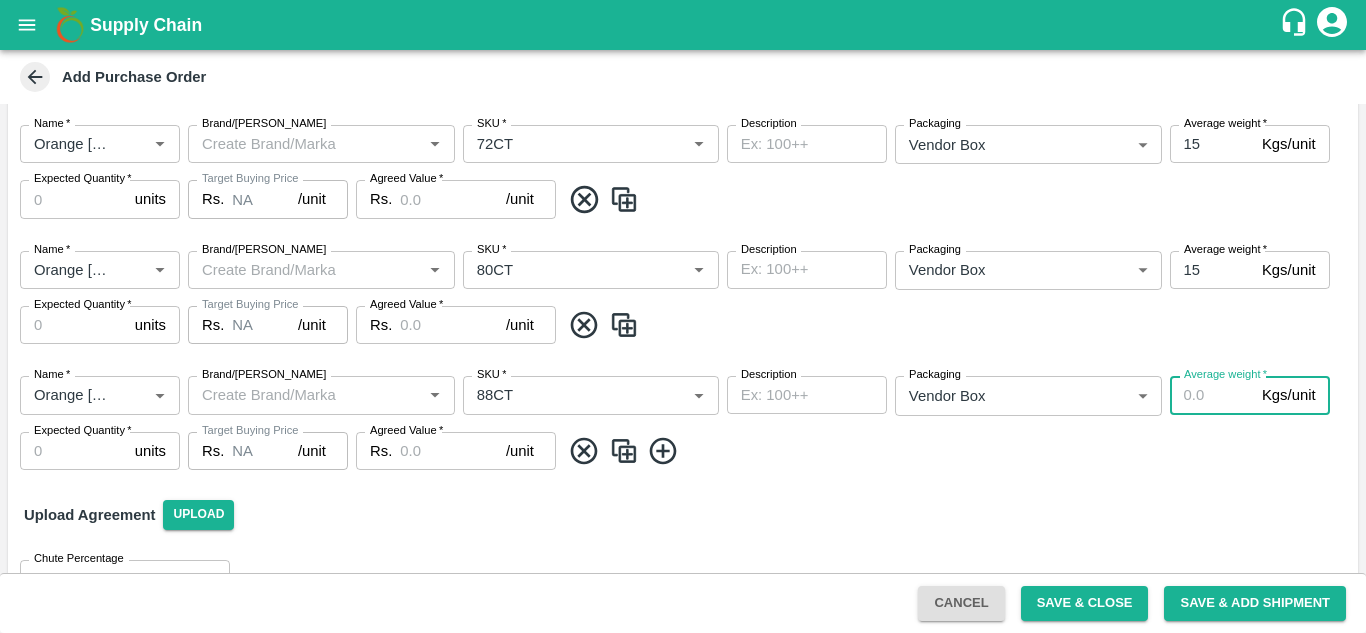 click on "Average weight   *" at bounding box center [1212, 395] 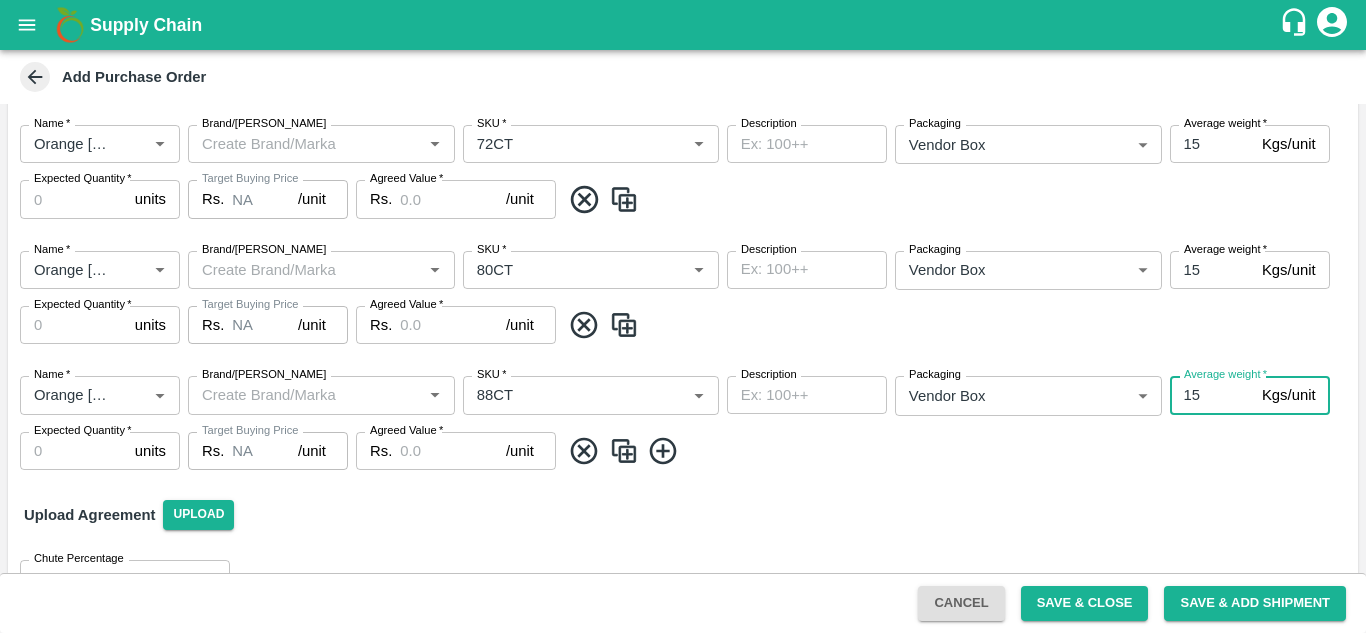 type on "15" 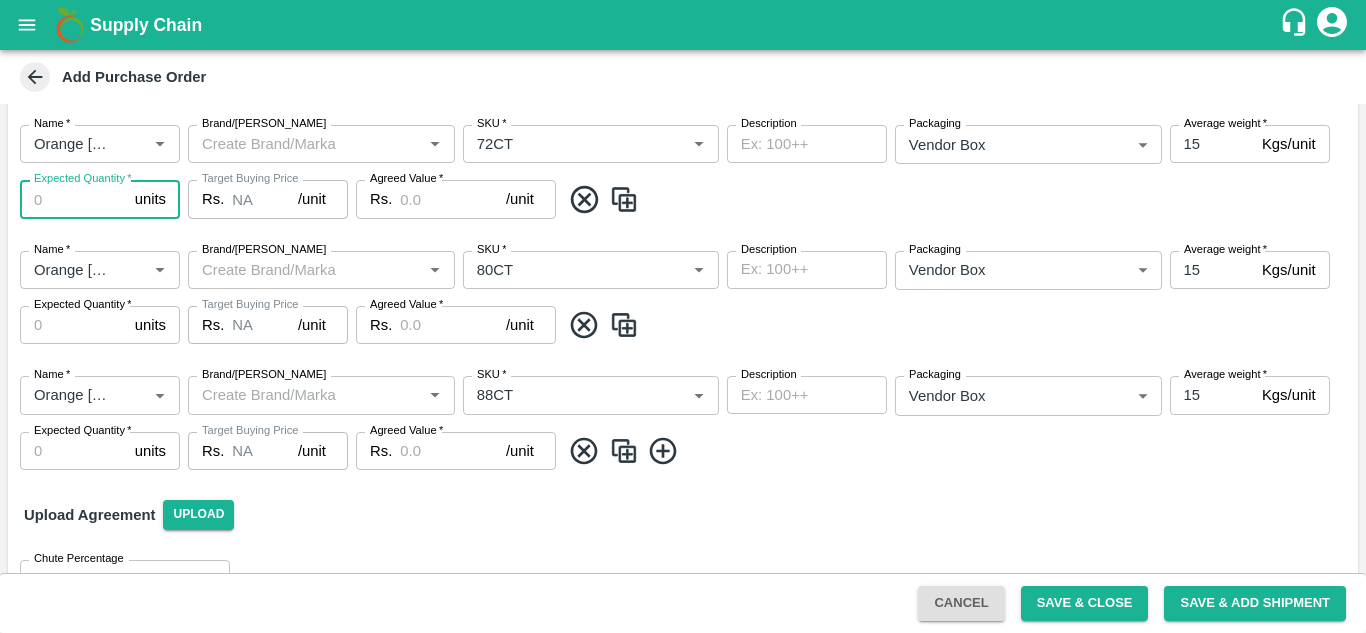 click on "Expected Quantity   *" at bounding box center (73, 199) 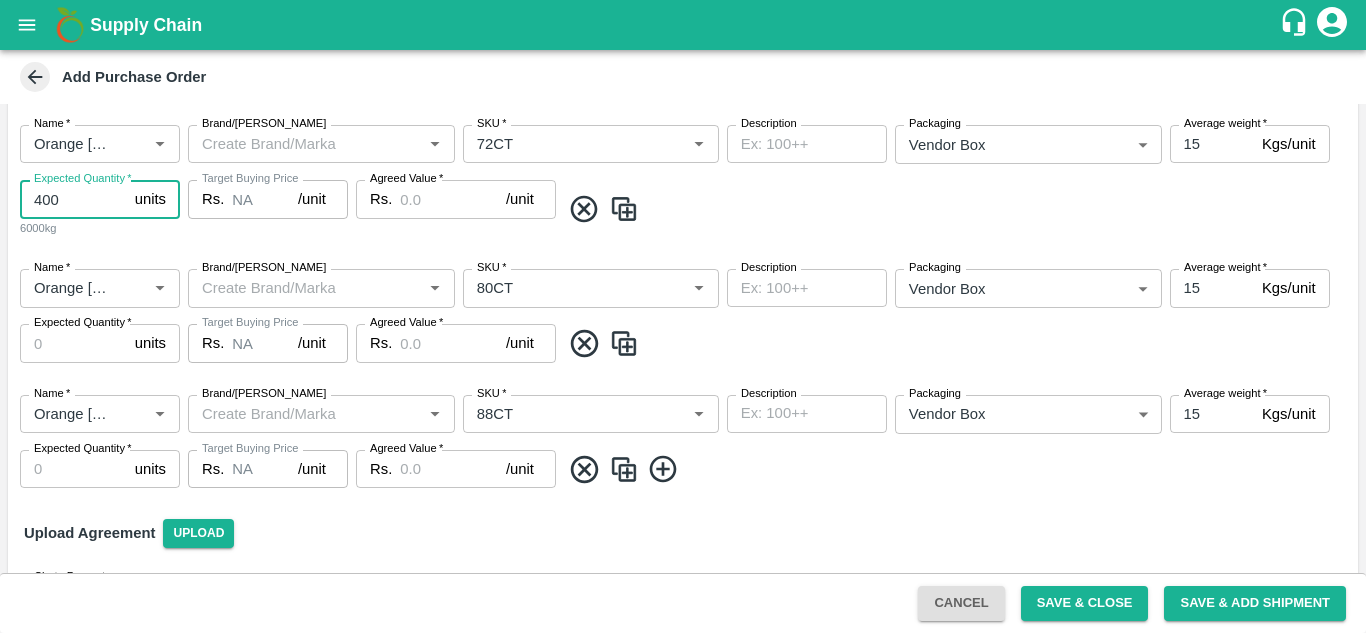 type on "400" 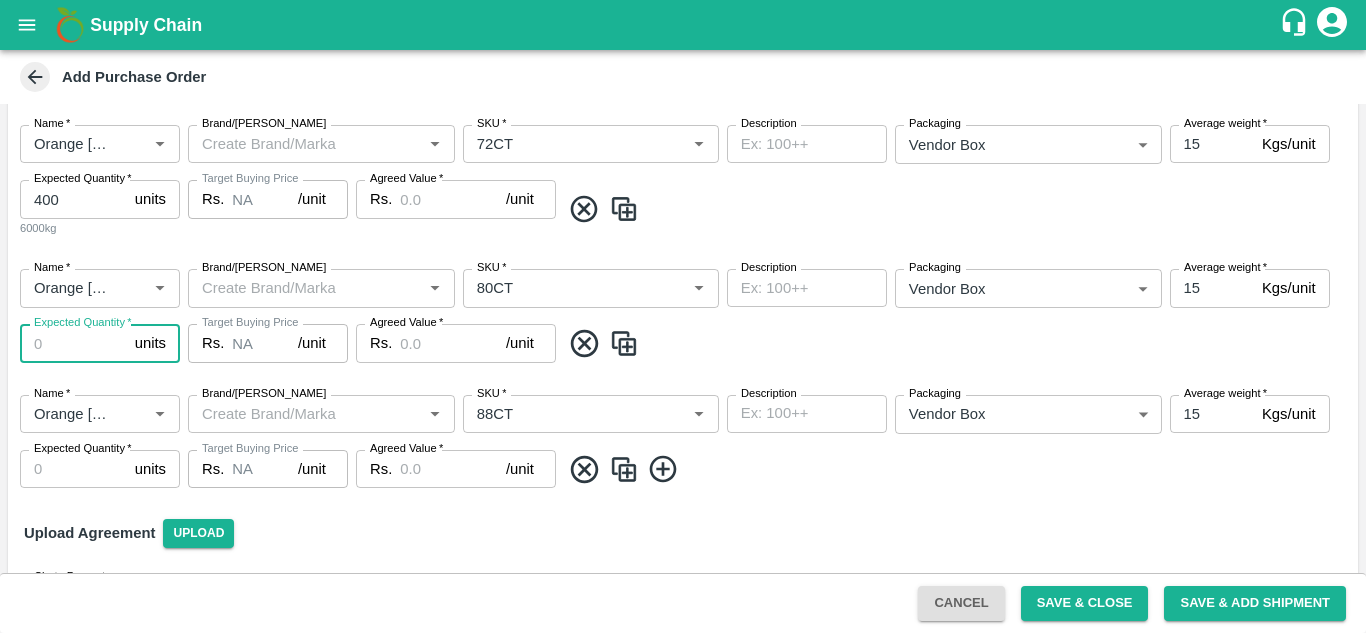 click on "Expected Quantity   *" at bounding box center [73, 343] 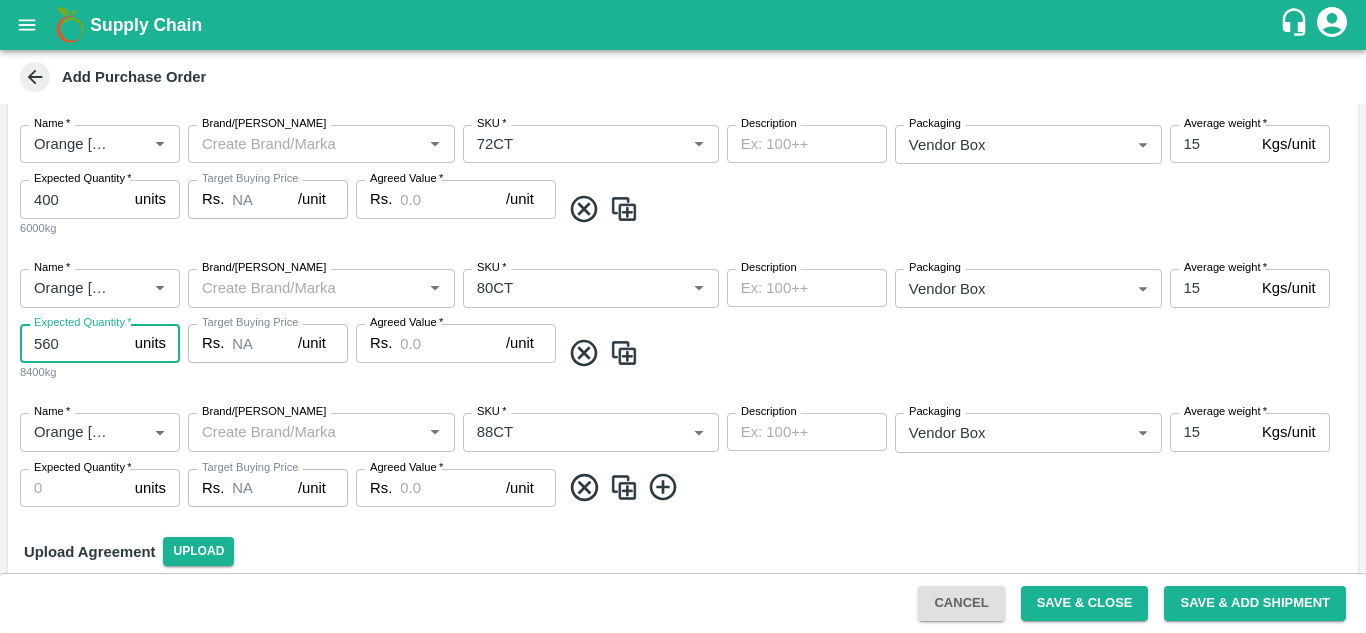 type on "560" 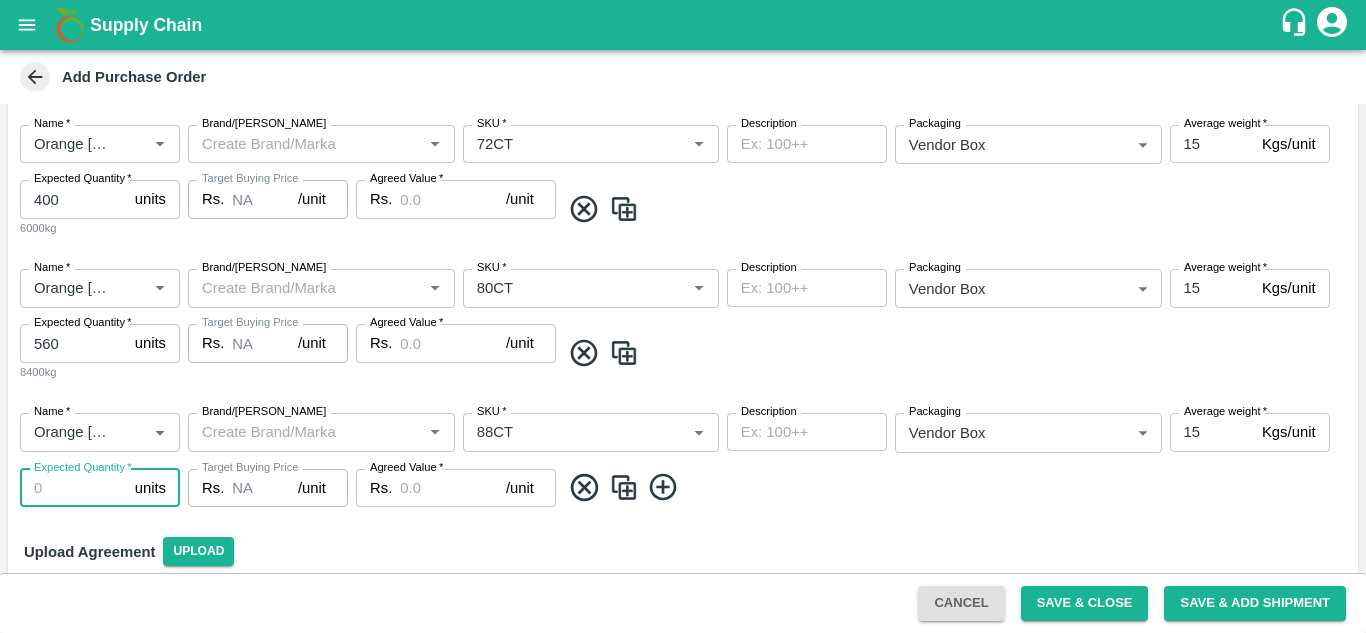 click on "Expected Quantity   *" at bounding box center (73, 488) 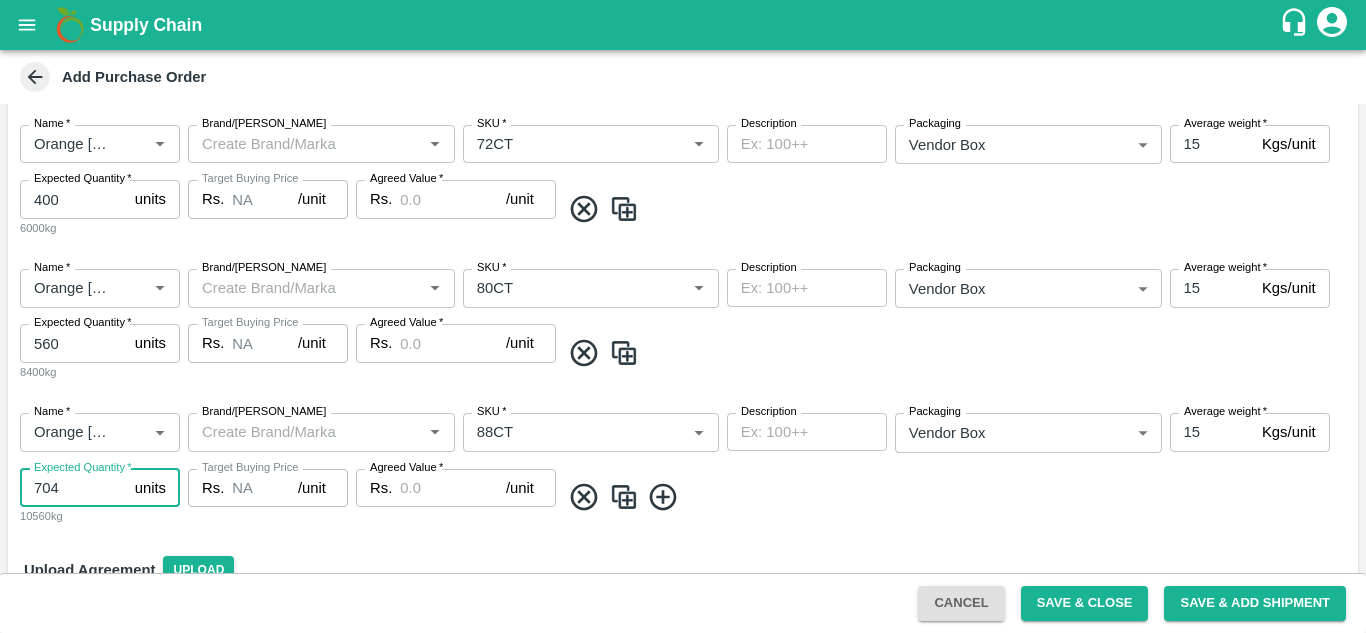 type on "704" 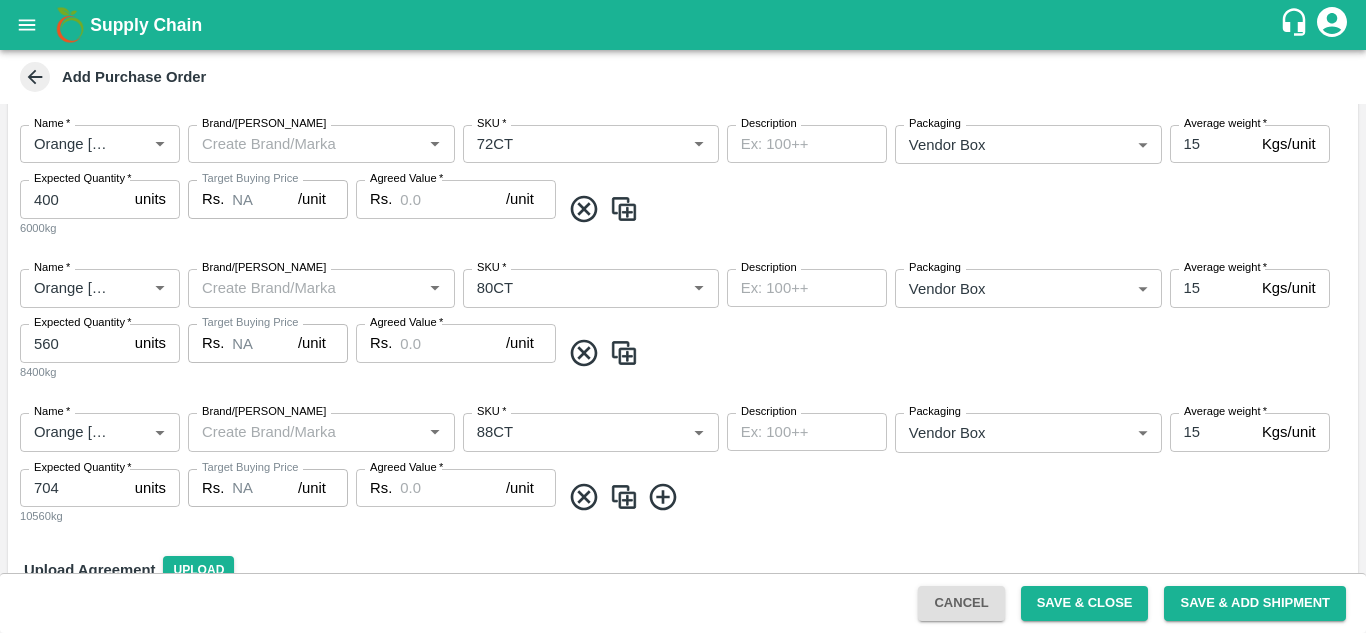 click on "Upload Agreement Upload" at bounding box center (683, 570) 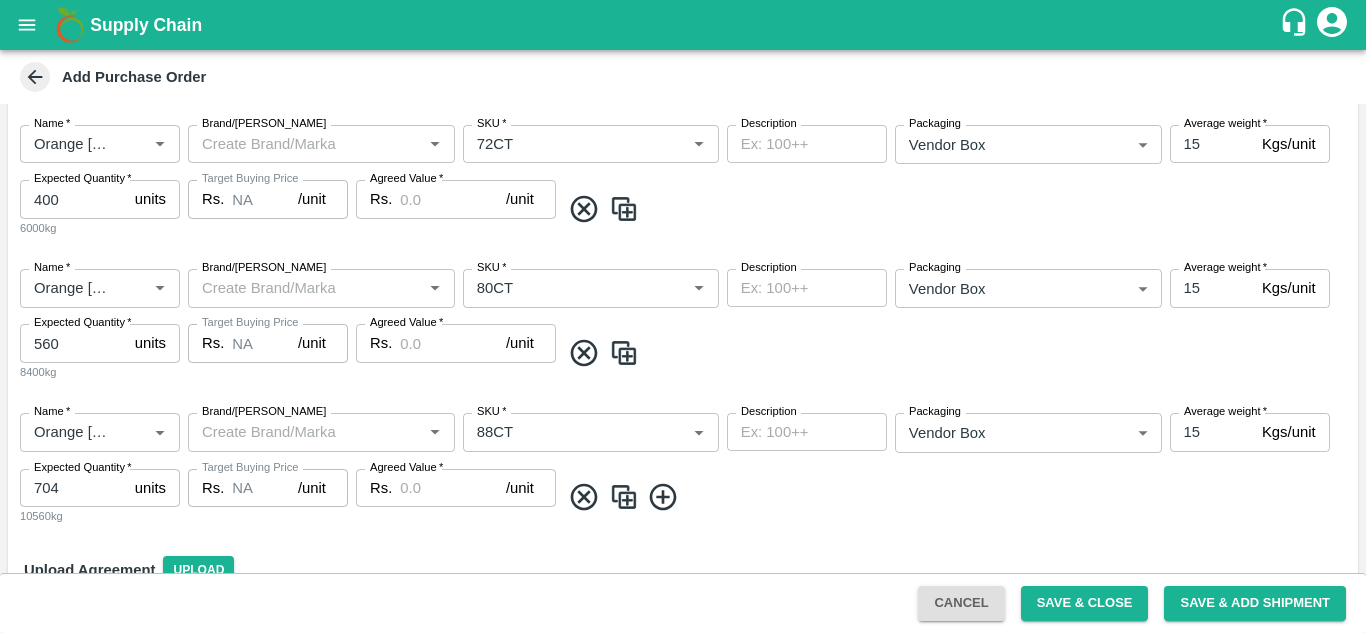 click on "Rs." at bounding box center [381, 199] 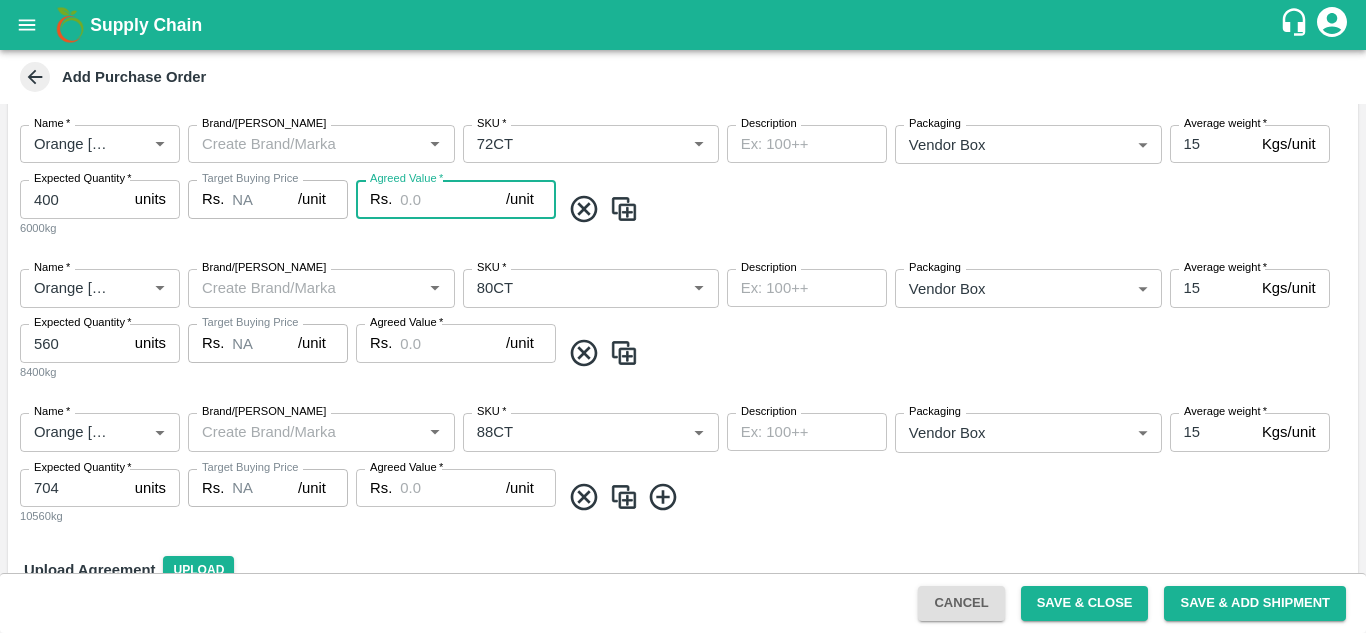 click on "Agreed Value   *" at bounding box center [453, 199] 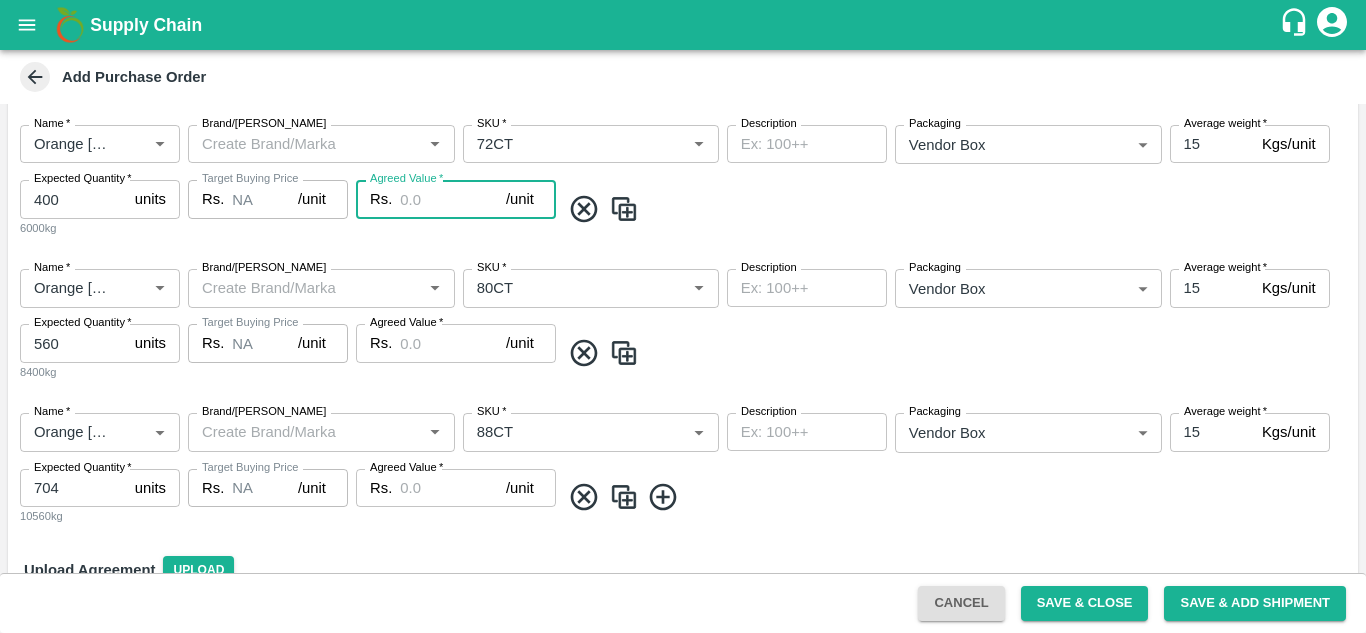 click on "Agreed Value   *" at bounding box center (453, 199) 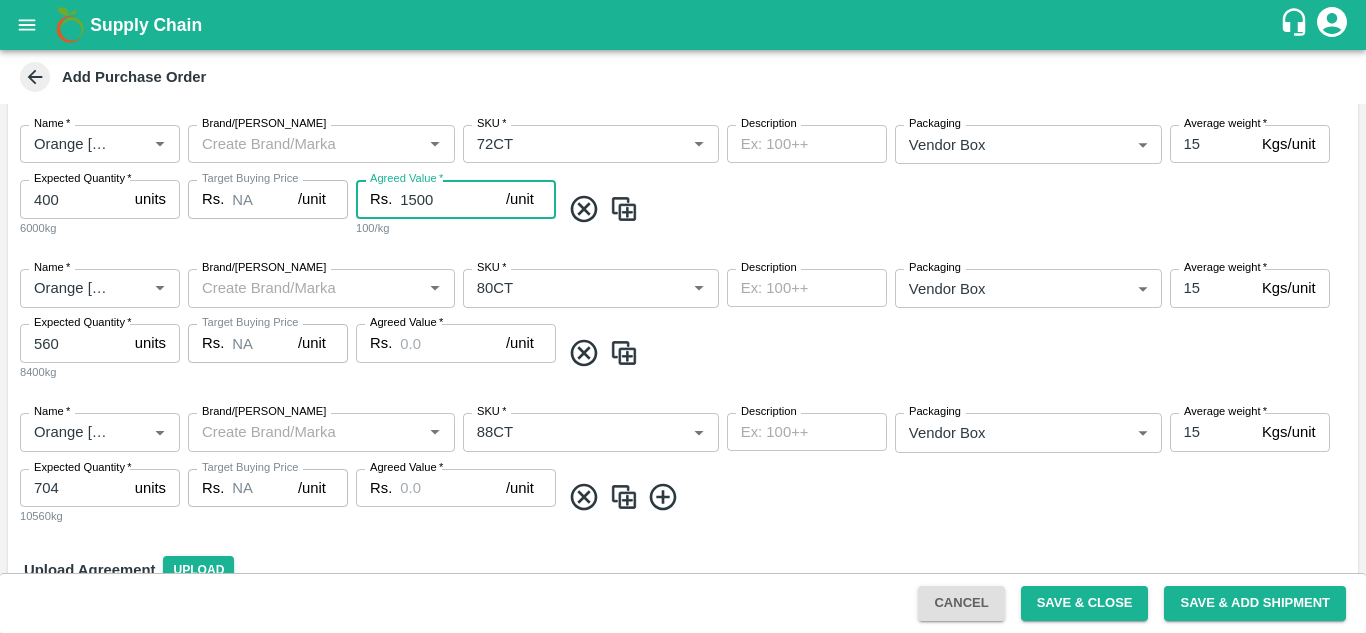 type on "1500" 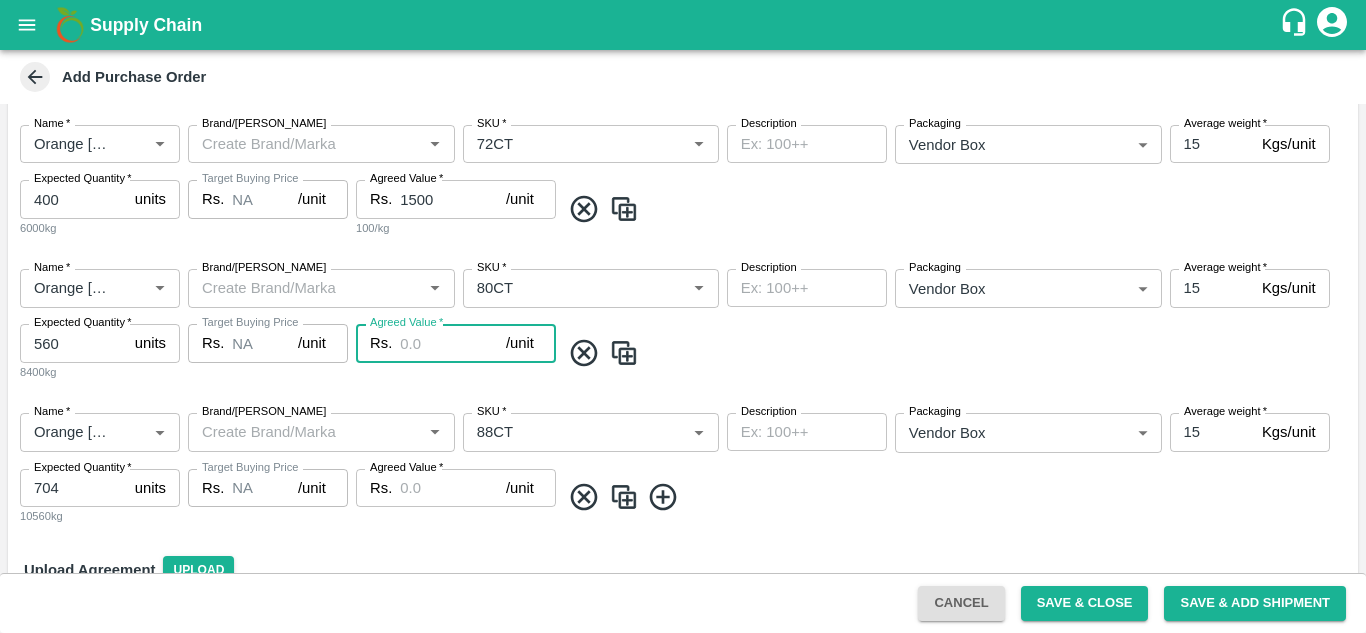 click on "Agreed Value   *" at bounding box center [453, 343] 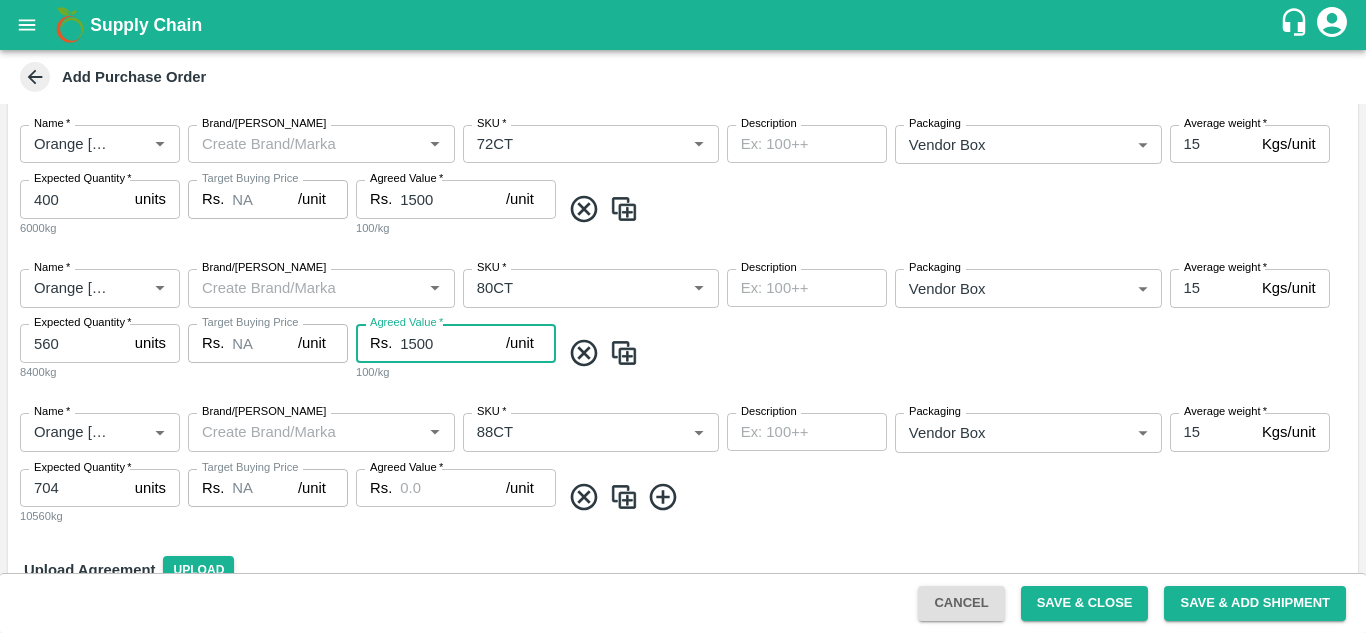 type on "1500" 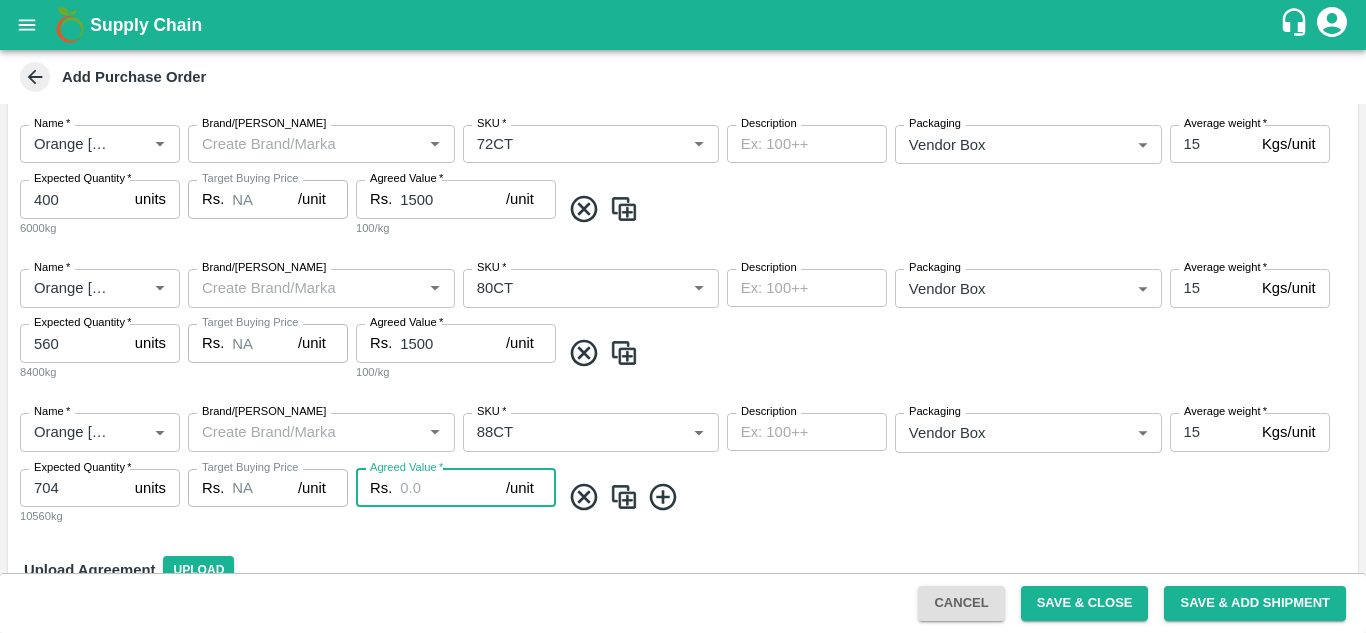 click on "Agreed Value   *" at bounding box center [453, 488] 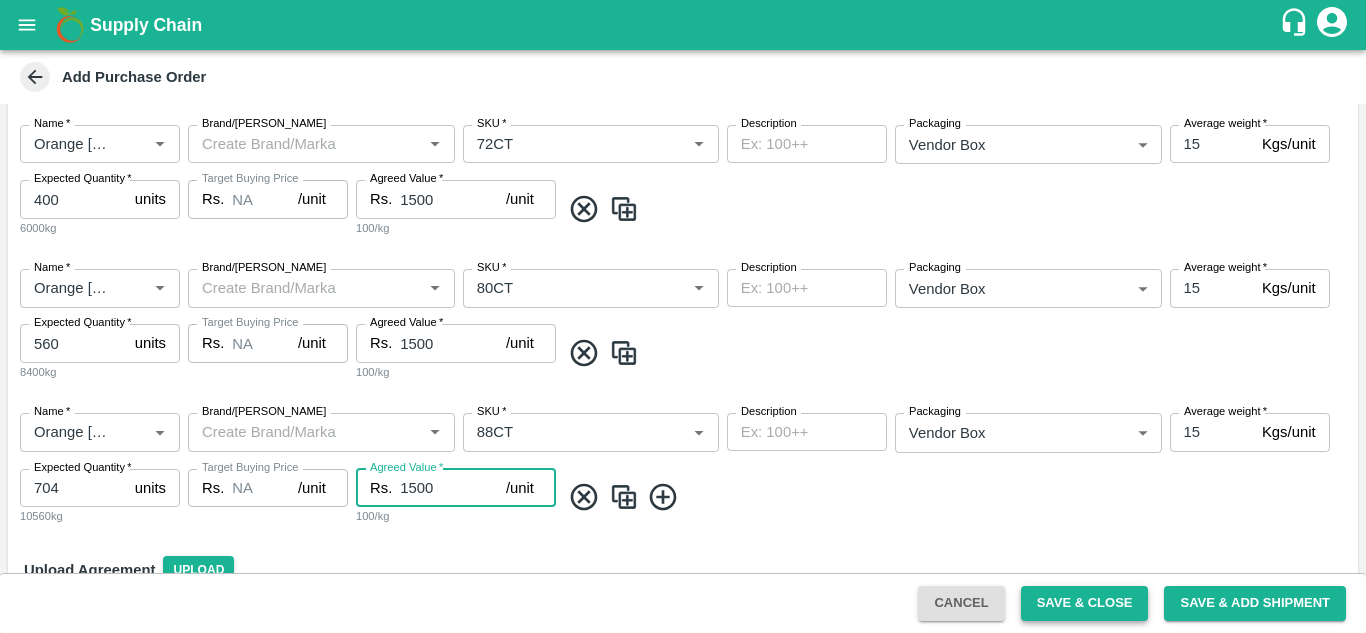 type on "1500" 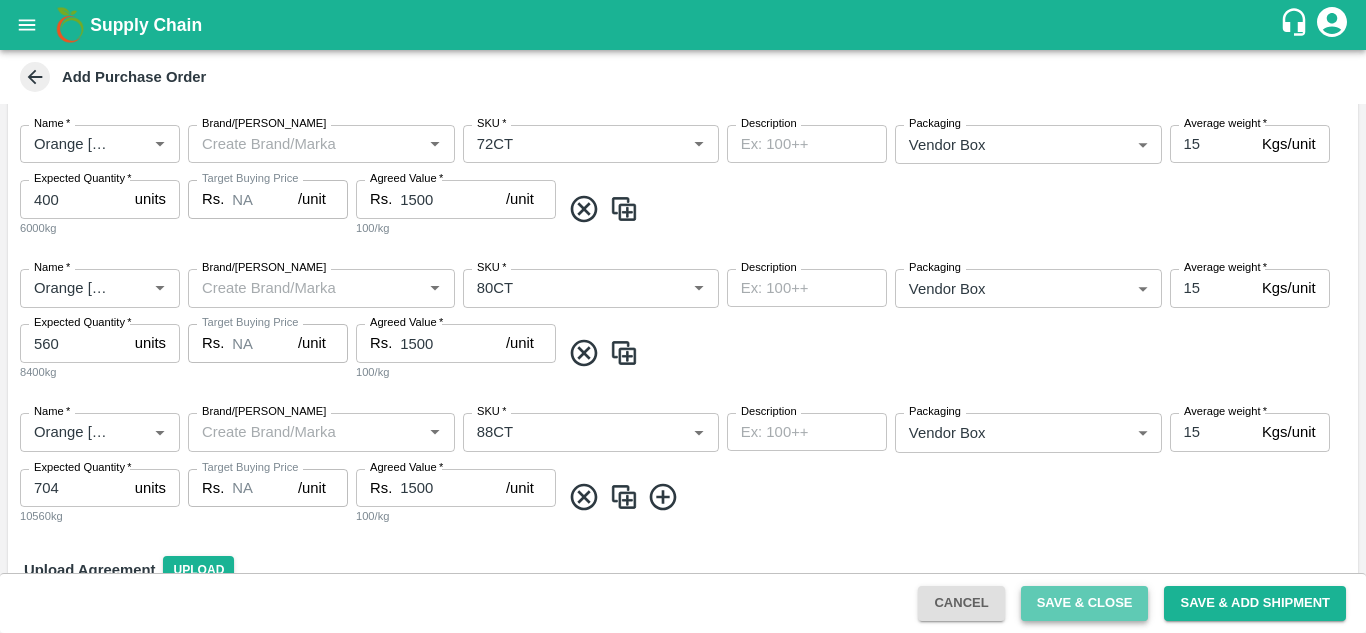 click on "Save & Close" at bounding box center [1085, 603] 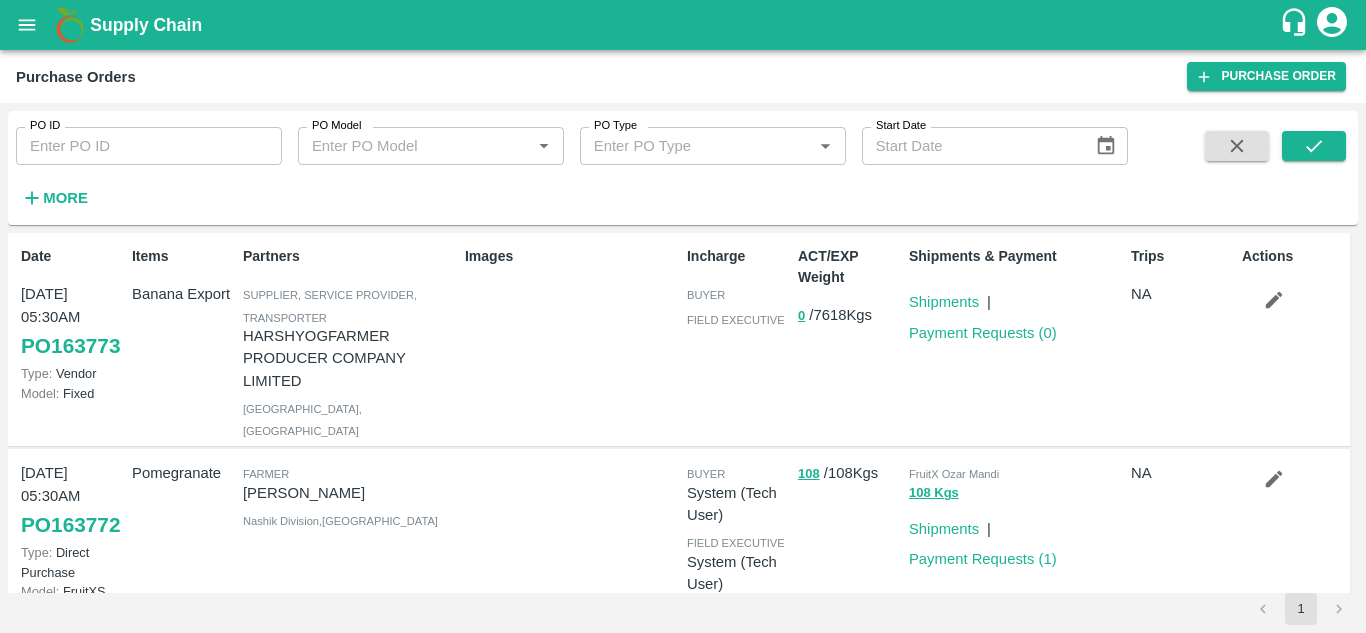 scroll, scrollTop: 0, scrollLeft: 0, axis: both 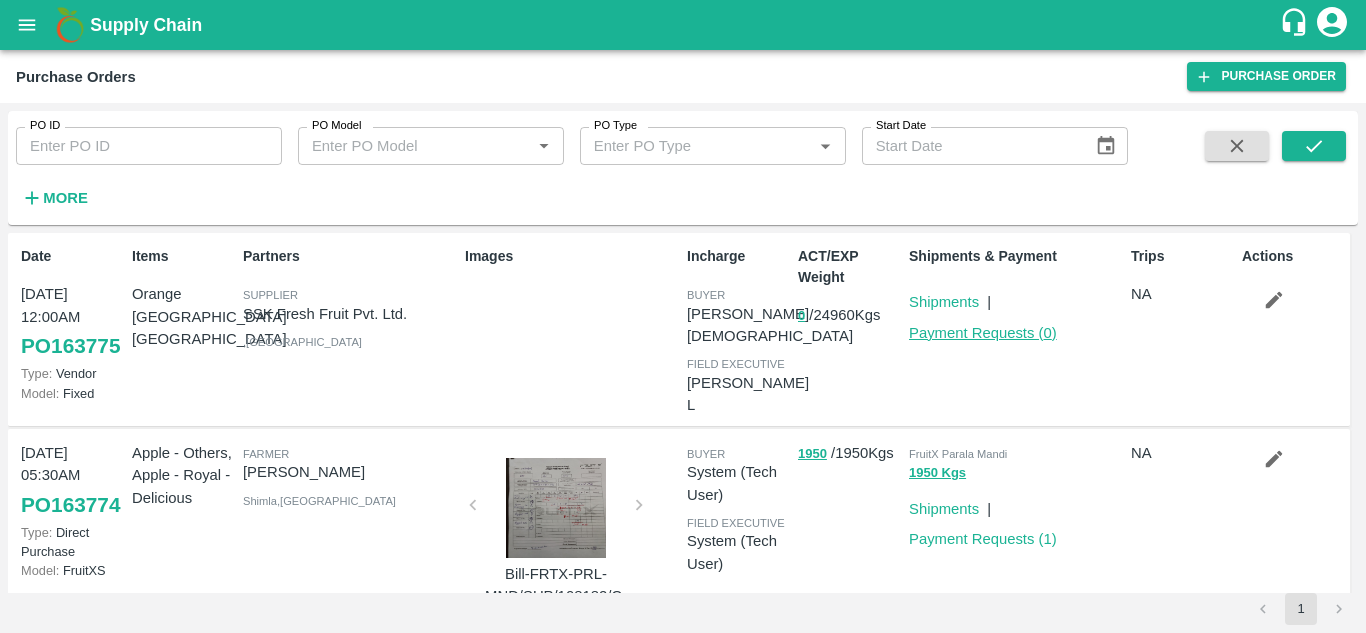 click on "Payment Requests ( 0 )" at bounding box center [983, 333] 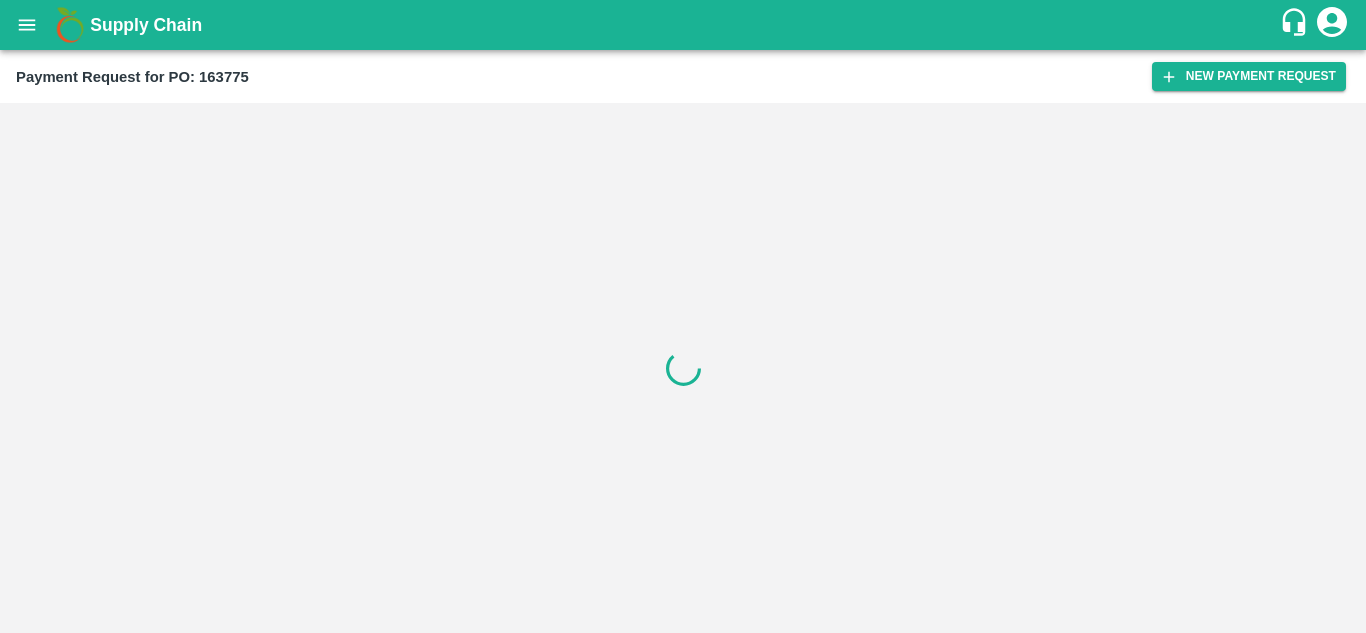 scroll, scrollTop: 0, scrollLeft: 0, axis: both 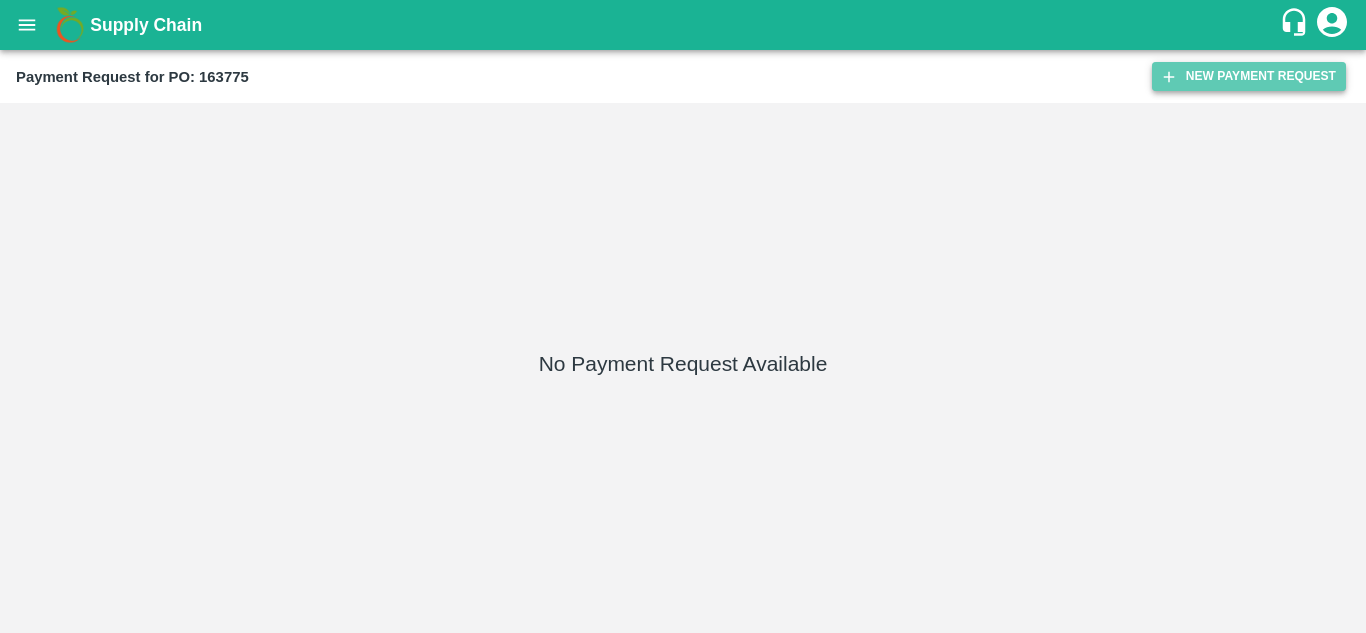 click on "New Payment Request" at bounding box center [1249, 76] 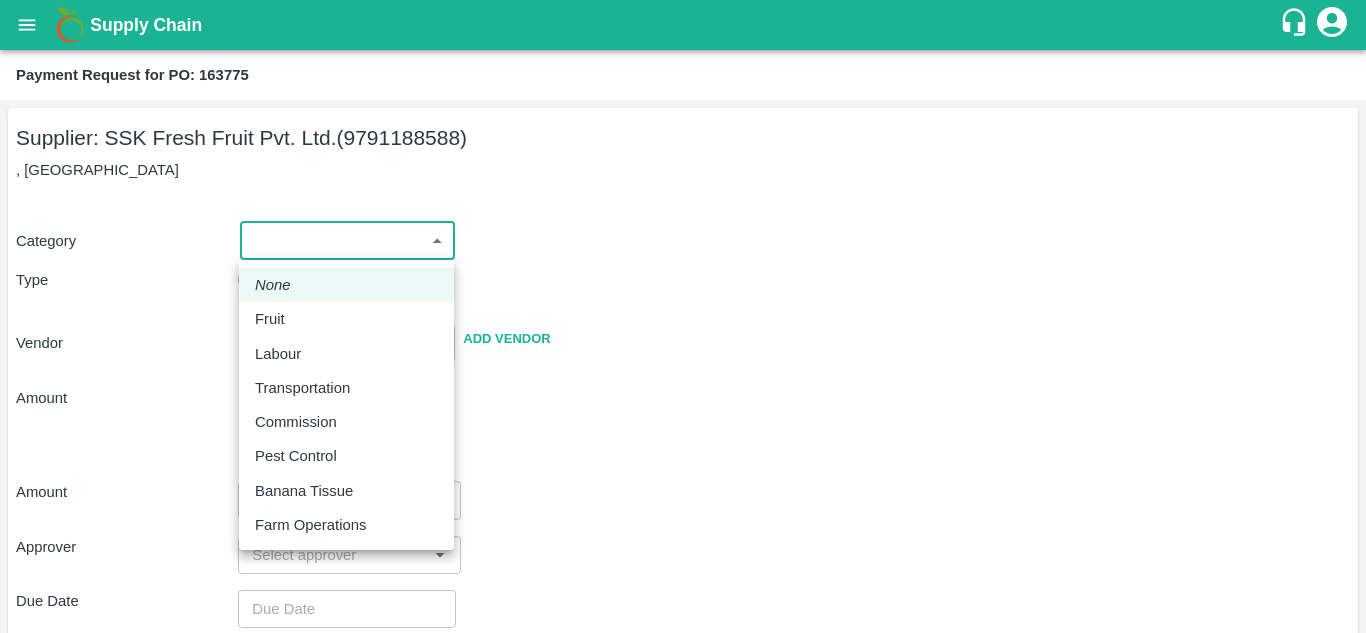 click on "Supply Chain Payment Request for PO: 163775 Supplier:    SSK Fresh Fruit Pvt. Ltd.  (9791188588) , Chennai Category ​ ​ Type Advance Bill Vendor ​ Add Vendor Amount Total value Per Kg ​ Amount ​ Approver ​ Due Date ​  Priority  Low  High Comment x ​ Attach bill Cancel Save Mumbai Imported DC Bangalore Imported DC - Safal Market Delhi Imported DC MDC Bhubaneswar Bangalore DC MDC Cochin Modern Trade Bangalore DC Ahmedabad virtual imported DC Chennai DC Hyderabad DC B2R Bangalore  FruitX Delhi Direct Customer Hanshu Sharma Logout None Fruit Labour Transportation Commission Pest Control Banana Tissue Farm Operations" at bounding box center [683, 316] 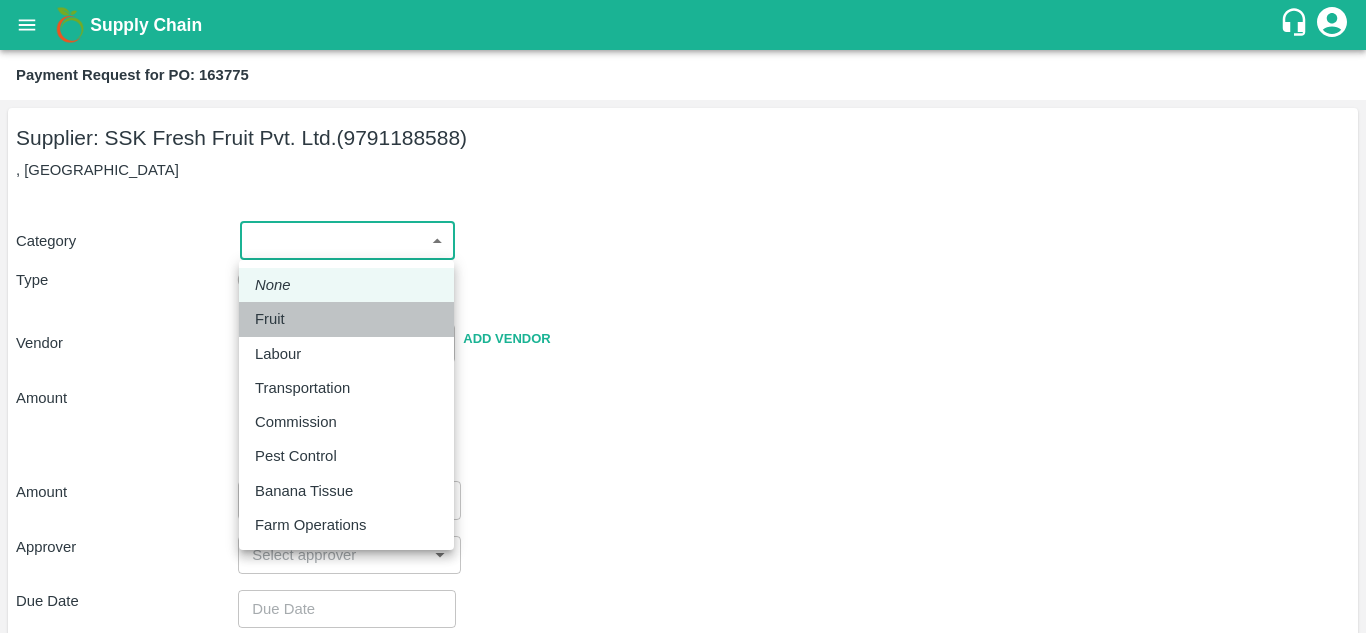 click on "Fruit" at bounding box center (270, 319) 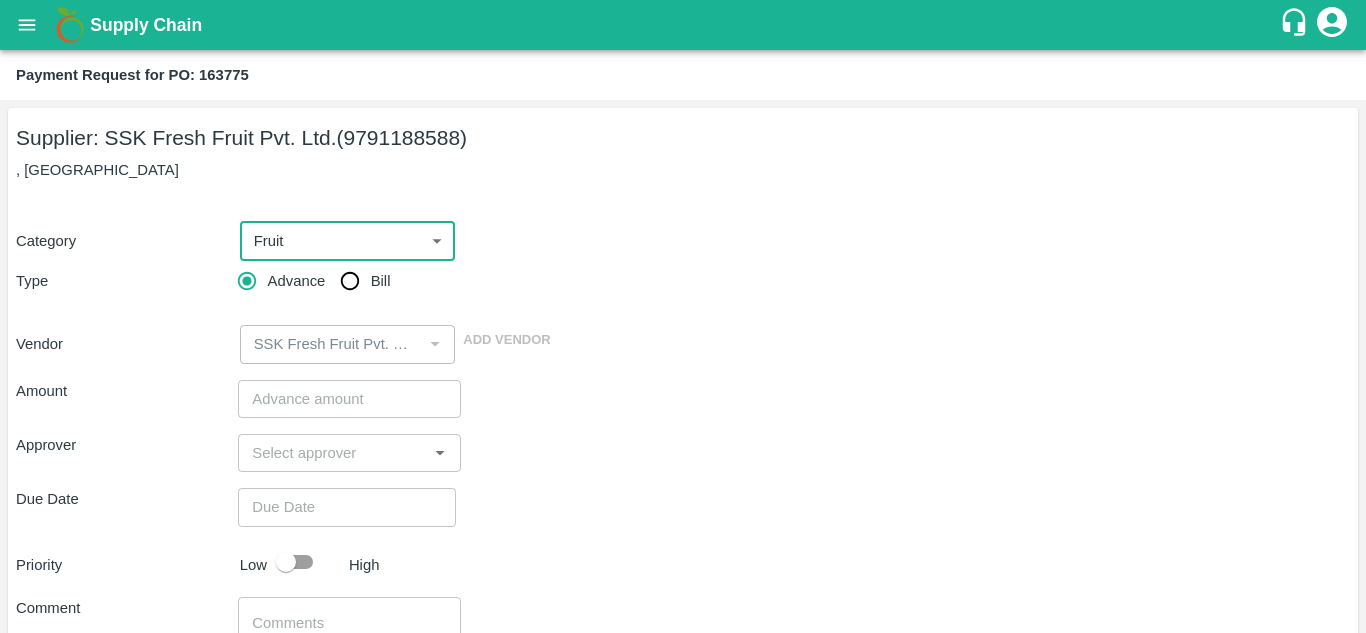 click at bounding box center (349, 399) 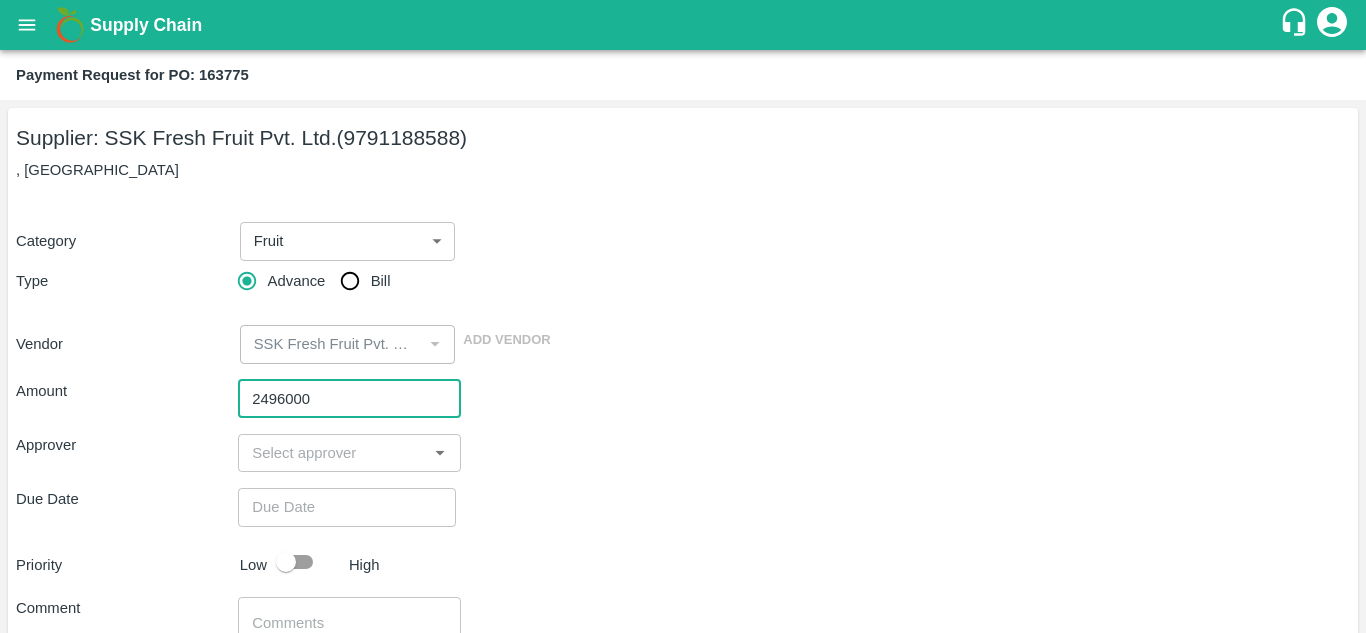 type on "2496000" 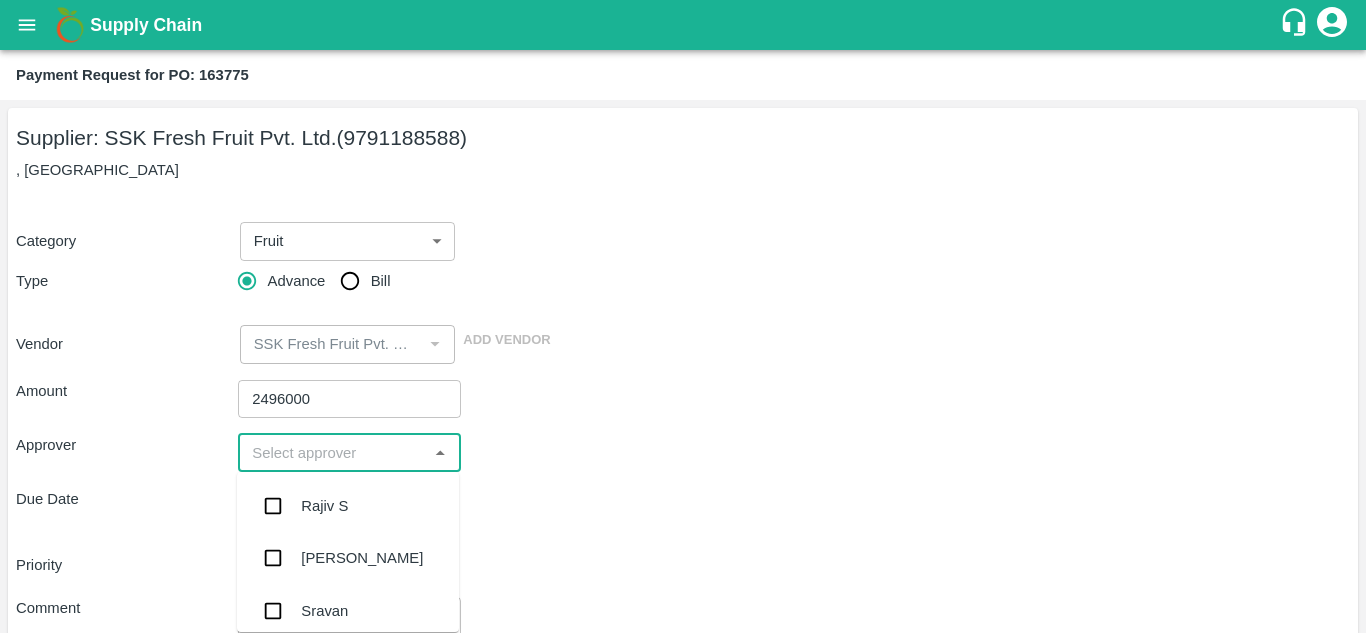 click at bounding box center [332, 453] 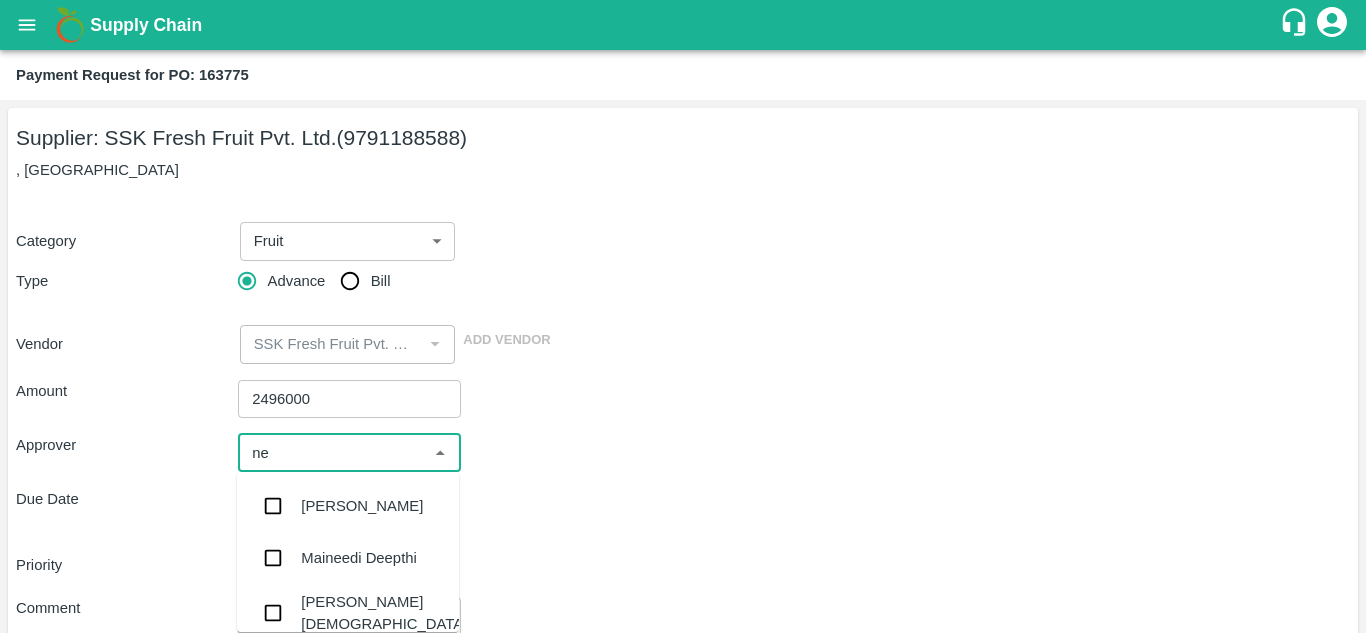 type on "nee" 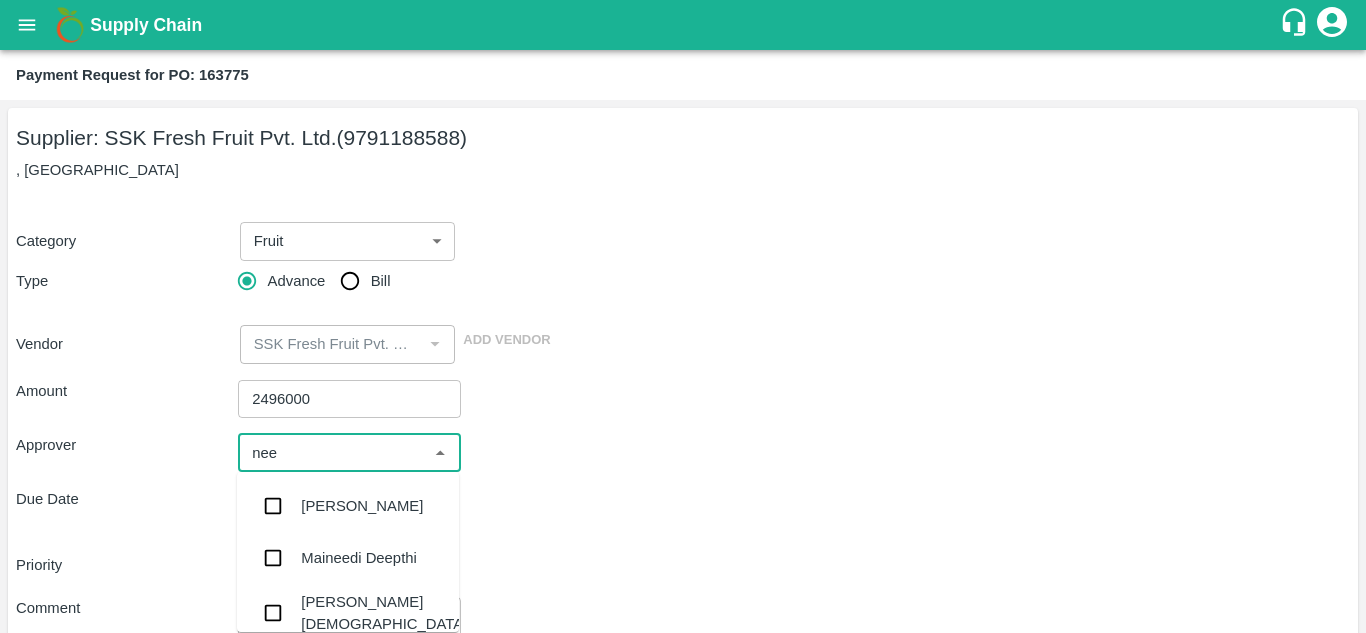 click on "[PERSON_NAME][DEMOGRAPHIC_DATA]" at bounding box center (384, 613) 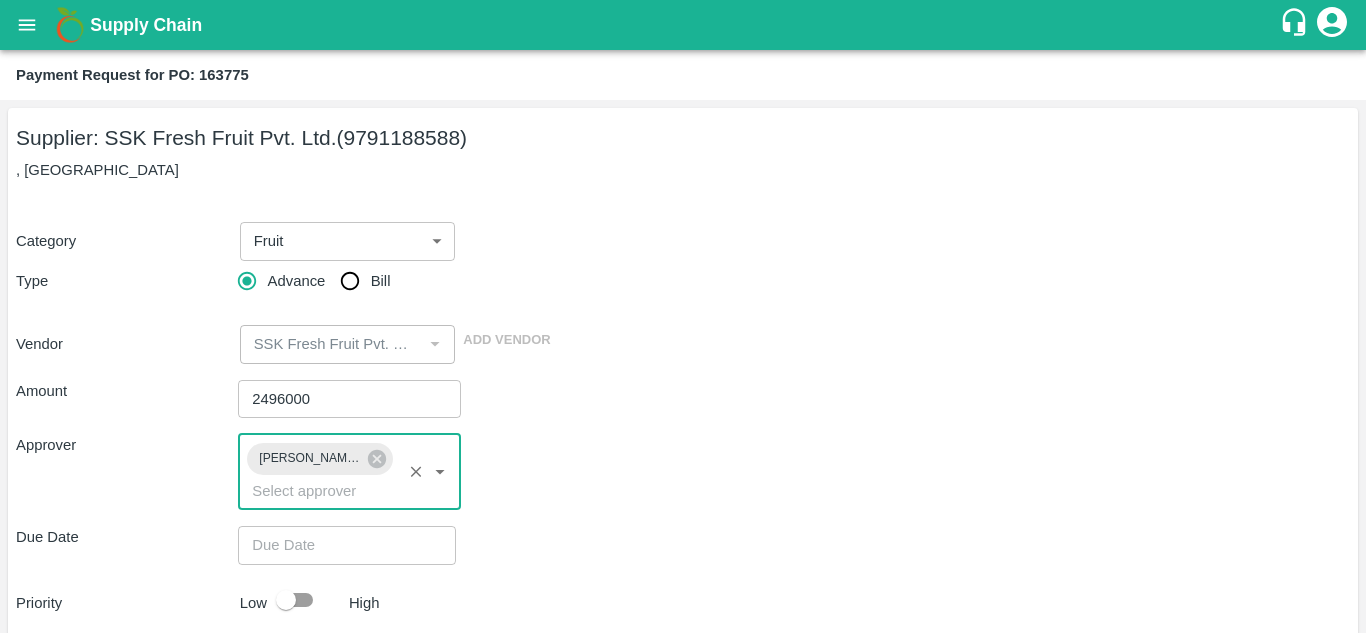 scroll, scrollTop: 176, scrollLeft: 0, axis: vertical 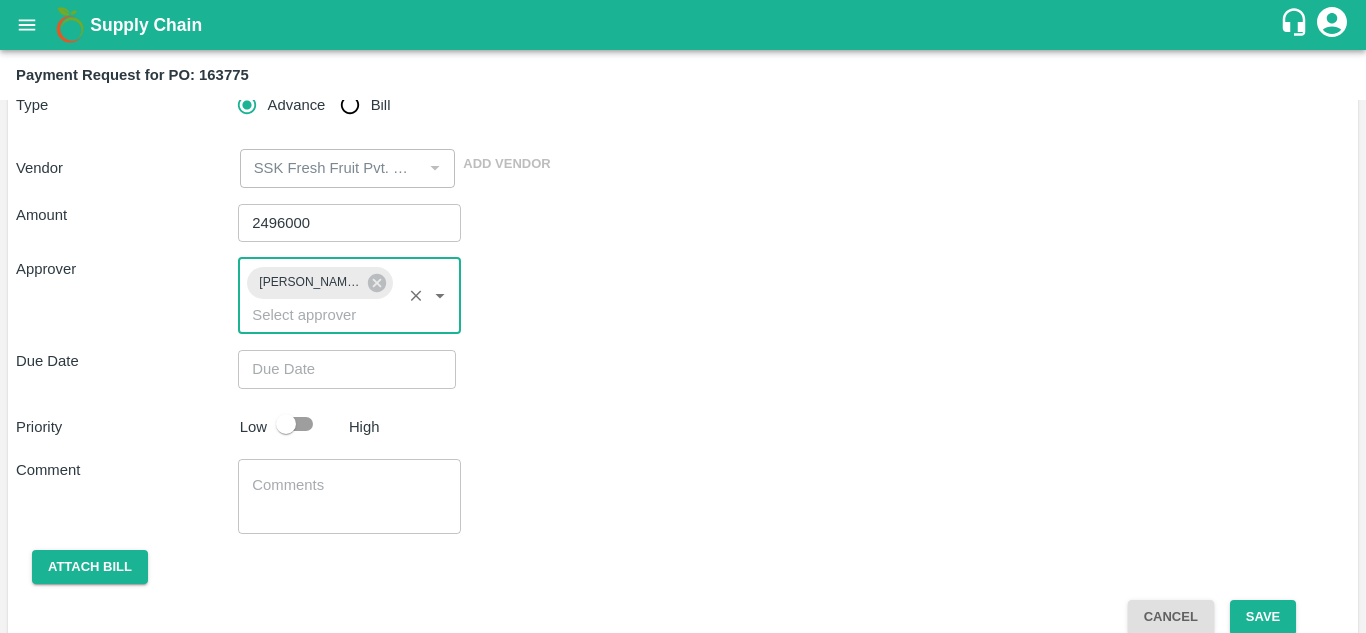type on "DD/MM/YYYY hh:mm aa" 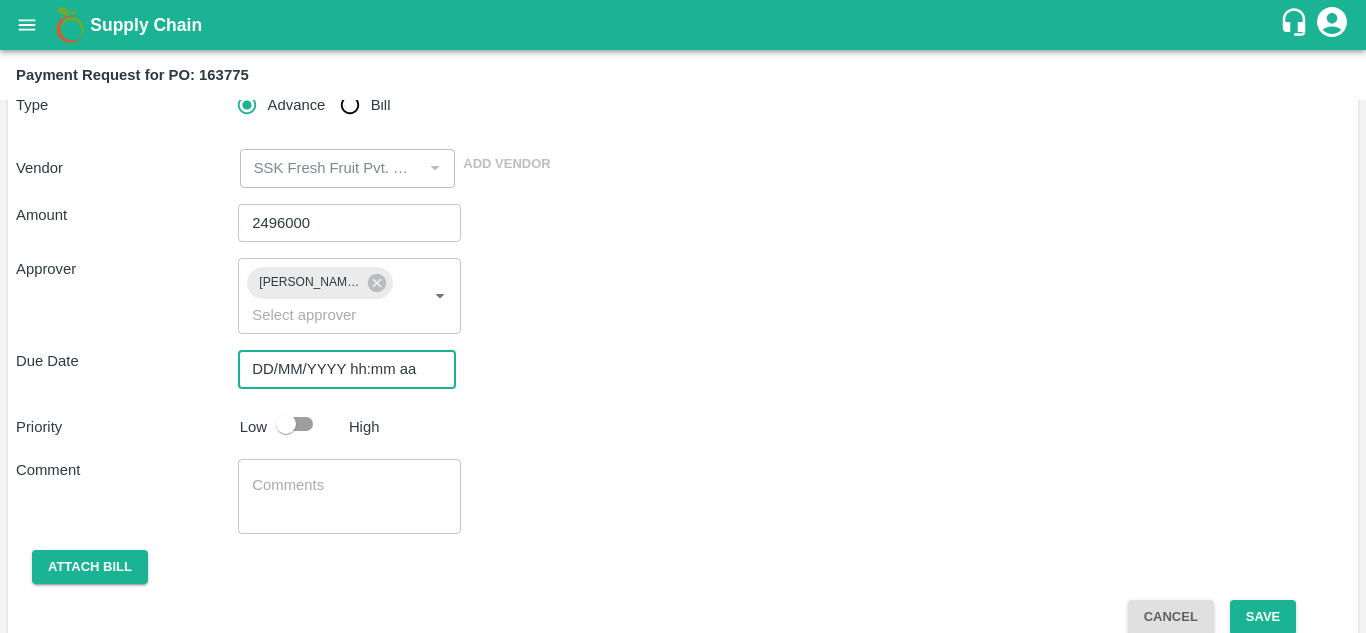 click on "DD/MM/YYYY hh:mm aa" at bounding box center [340, 369] 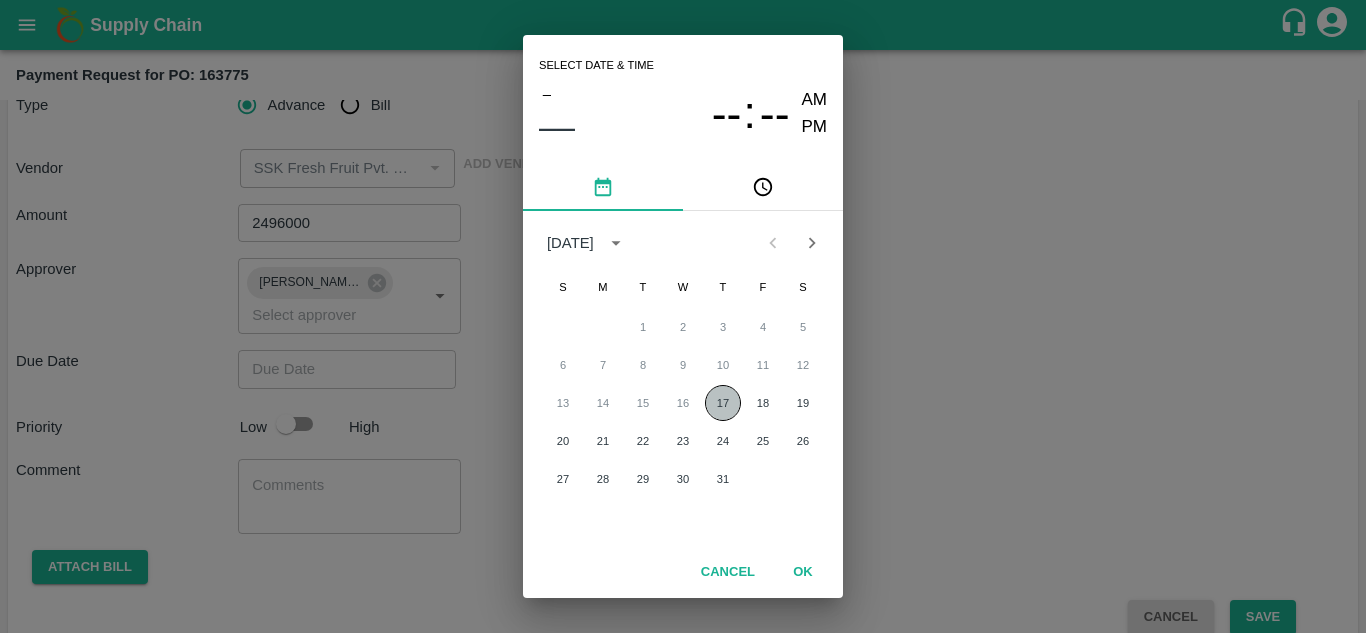 click on "17" at bounding box center (723, 403) 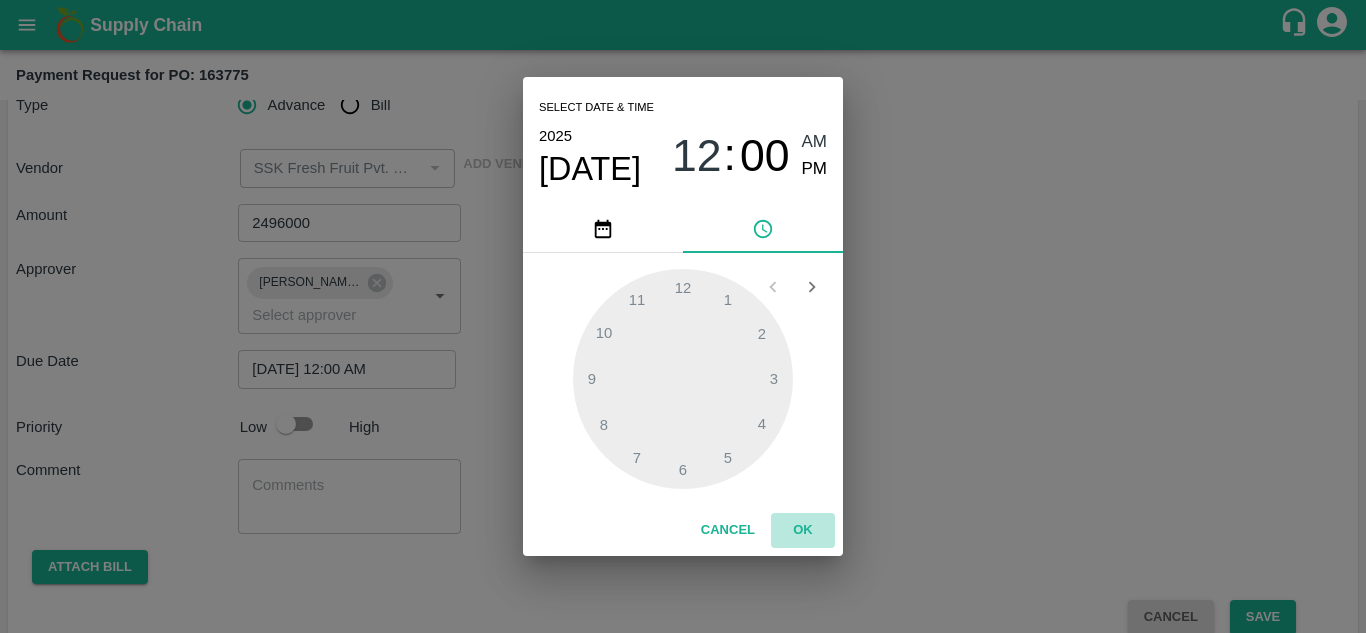 click on "OK" at bounding box center [803, 530] 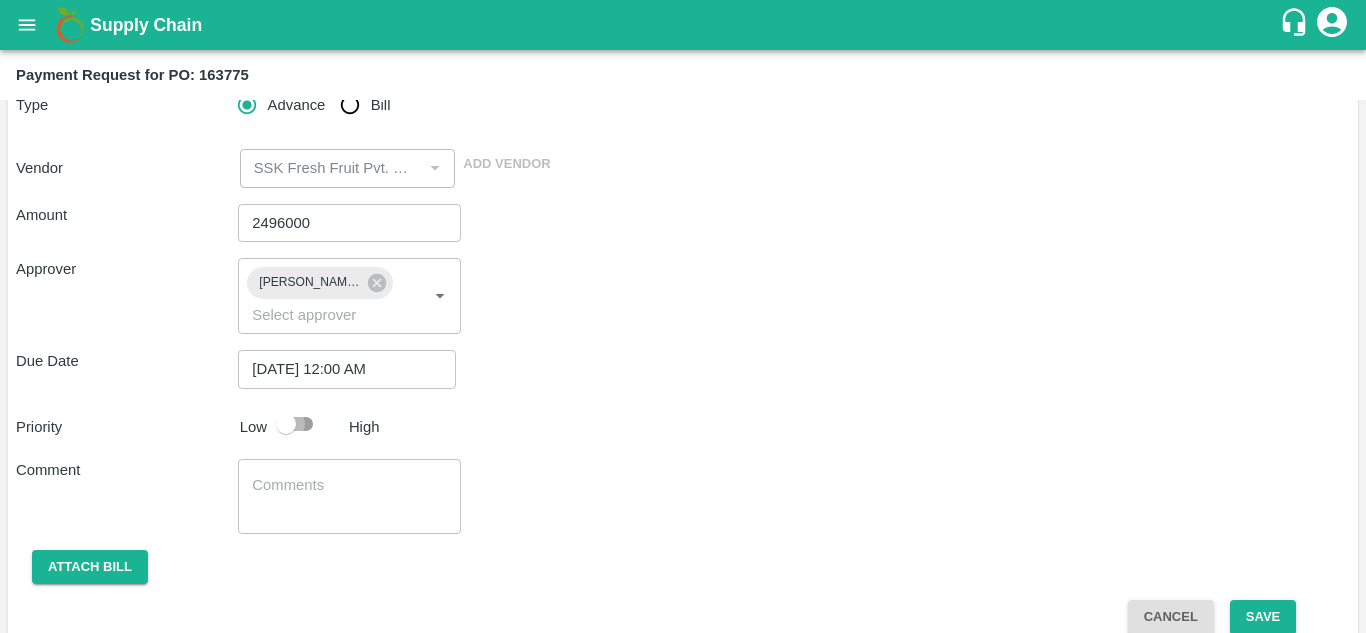 click at bounding box center (286, 424) 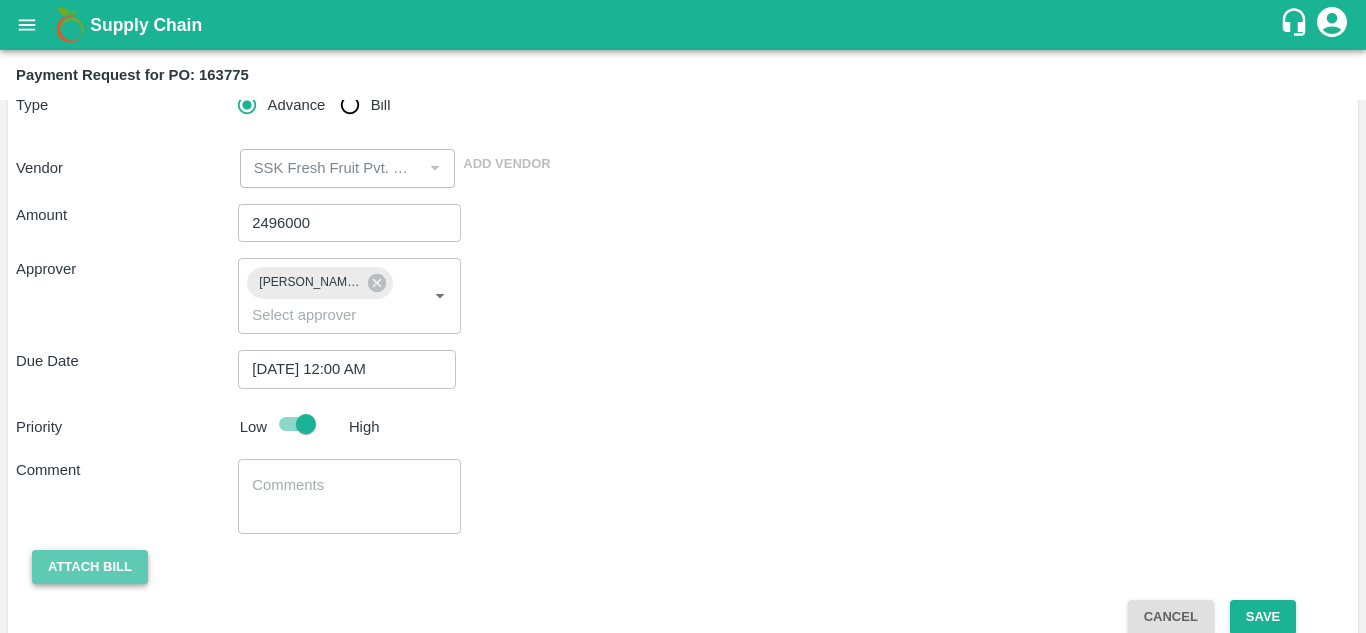 click on "Attach bill" at bounding box center [90, 567] 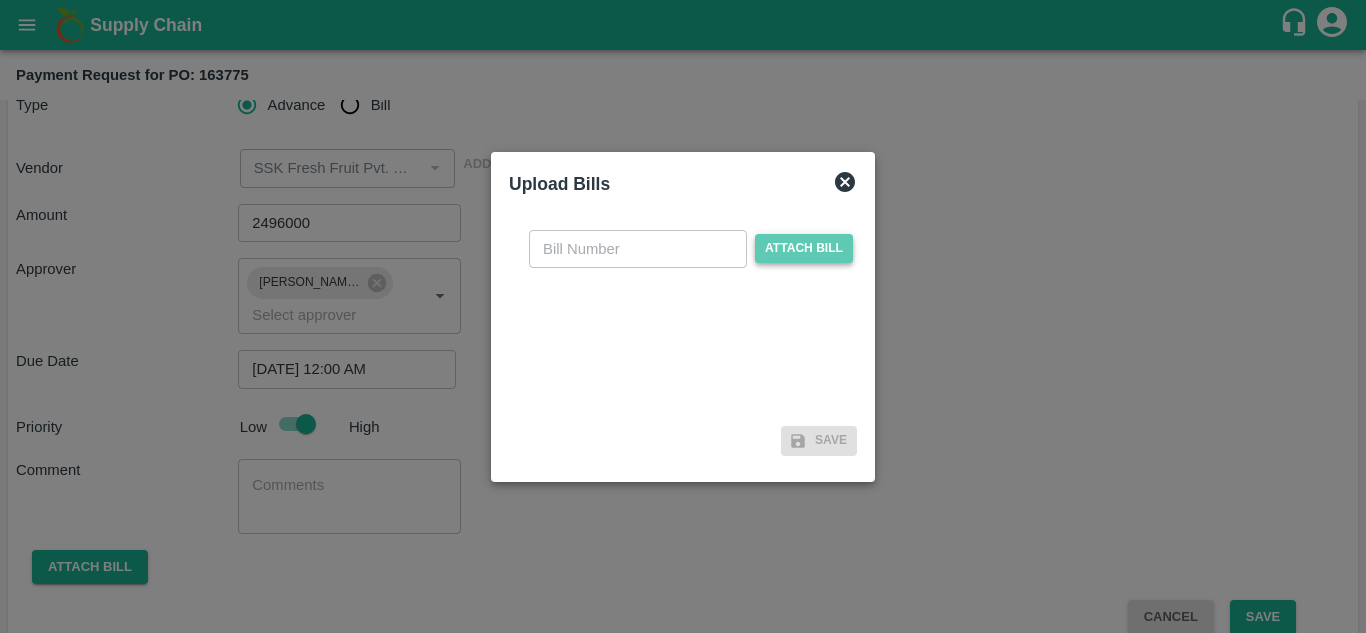click on "Attach bill" at bounding box center (804, 248) 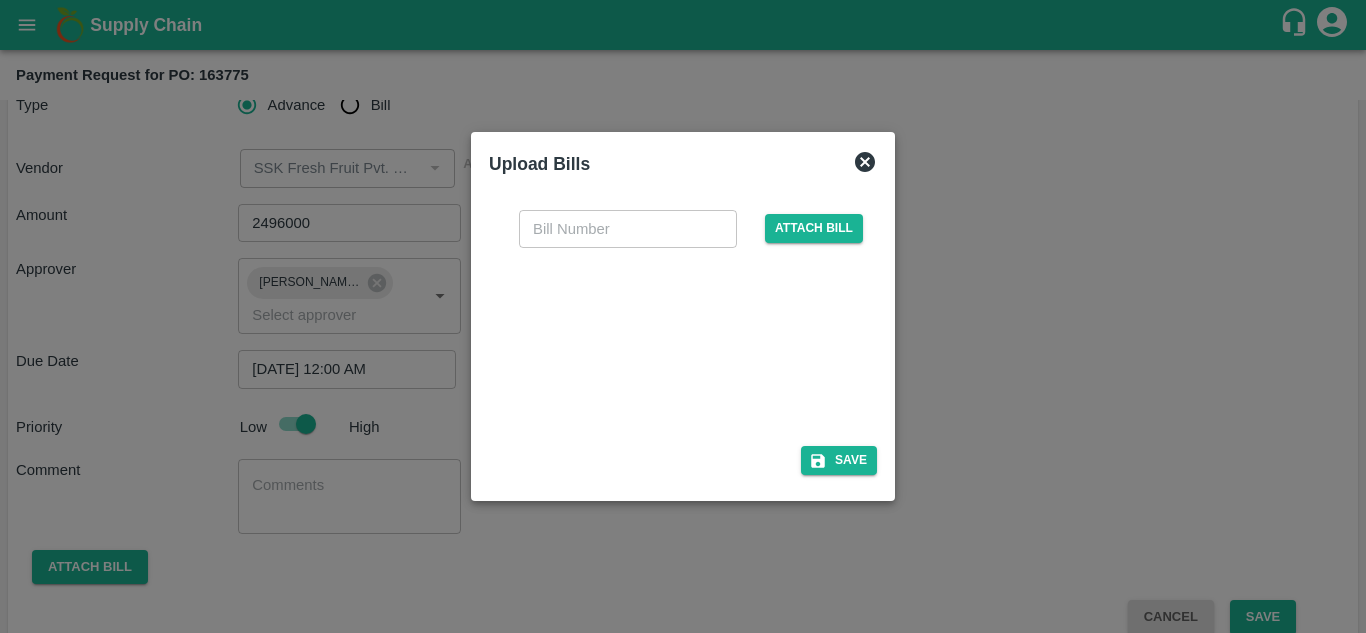 click at bounding box center [628, 229] 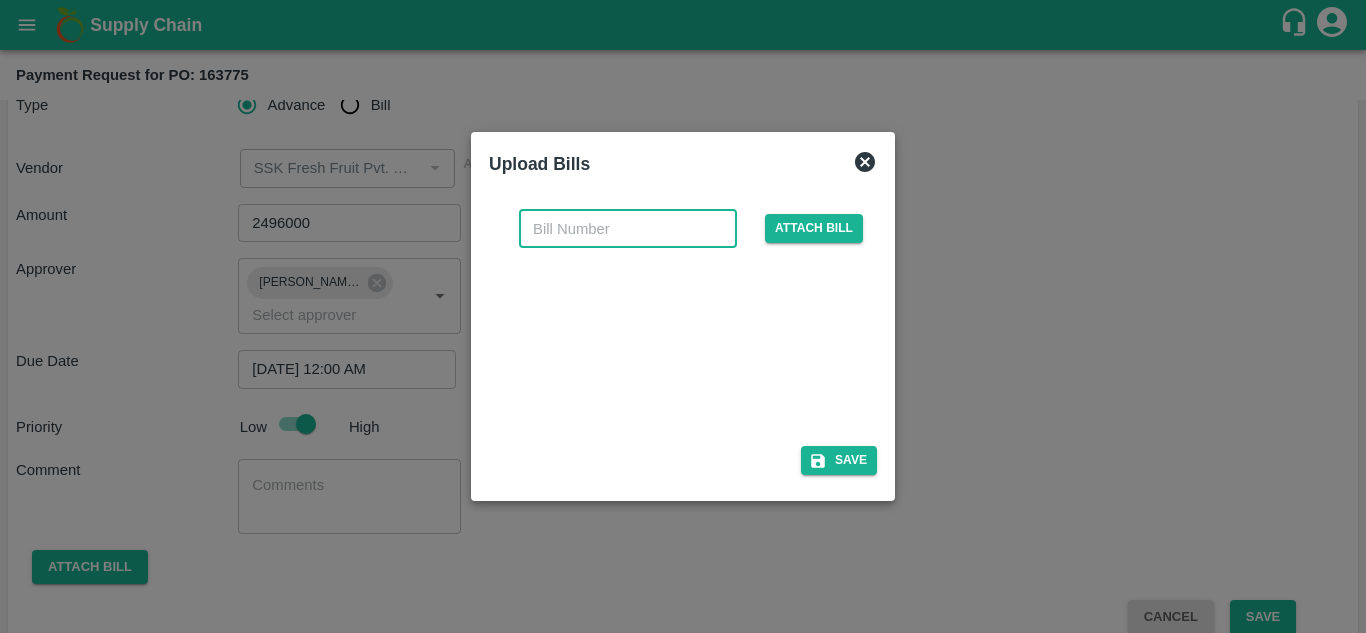 paste on "SSDS2500002177" 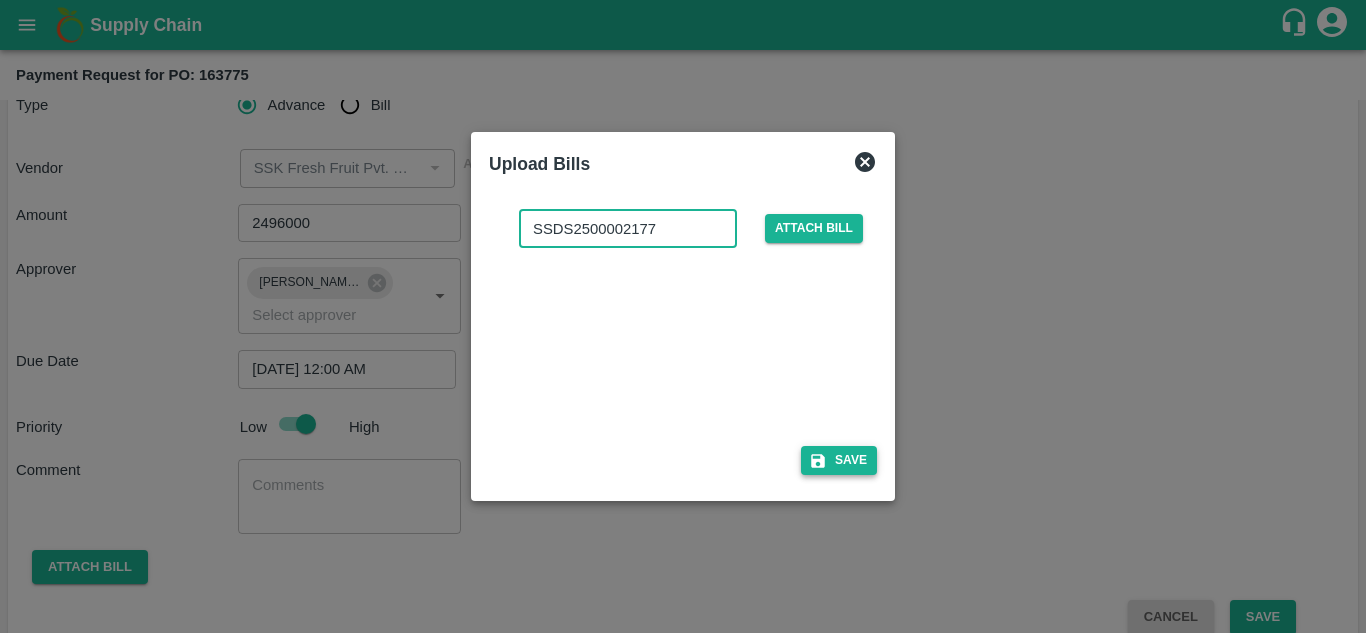 type on "SSDS2500002177" 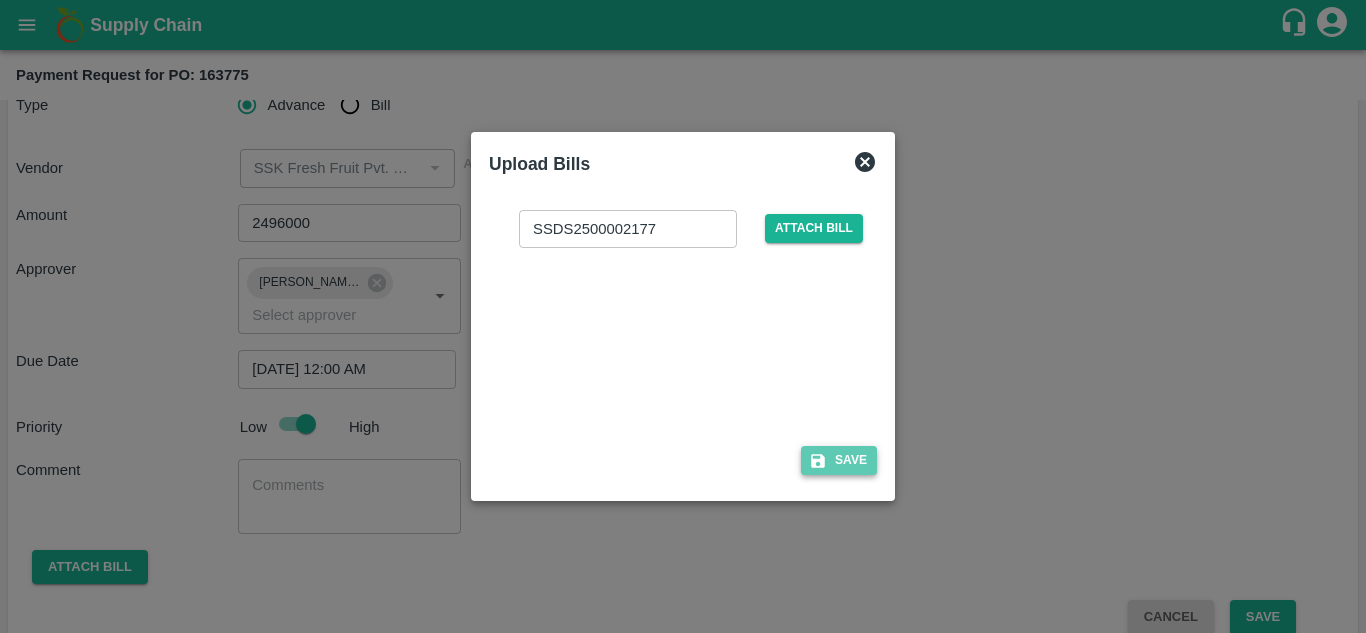 click on "Save" at bounding box center [839, 460] 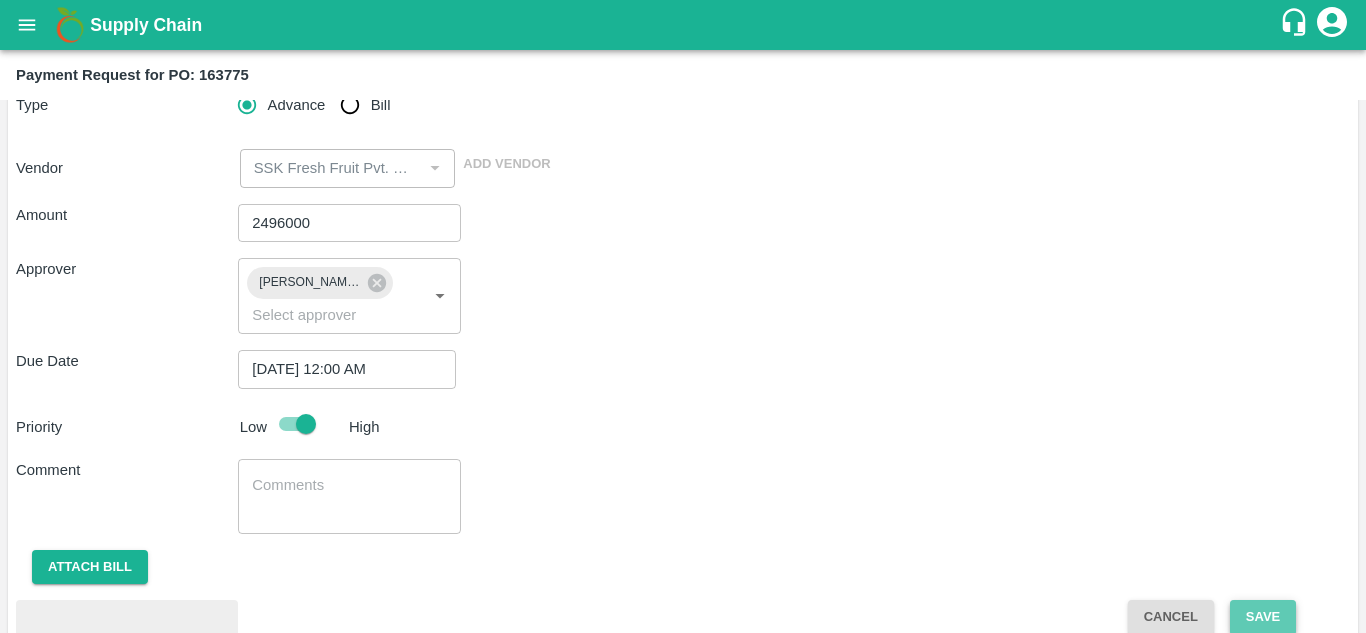 click on "Save" at bounding box center [1263, 617] 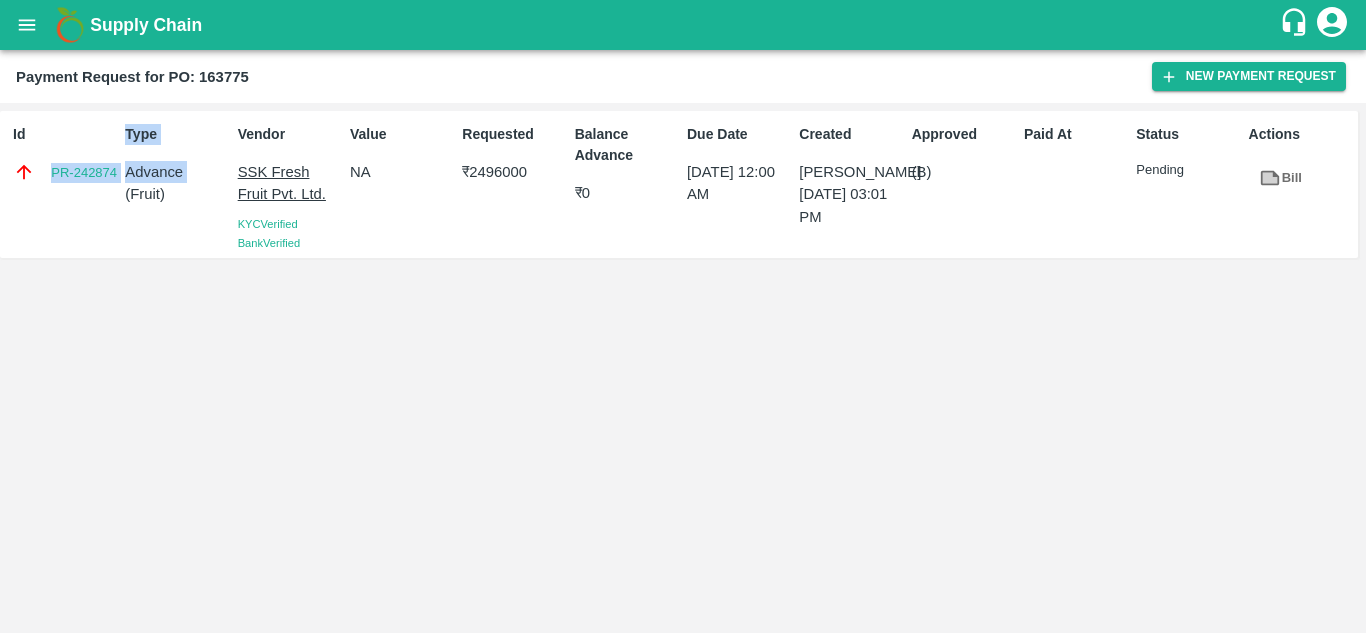 drag, startPoint x: 53, startPoint y: 155, endPoint x: 118, endPoint y: 193, distance: 75.29276 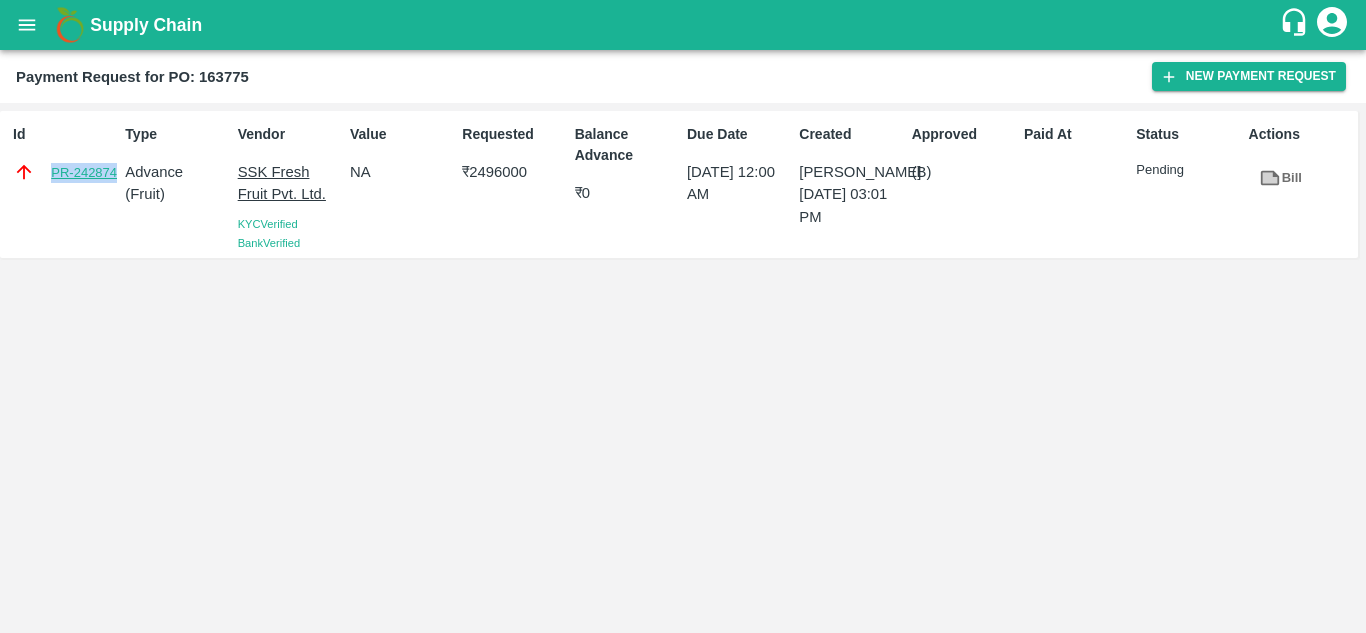 drag, startPoint x: 39, startPoint y: 165, endPoint x: 115, endPoint y: 174, distance: 76.53104 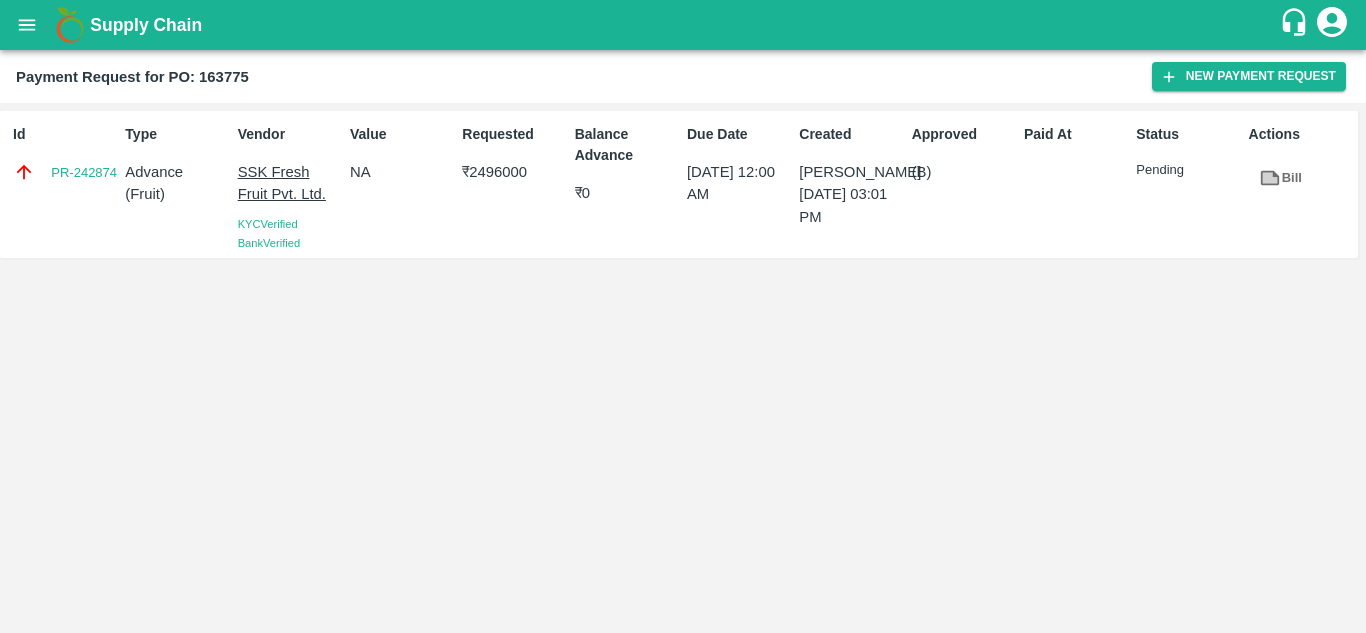 click on "Payment Request for PO: 163775" at bounding box center (132, 77) 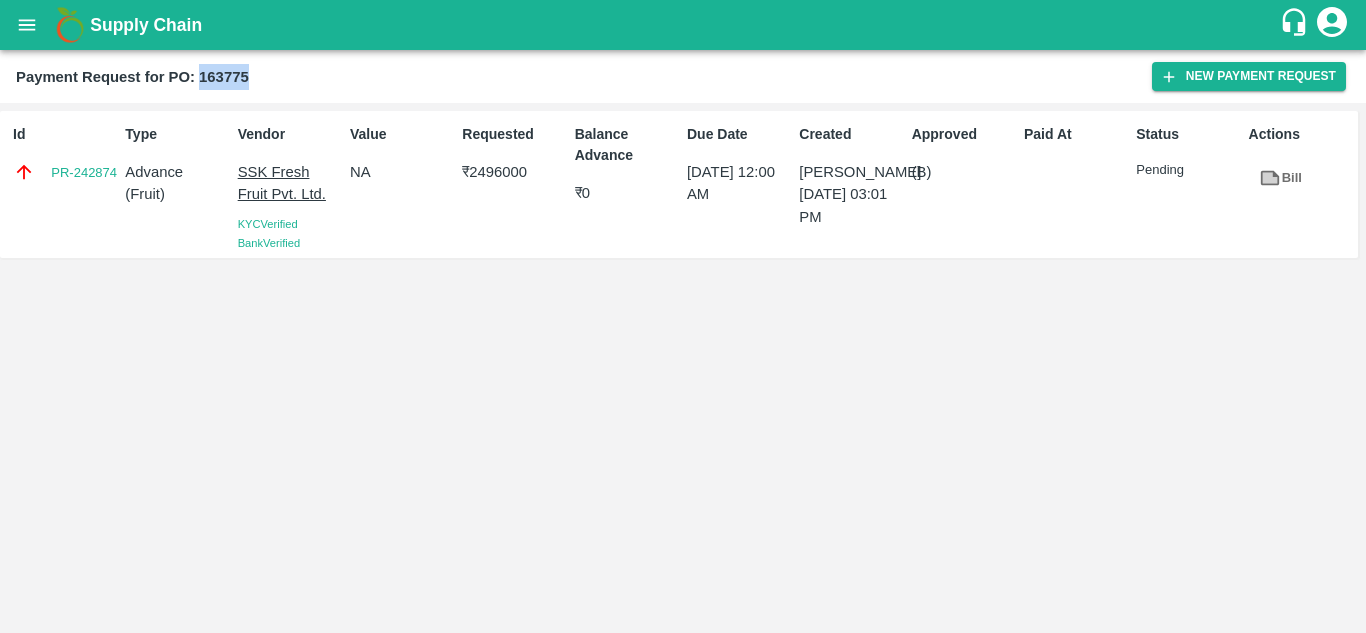 click on "Payment Request for PO: 163775" at bounding box center (132, 77) 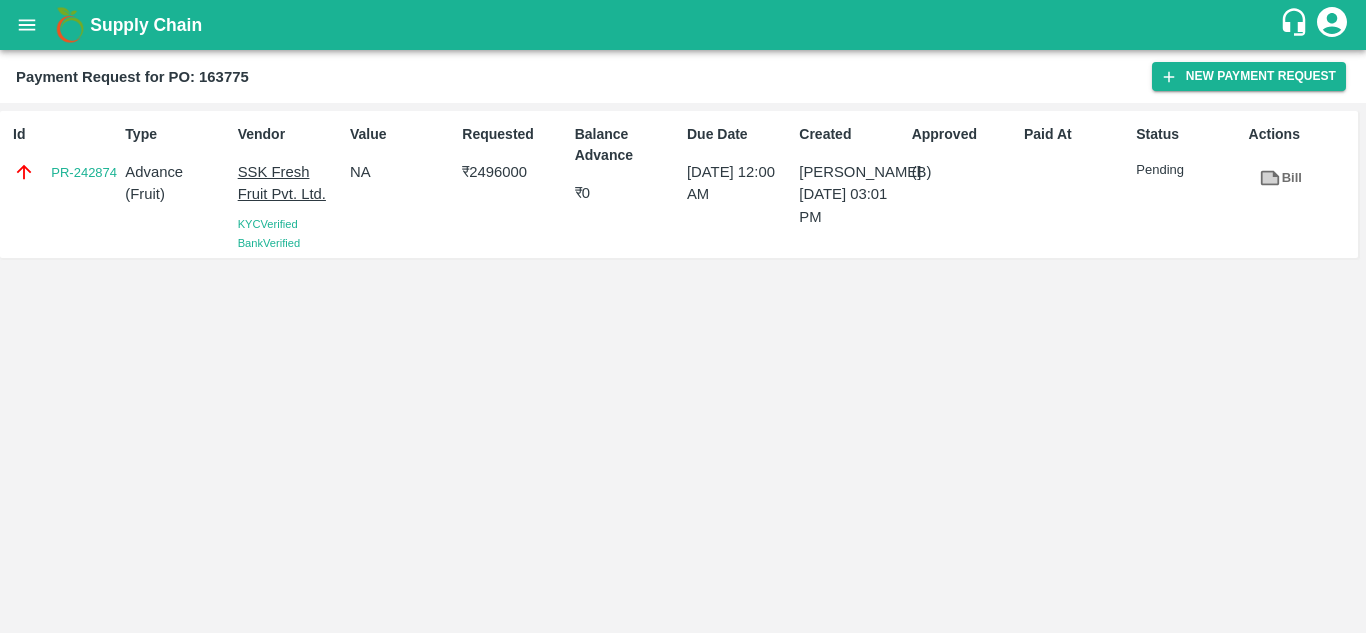 click on "SSK Fresh Fruit Pvt. Ltd." at bounding box center [290, 183] 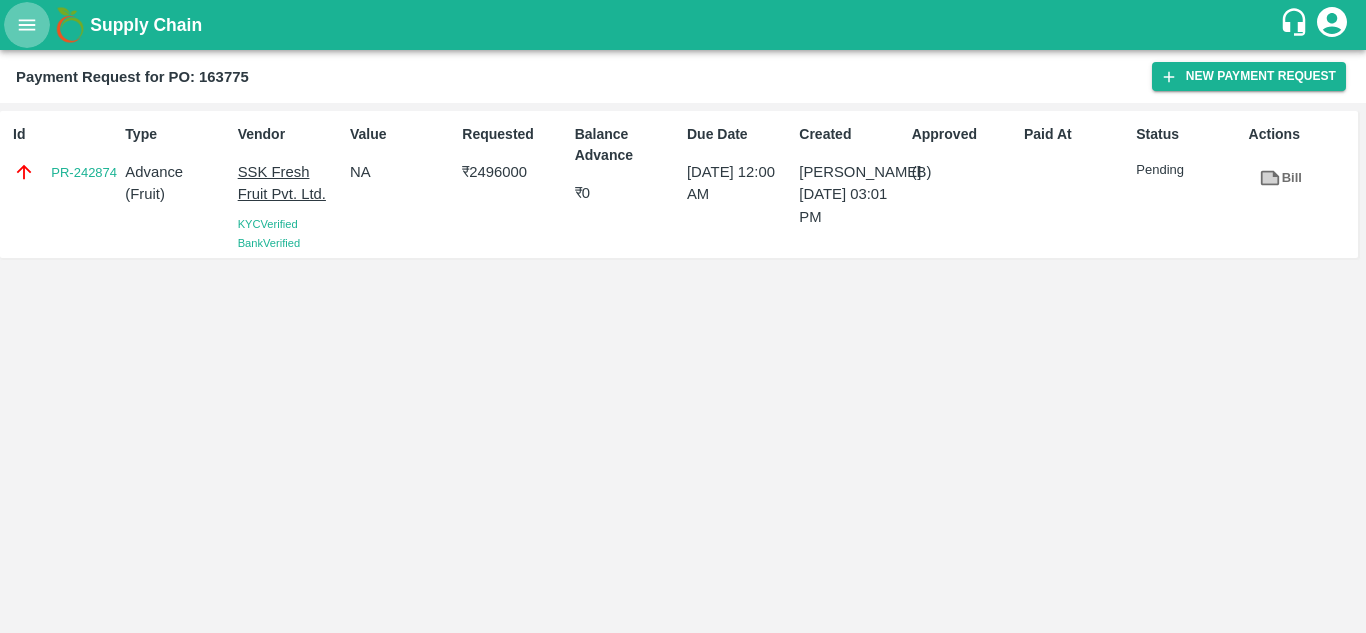 click 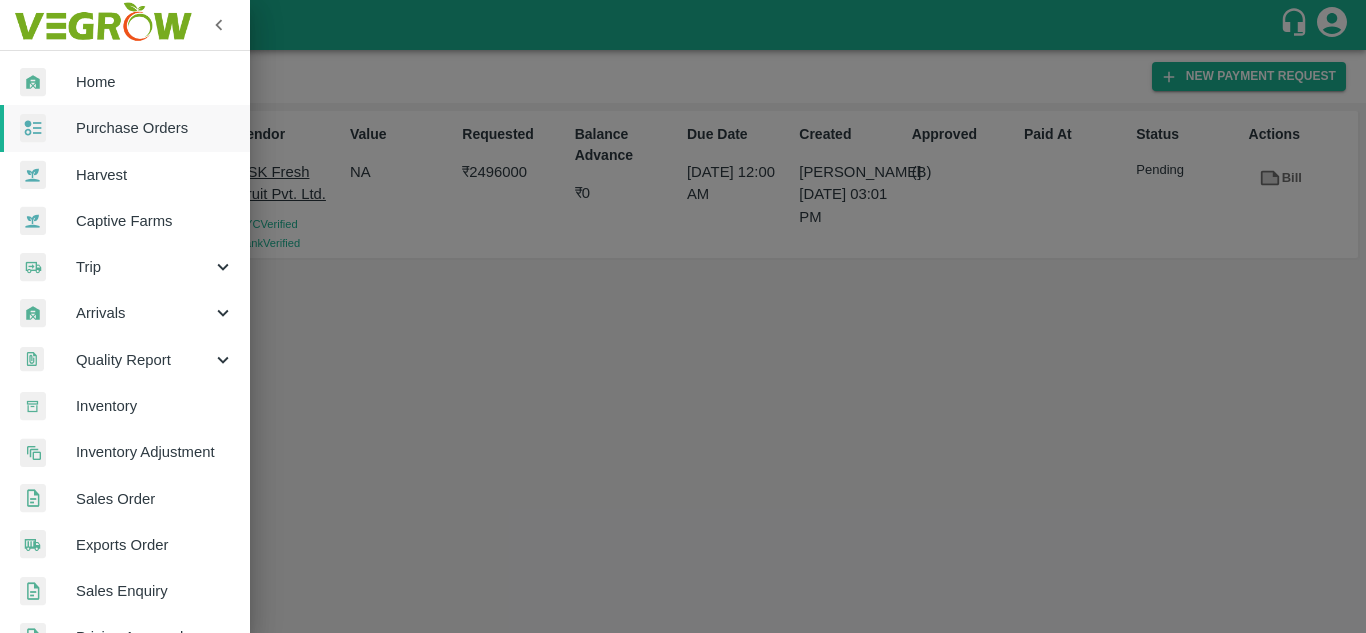 scroll, scrollTop: 506, scrollLeft: 0, axis: vertical 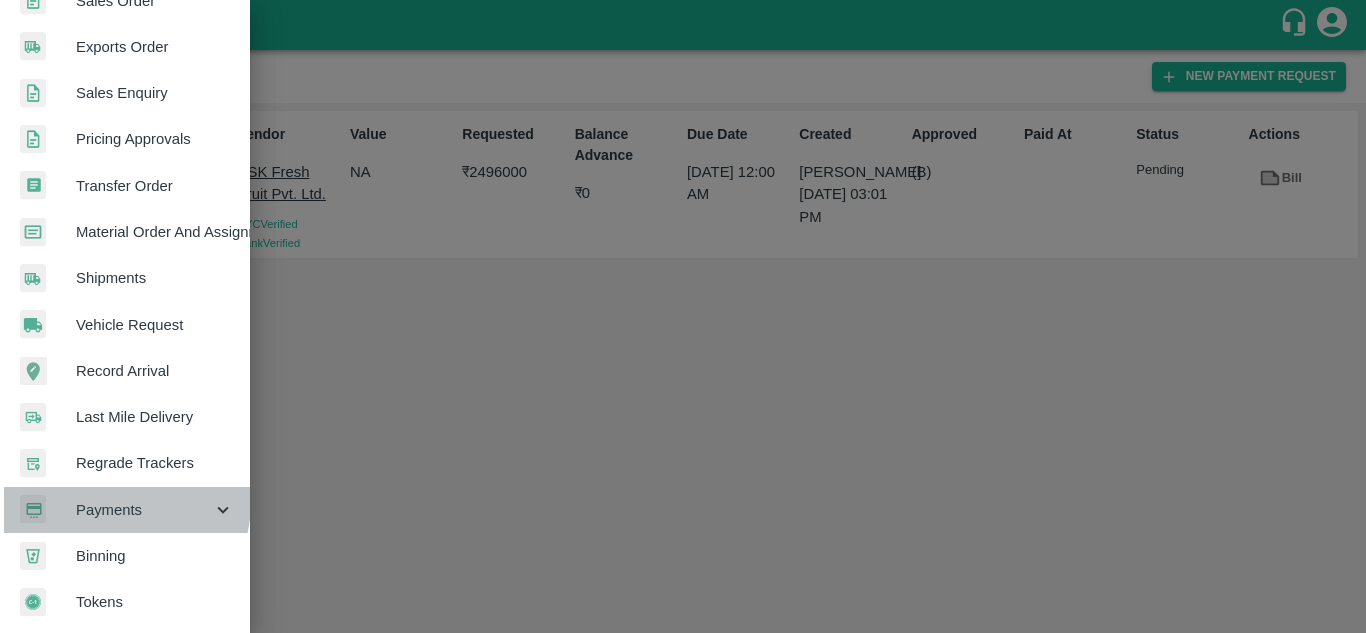 click on "Payments" at bounding box center [144, 510] 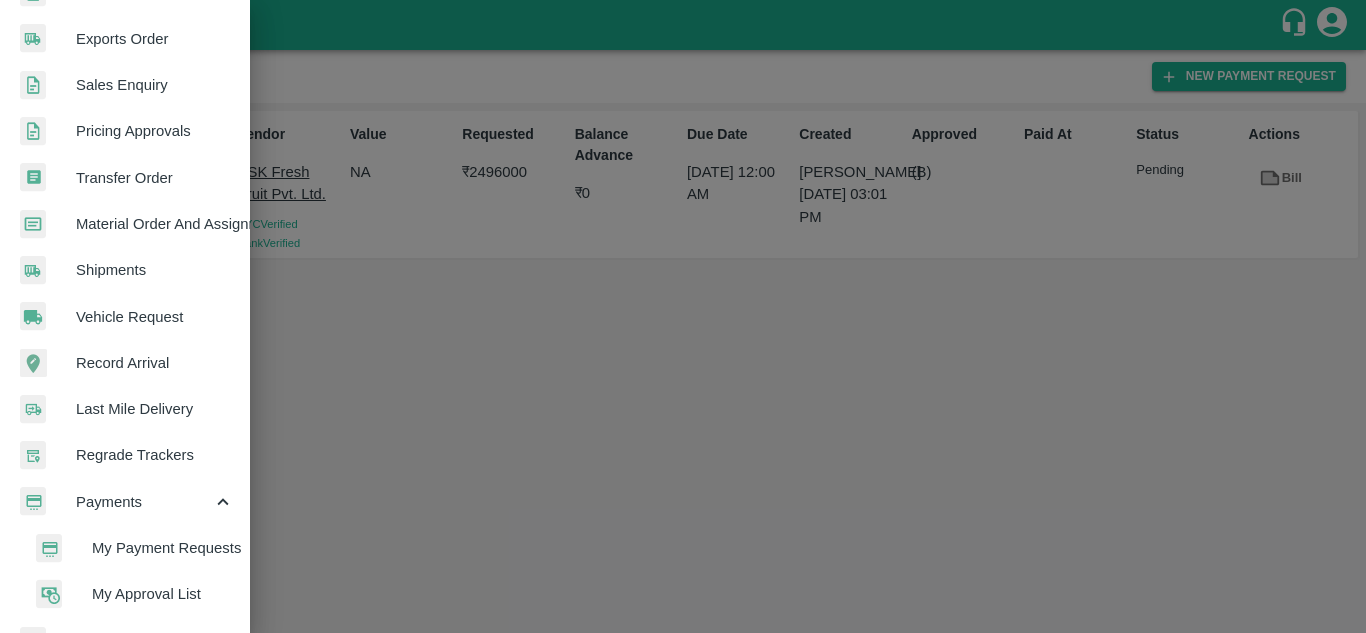 click on "My Payment Requests" at bounding box center (163, 548) 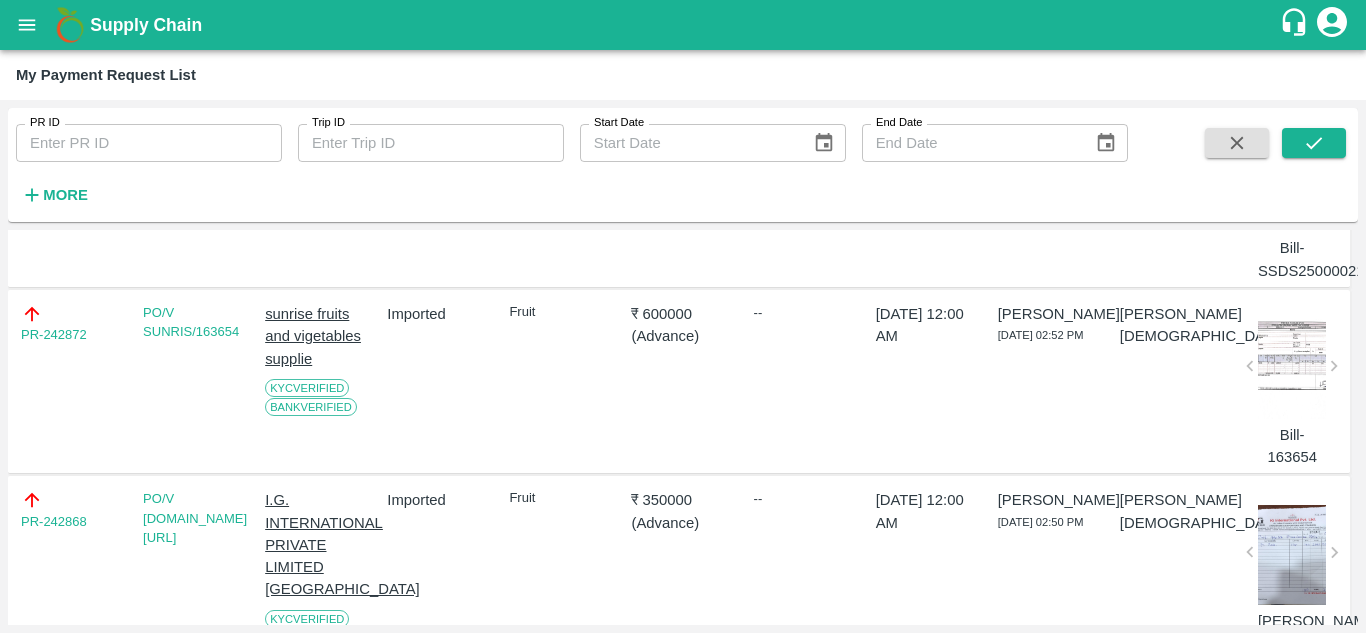 scroll, scrollTop: 342, scrollLeft: 0, axis: vertical 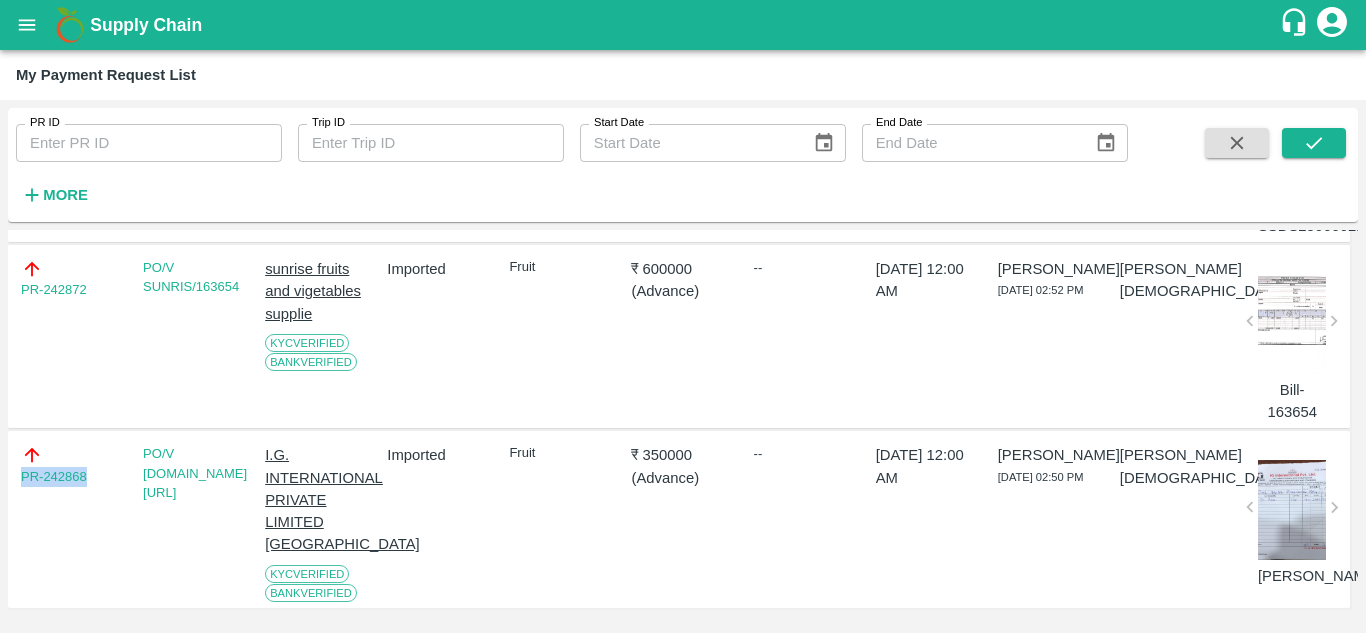 drag, startPoint x: 12, startPoint y: 456, endPoint x: 90, endPoint y: 470, distance: 79.24645 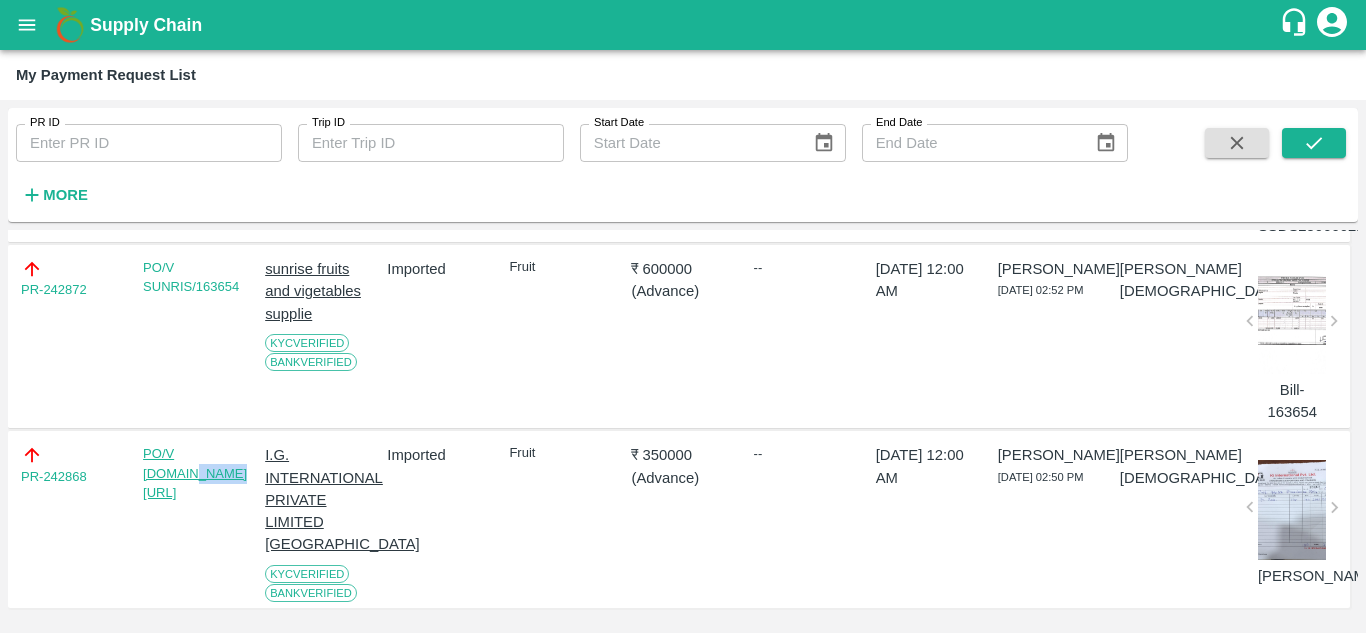 drag, startPoint x: 238, startPoint y: 460, endPoint x: 183, endPoint y: 470, distance: 55.9017 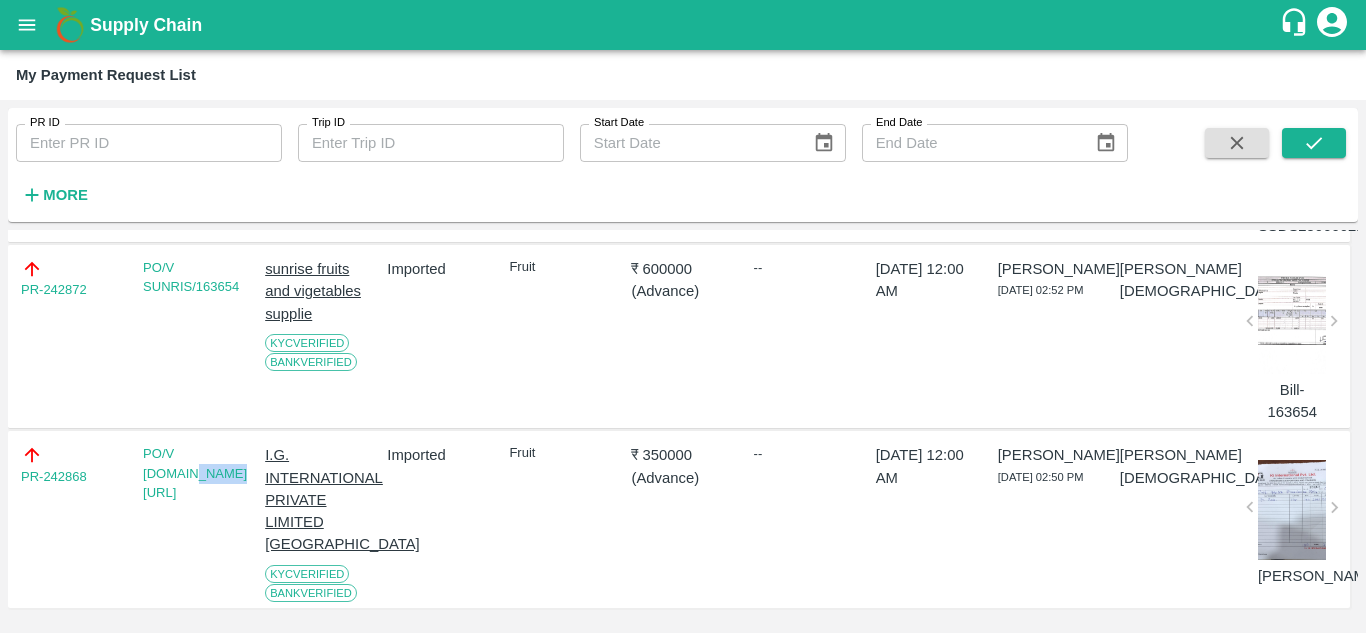 copy on "163739" 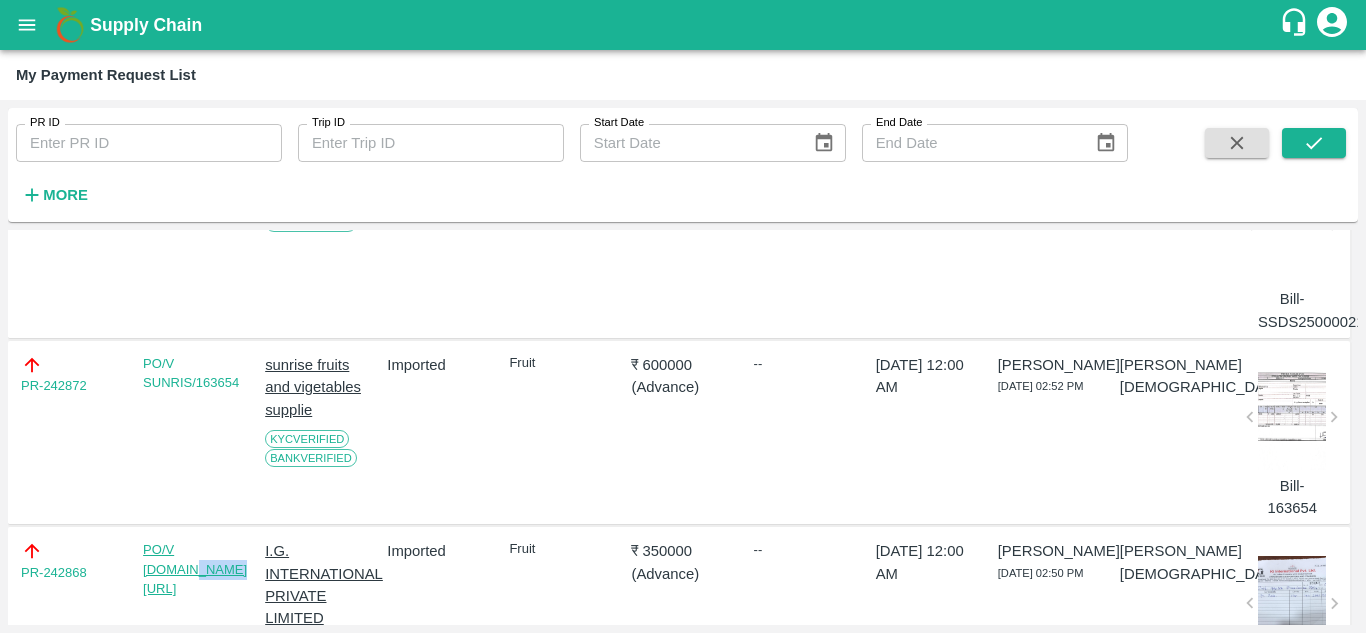 scroll, scrollTop: 229, scrollLeft: 0, axis: vertical 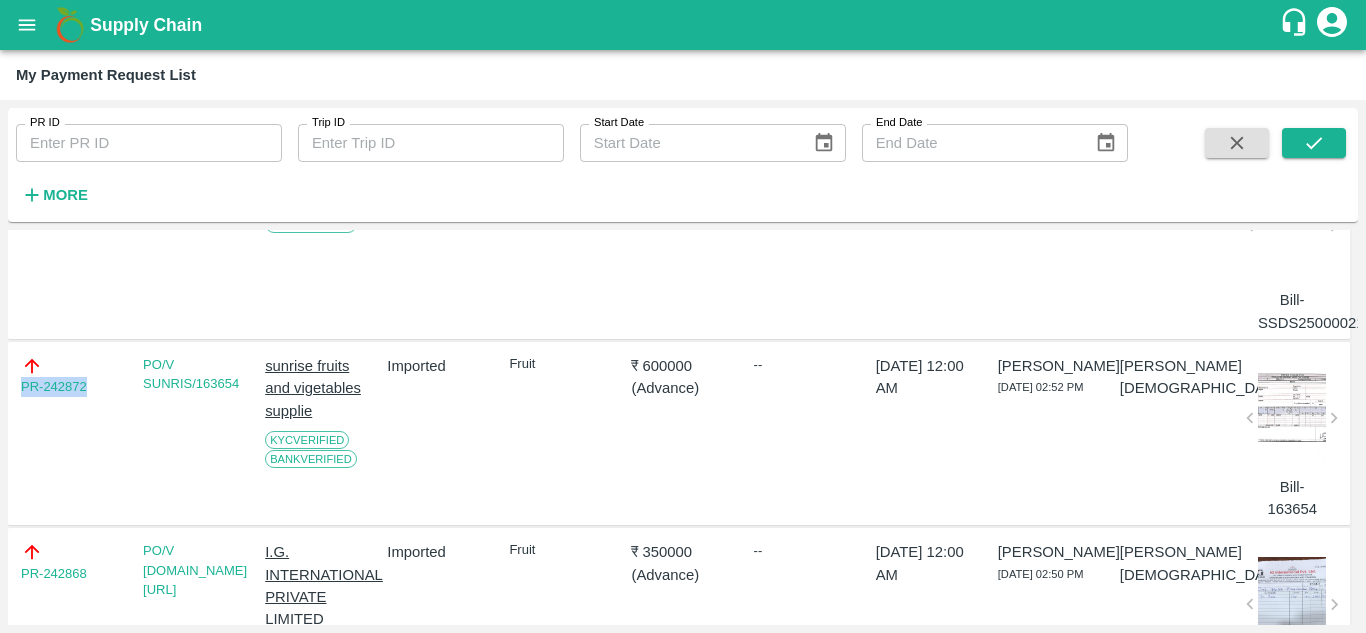 drag, startPoint x: 9, startPoint y: 378, endPoint x: 90, endPoint y: 386, distance: 81.394104 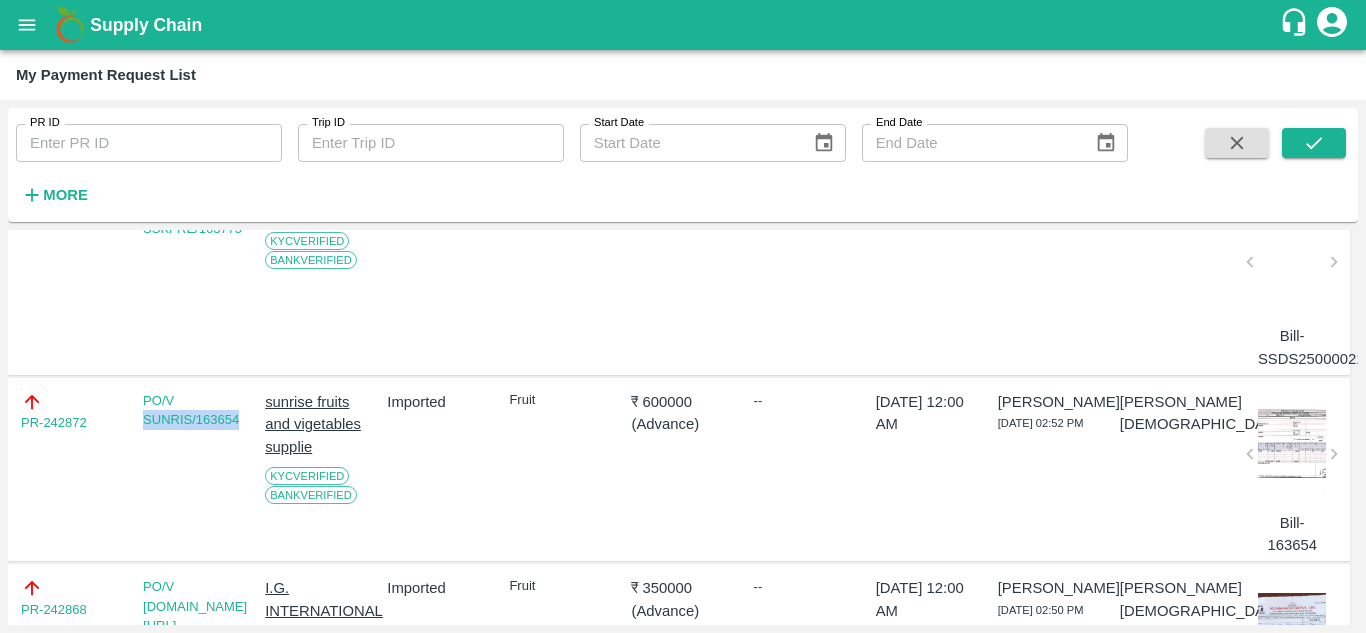 drag, startPoint x: 241, startPoint y: 408, endPoint x: 245, endPoint y: 418, distance: 10.770329 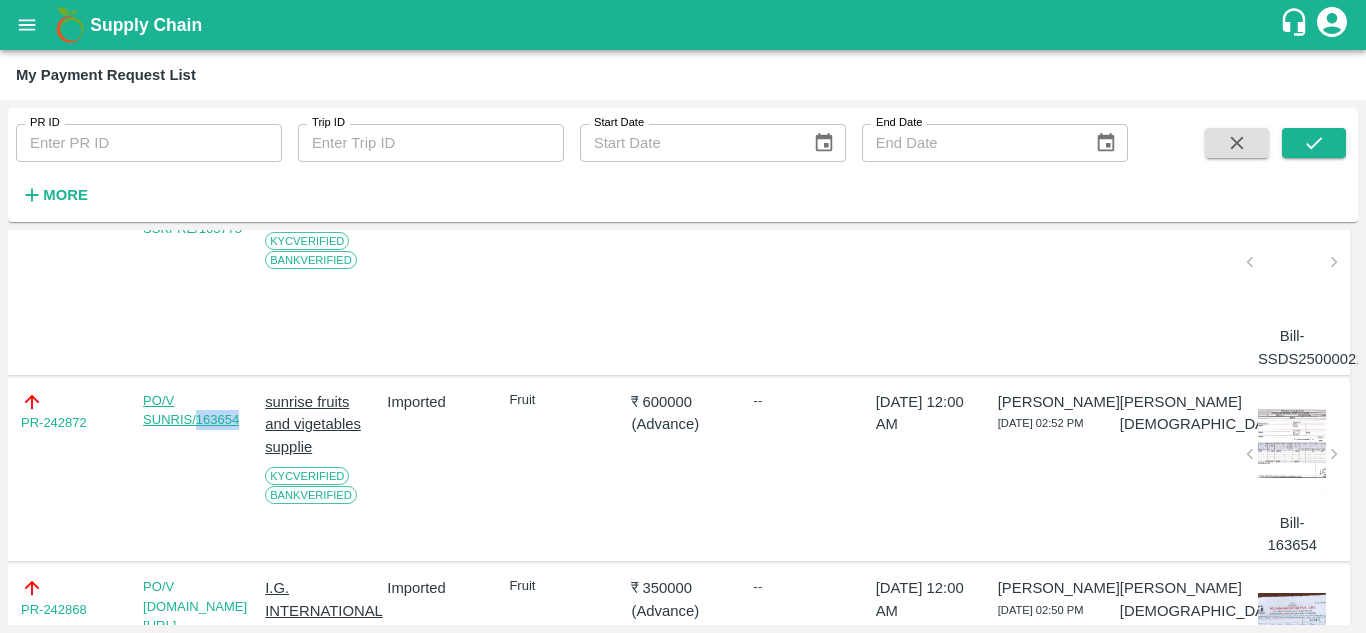 drag, startPoint x: 245, startPoint y: 418, endPoint x: 196, endPoint y: 425, distance: 49.497475 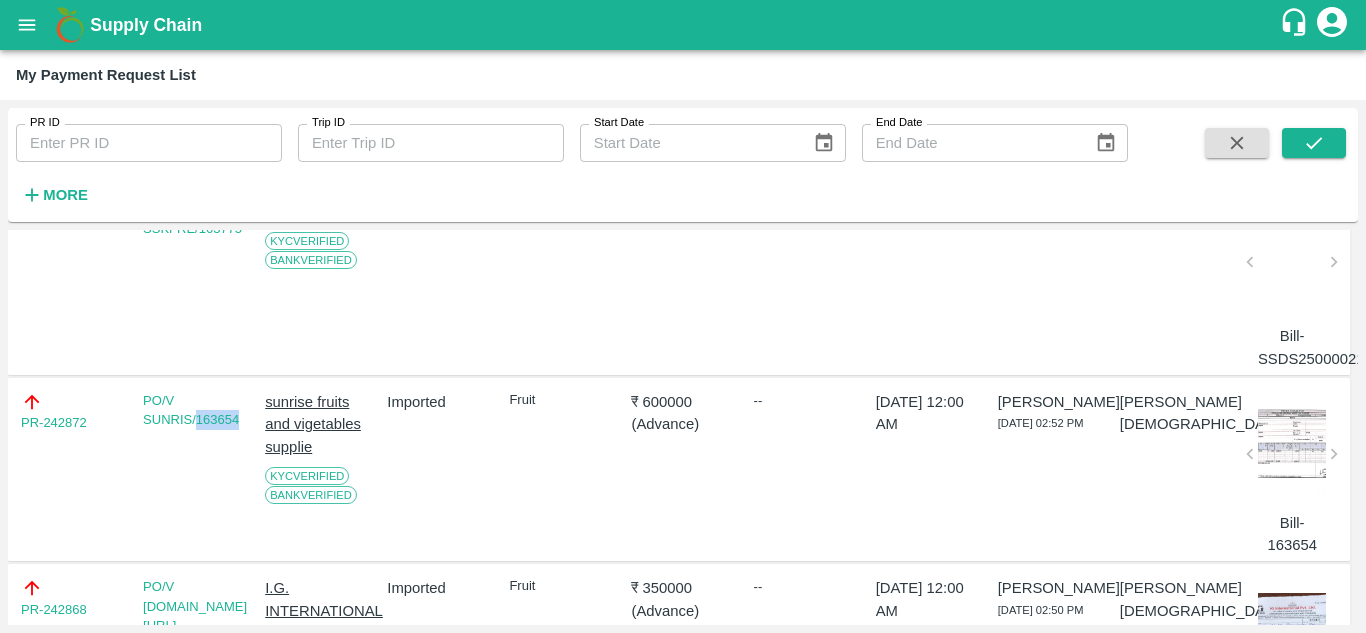 copy on "163654" 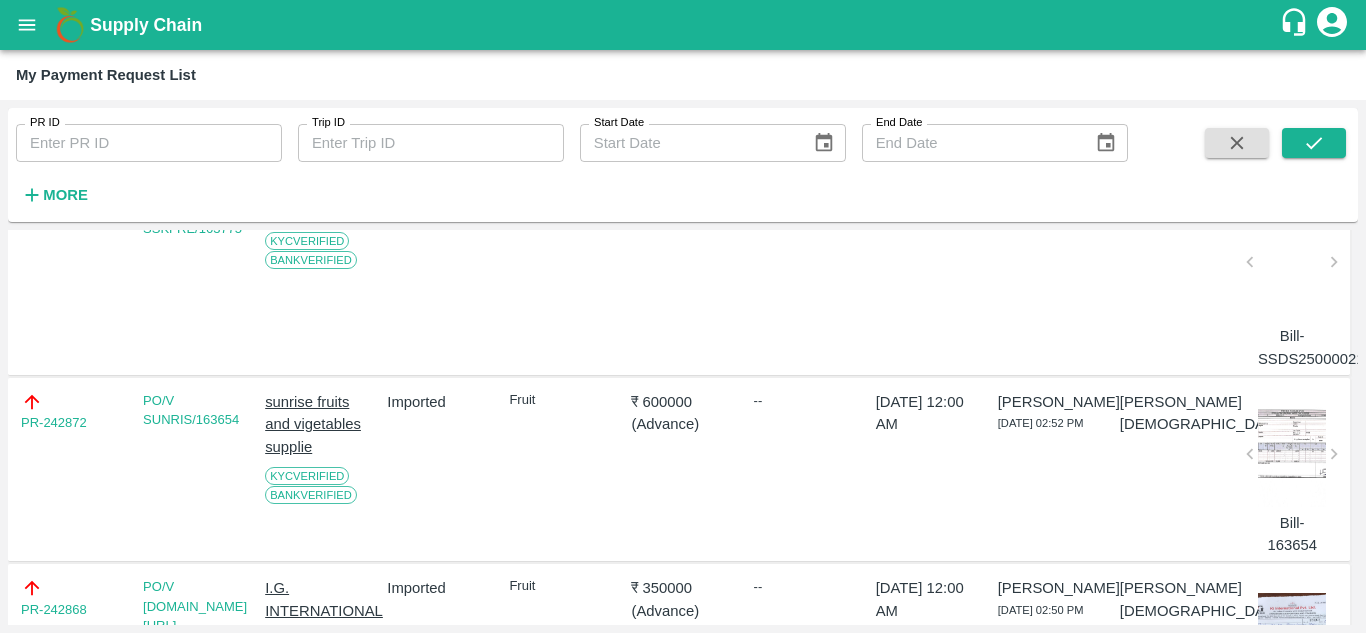click at bounding box center [1292, 457] 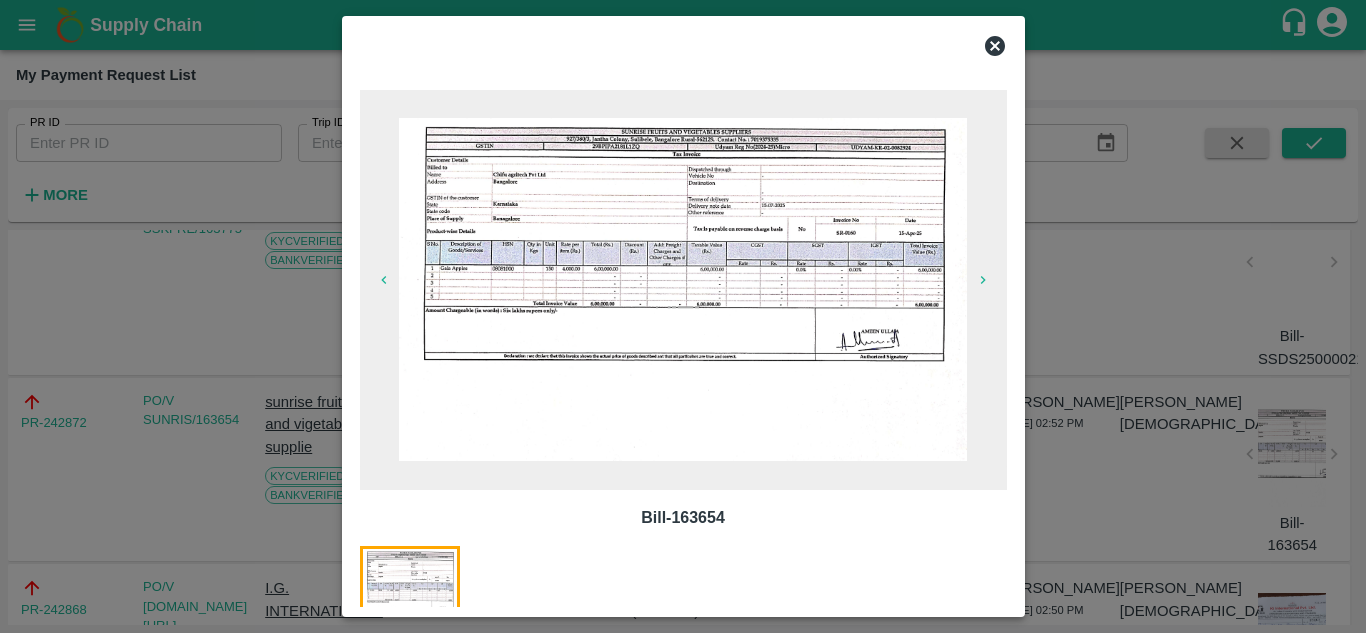 click 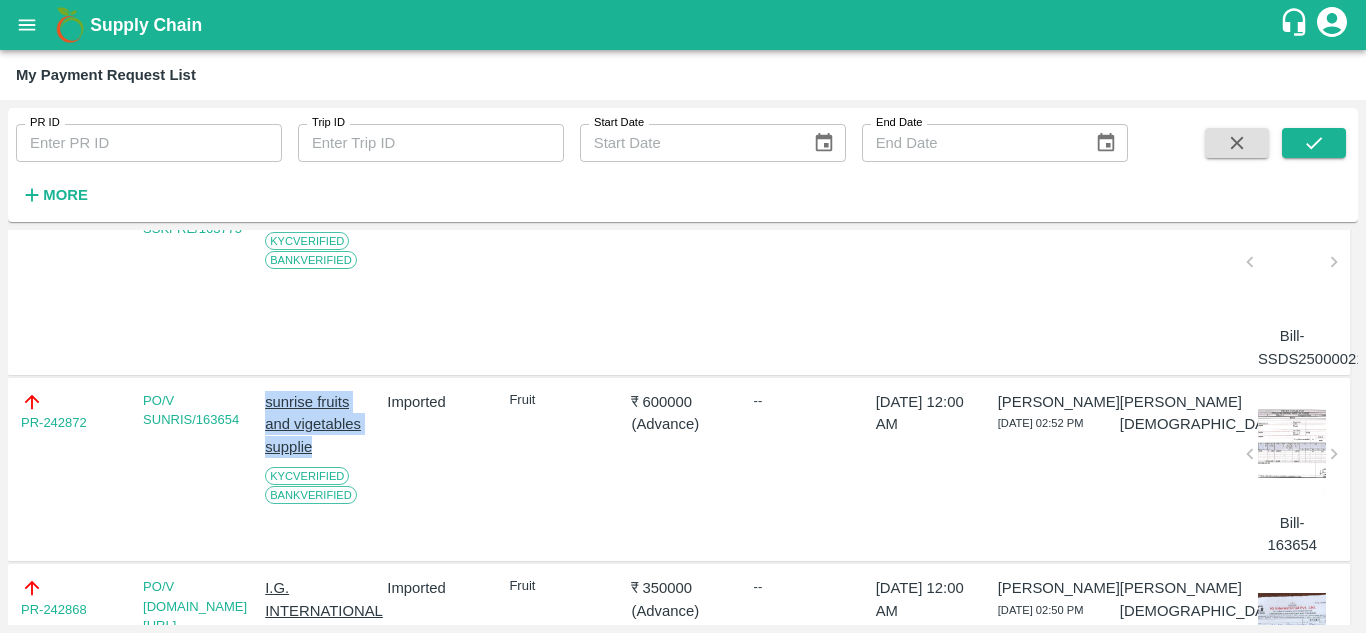 drag, startPoint x: 254, startPoint y: 394, endPoint x: 339, endPoint y: 449, distance: 101.24229 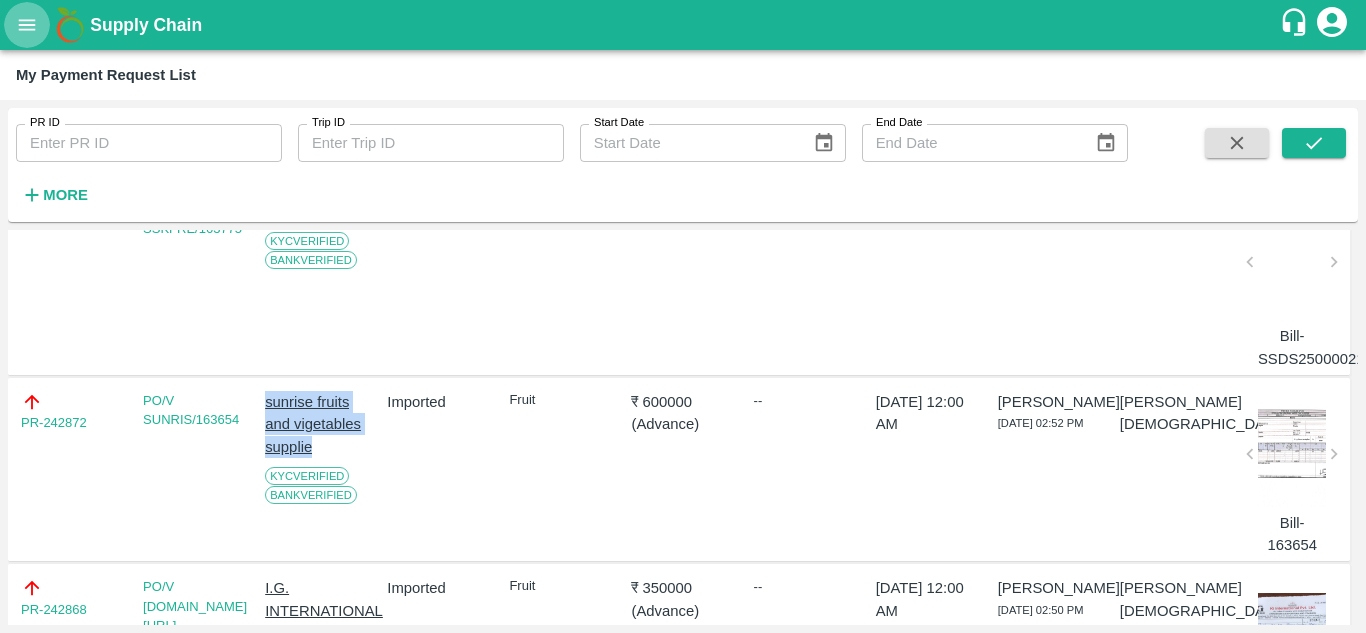 click at bounding box center (27, 25) 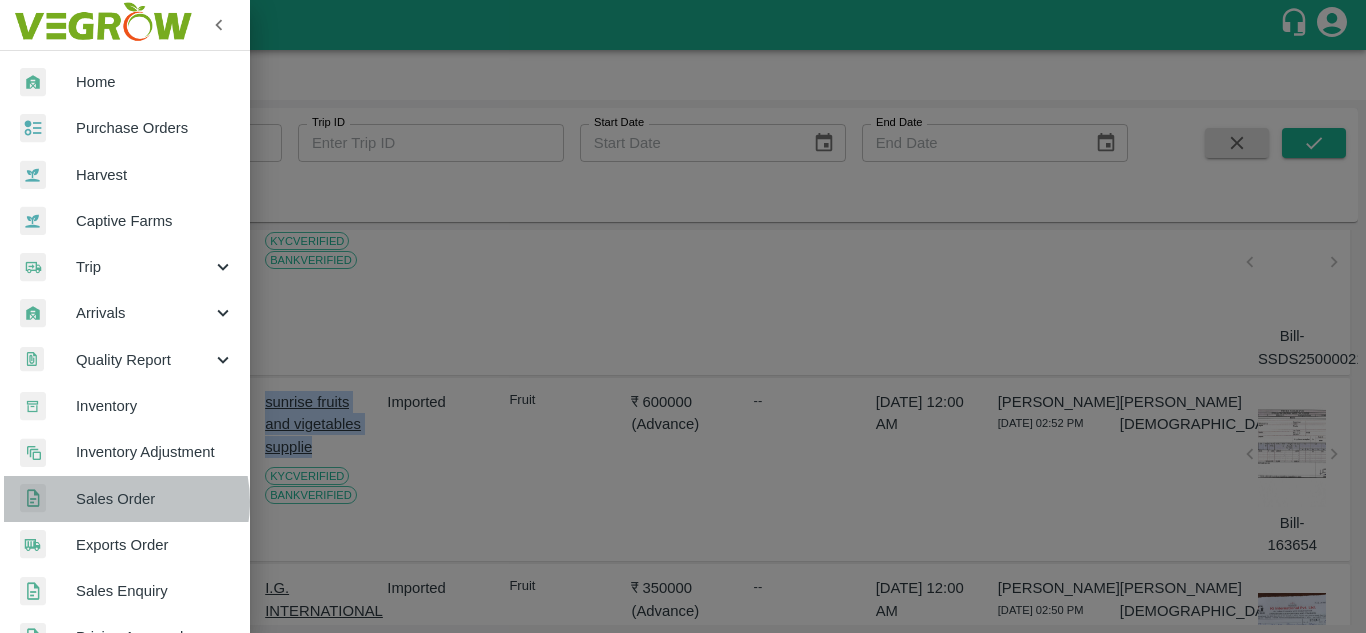 click on "Sales Order" at bounding box center (155, 499) 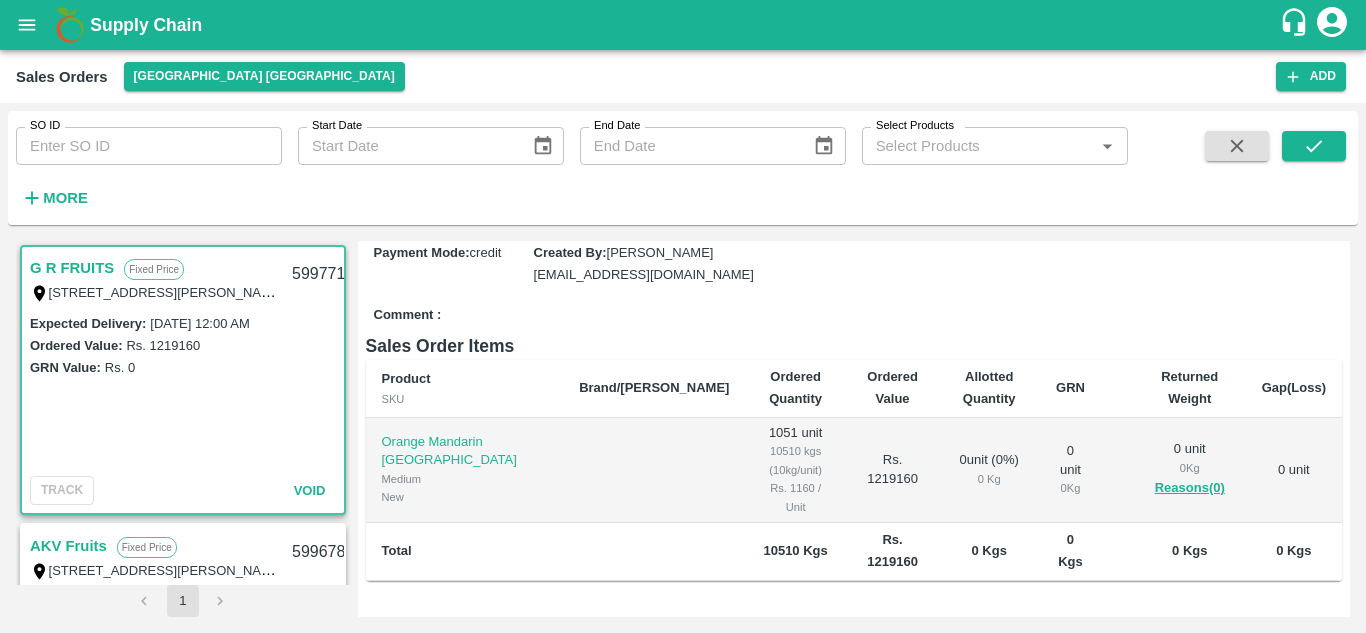 scroll, scrollTop: 196, scrollLeft: 0, axis: vertical 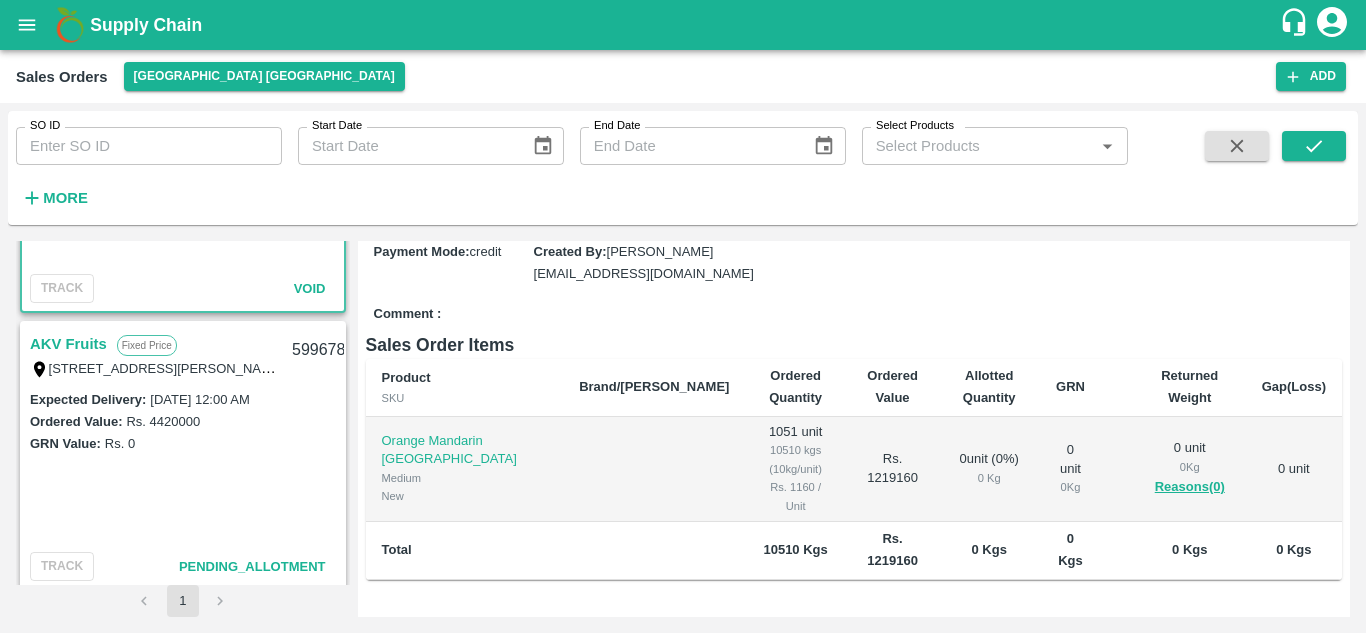 click on "AKV Fruits" at bounding box center [68, 344] 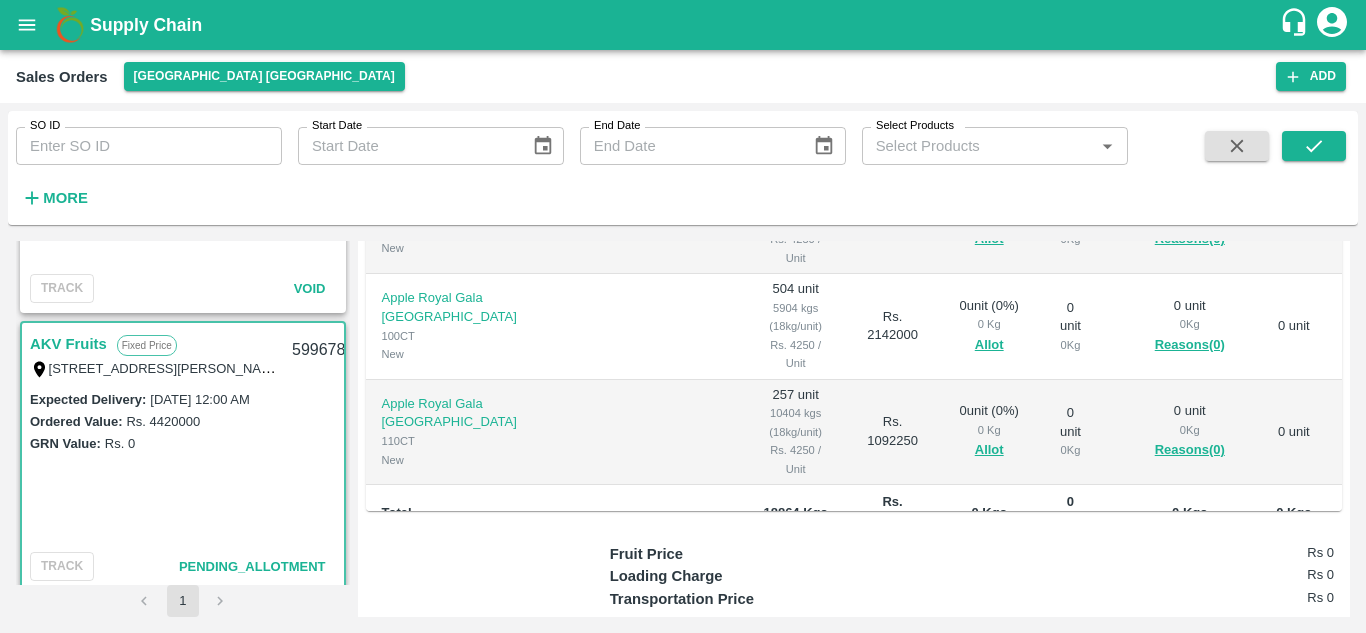 scroll, scrollTop: 443, scrollLeft: 0, axis: vertical 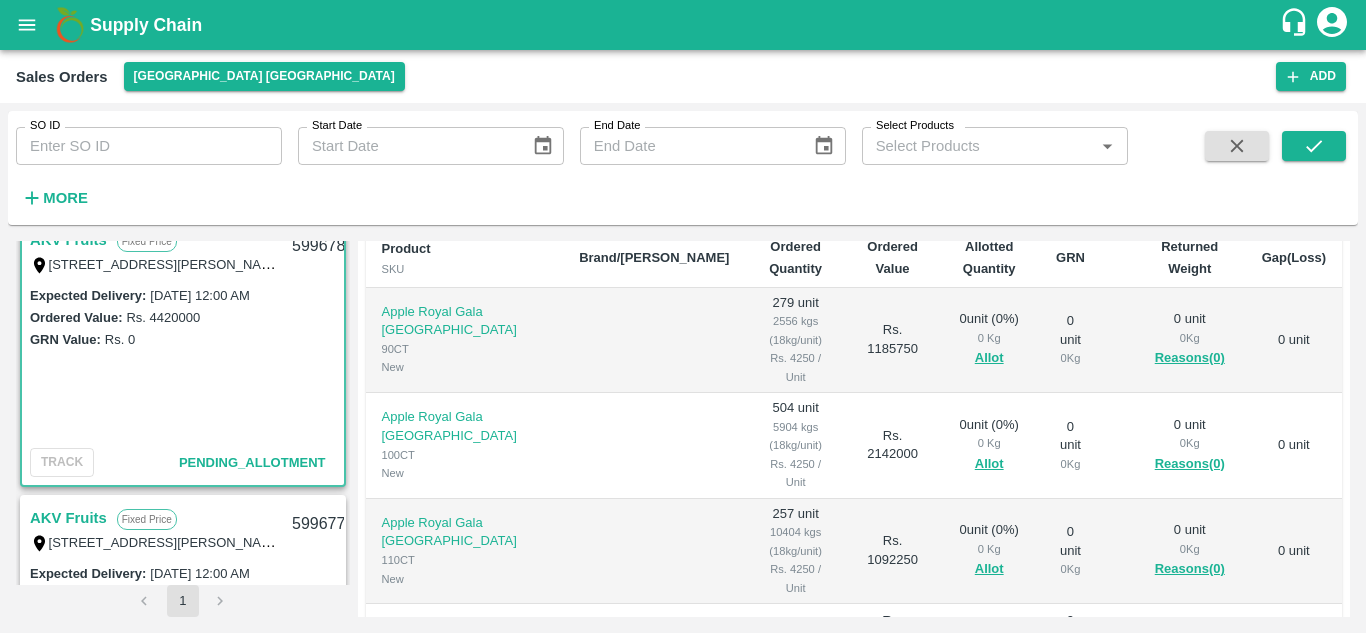 click at bounding box center [654, 446] 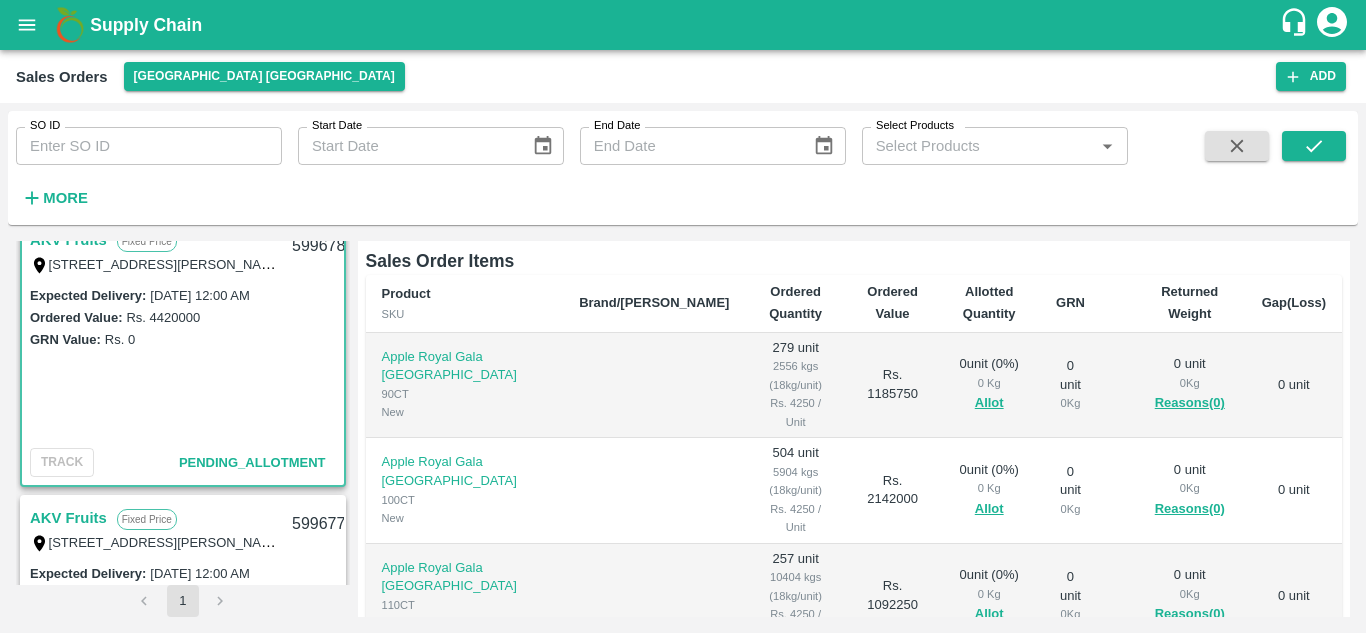 scroll, scrollTop: 279, scrollLeft: 0, axis: vertical 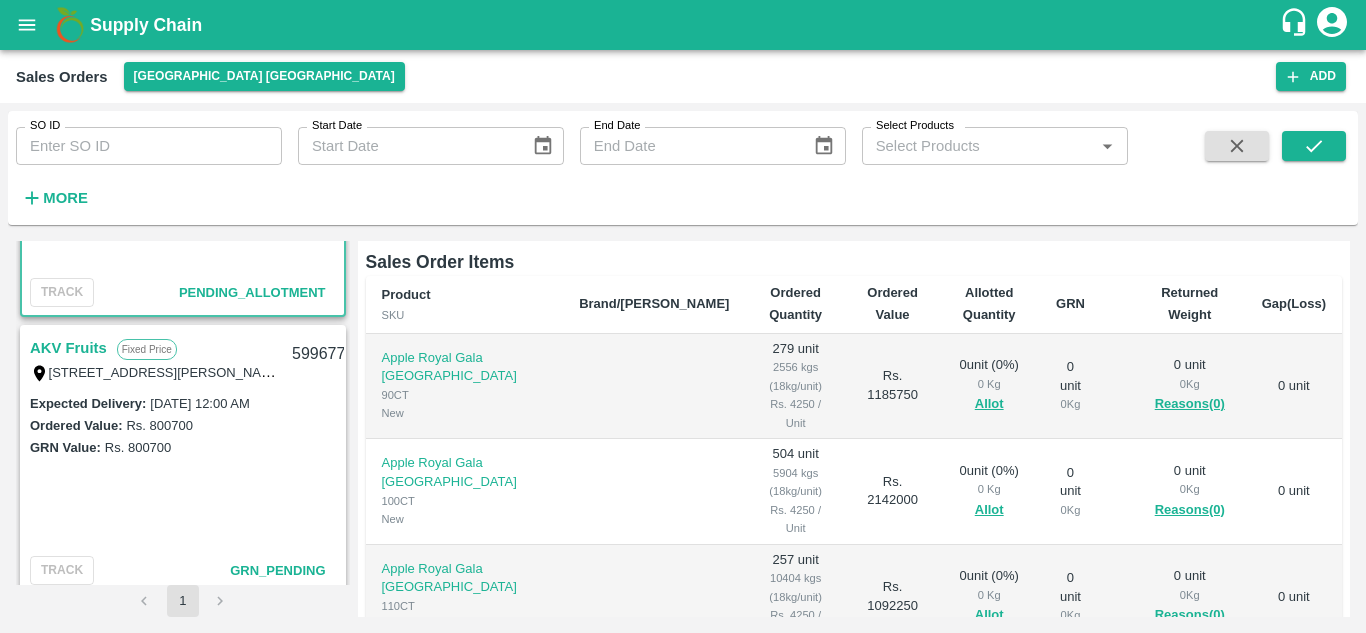 click on "AKV Fruits" at bounding box center (68, 348) 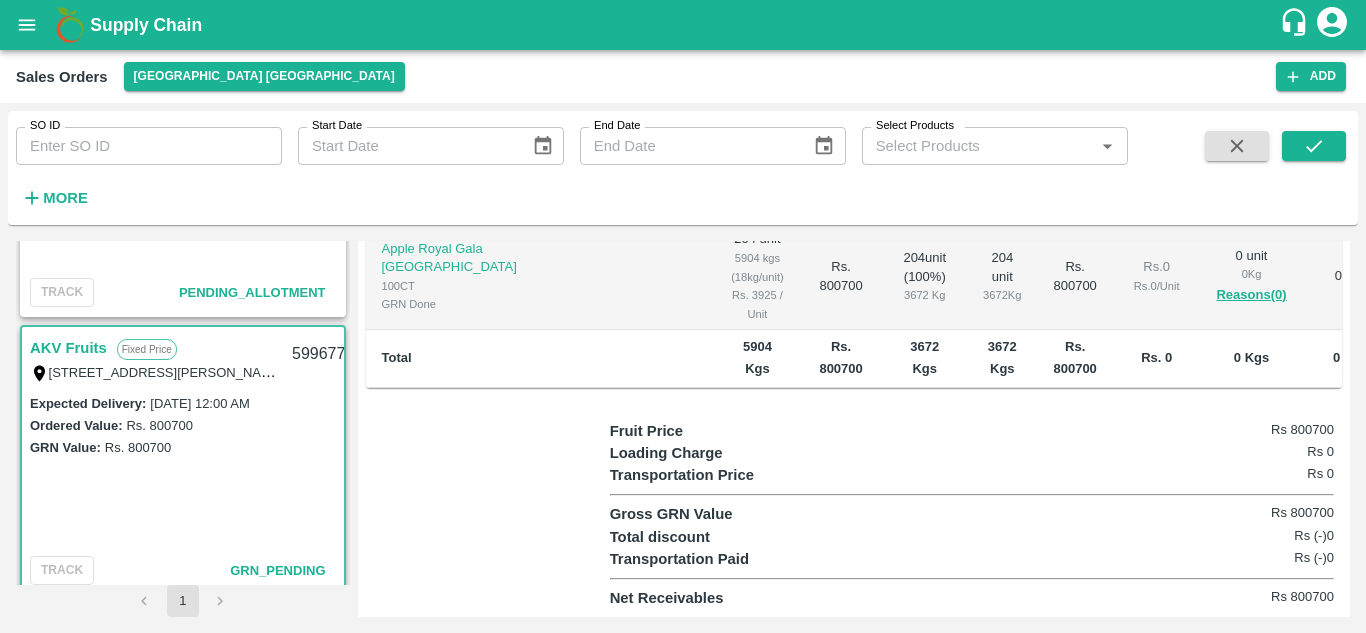 scroll, scrollTop: 403, scrollLeft: 0, axis: vertical 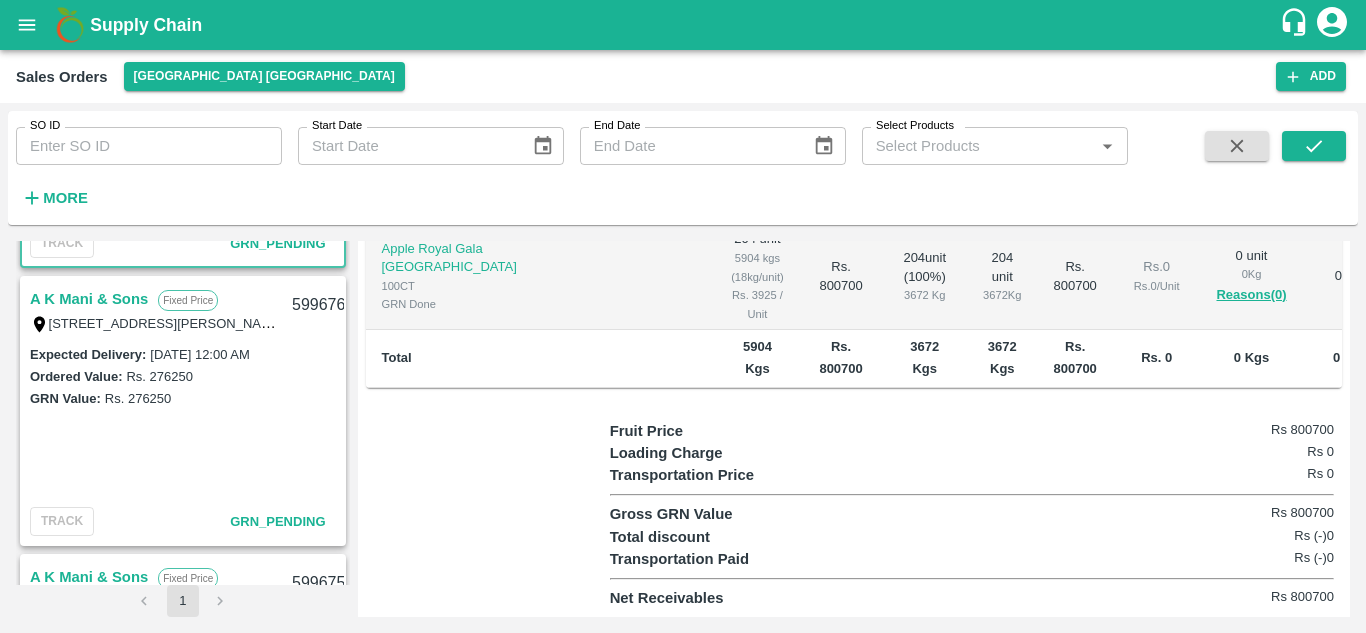 click on "A K Mani & Sons" at bounding box center (89, 299) 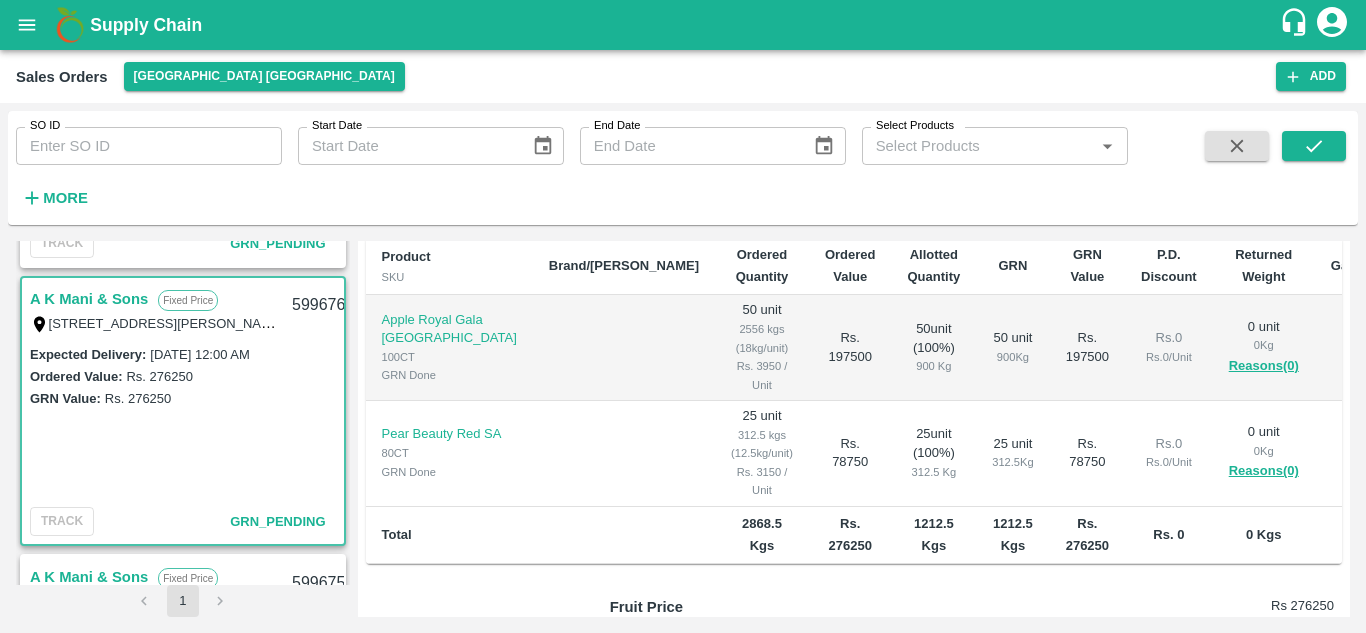scroll, scrollTop: 329, scrollLeft: 0, axis: vertical 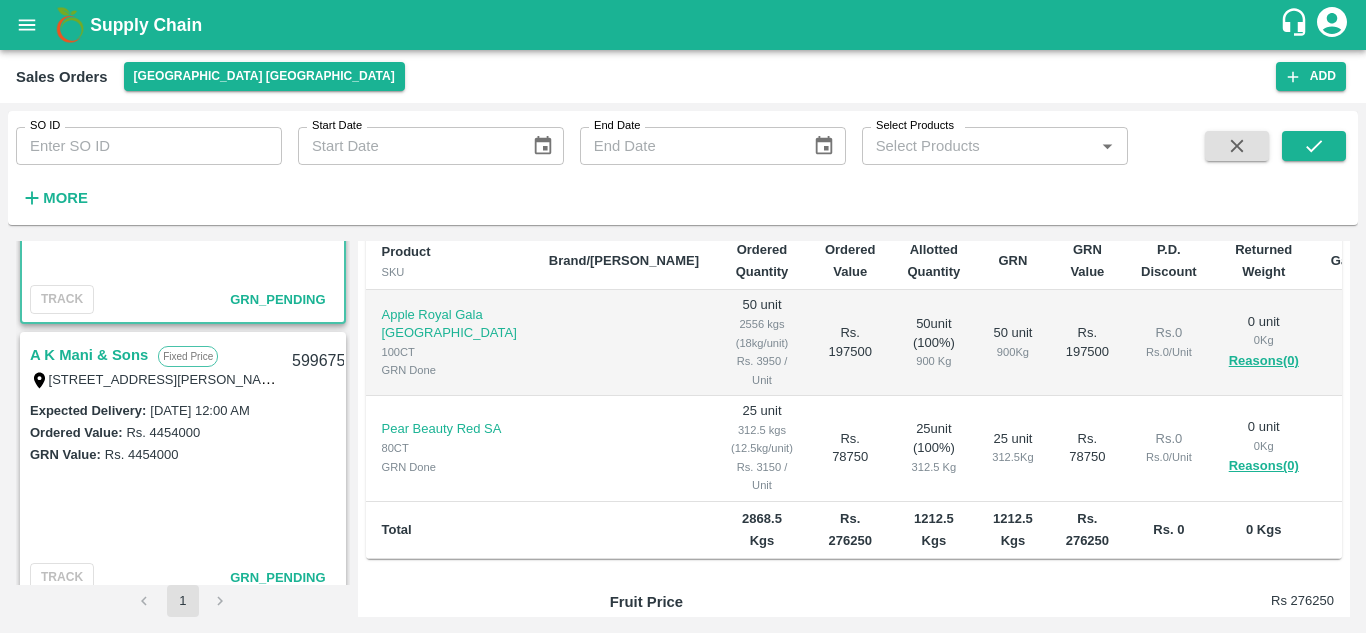 click on "A K Mani & Sons" at bounding box center [89, 355] 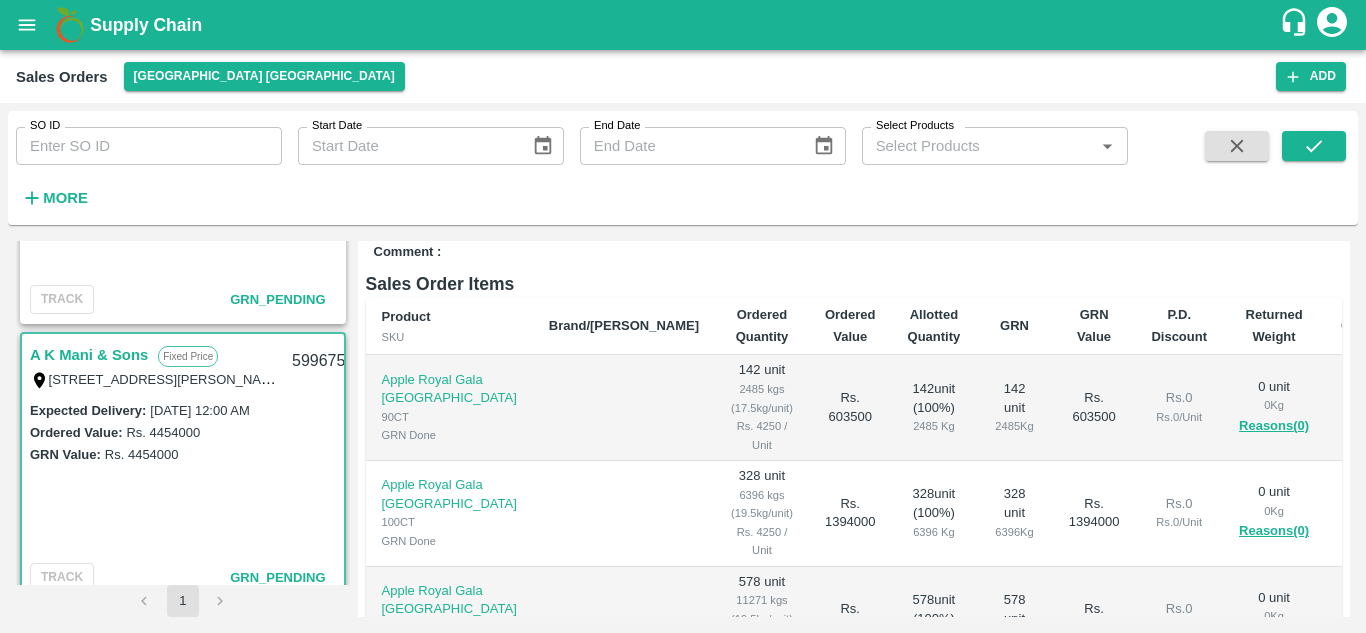 scroll, scrollTop: 275, scrollLeft: 0, axis: vertical 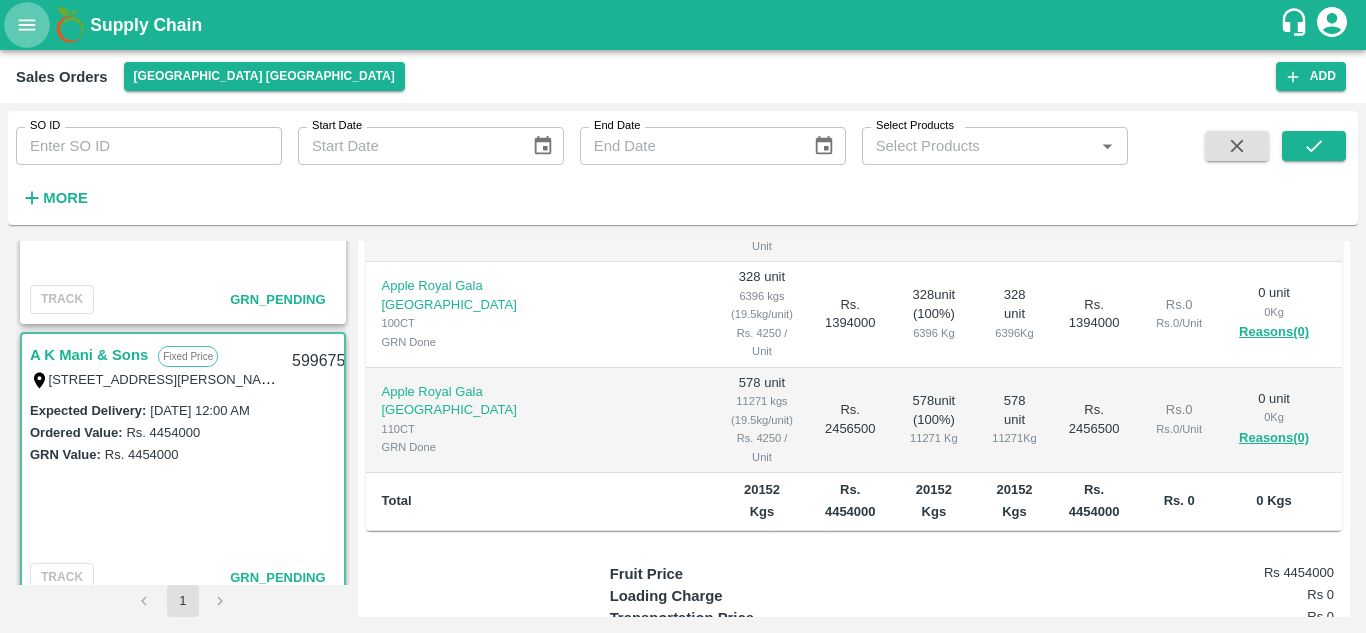 click at bounding box center (27, 25) 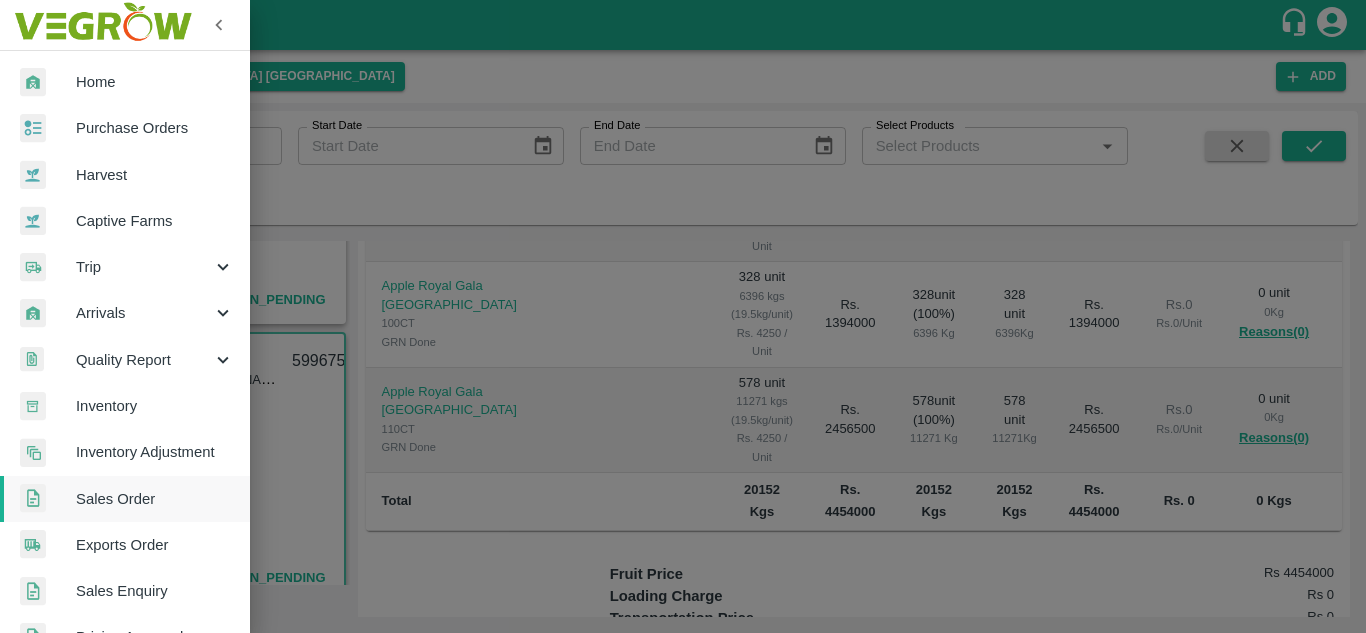 click at bounding box center (683, 316) 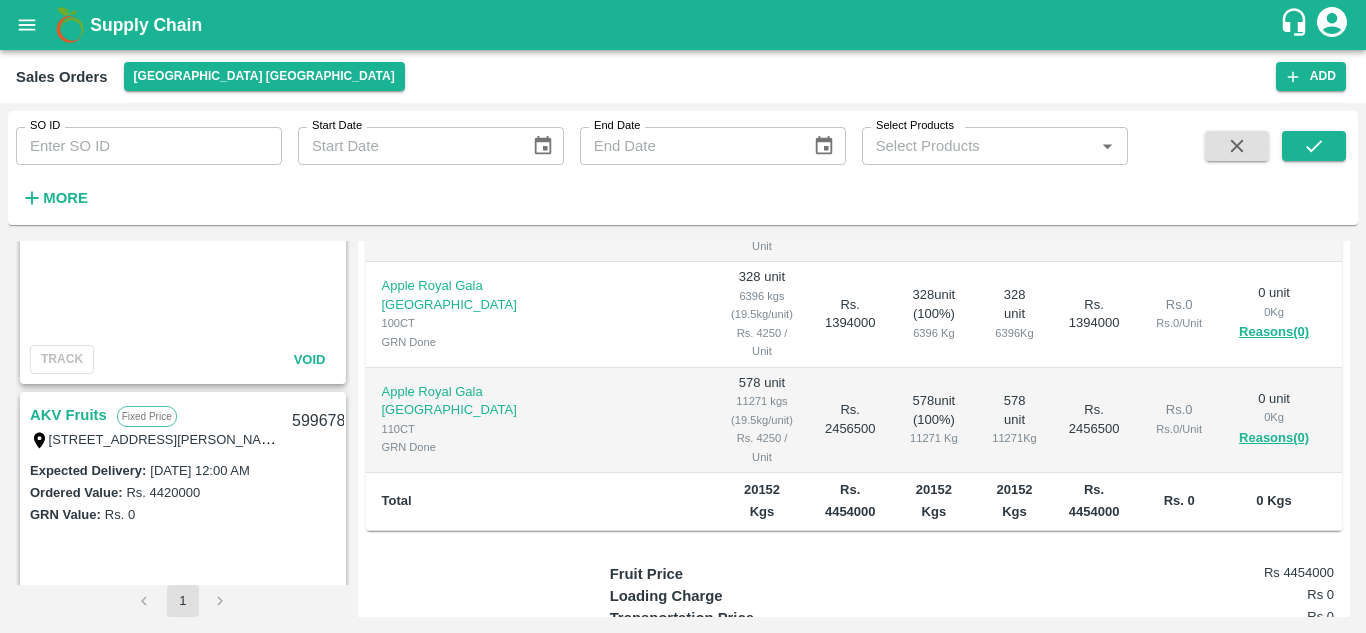 scroll, scrollTop: 114, scrollLeft: 0, axis: vertical 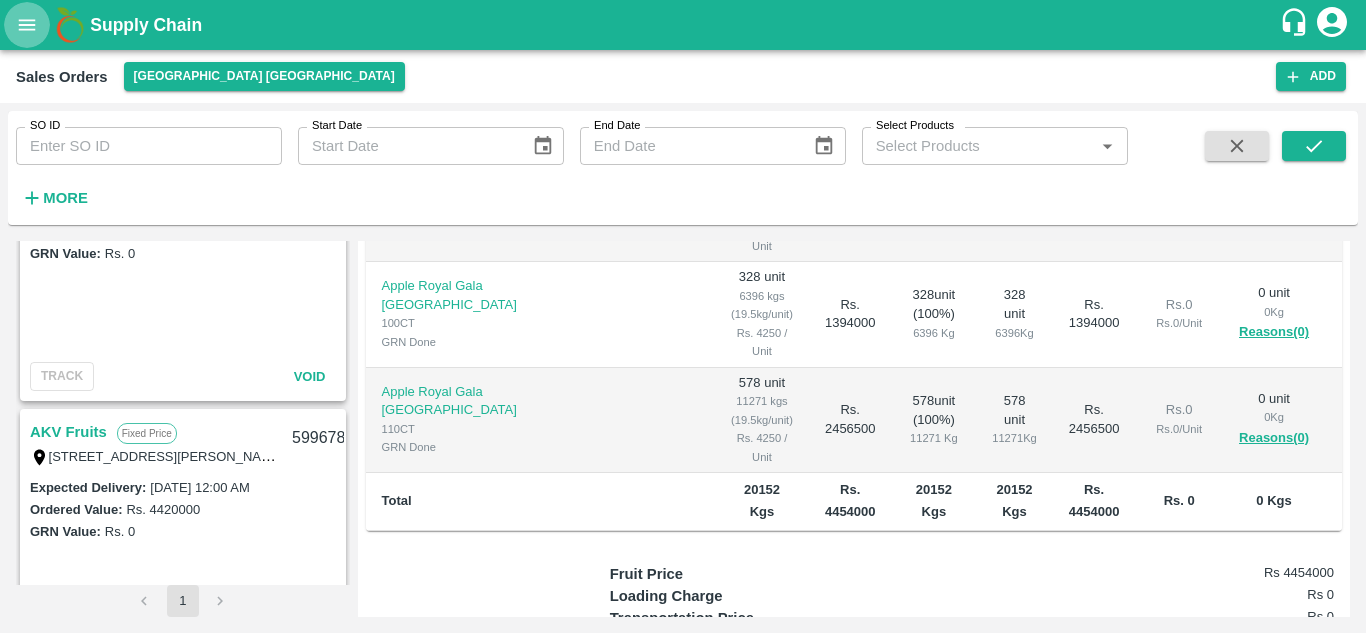 click 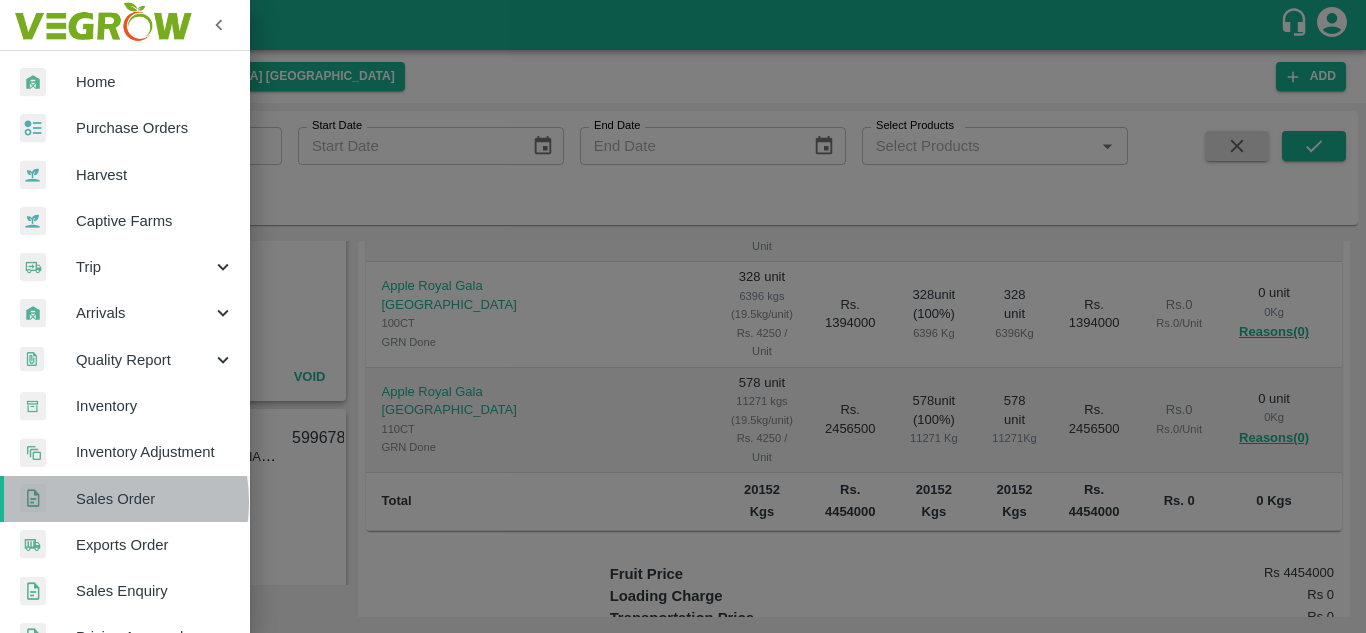 click on "Sales Order" at bounding box center (155, 499) 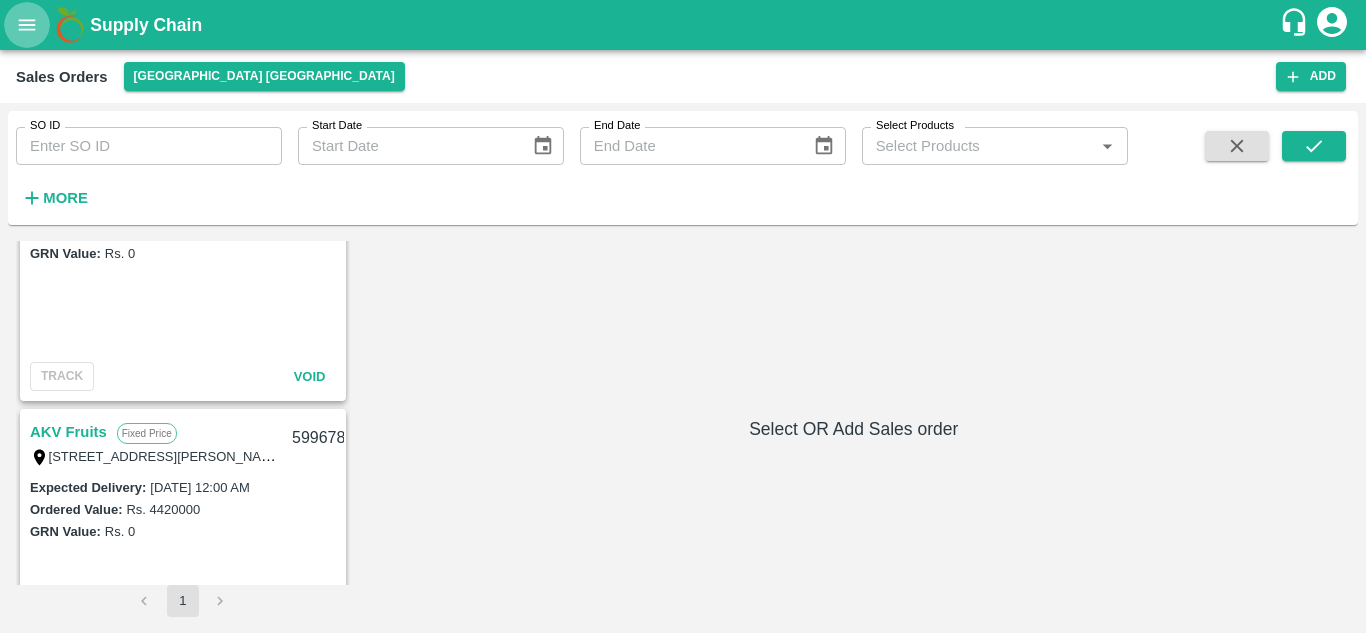 click at bounding box center (27, 25) 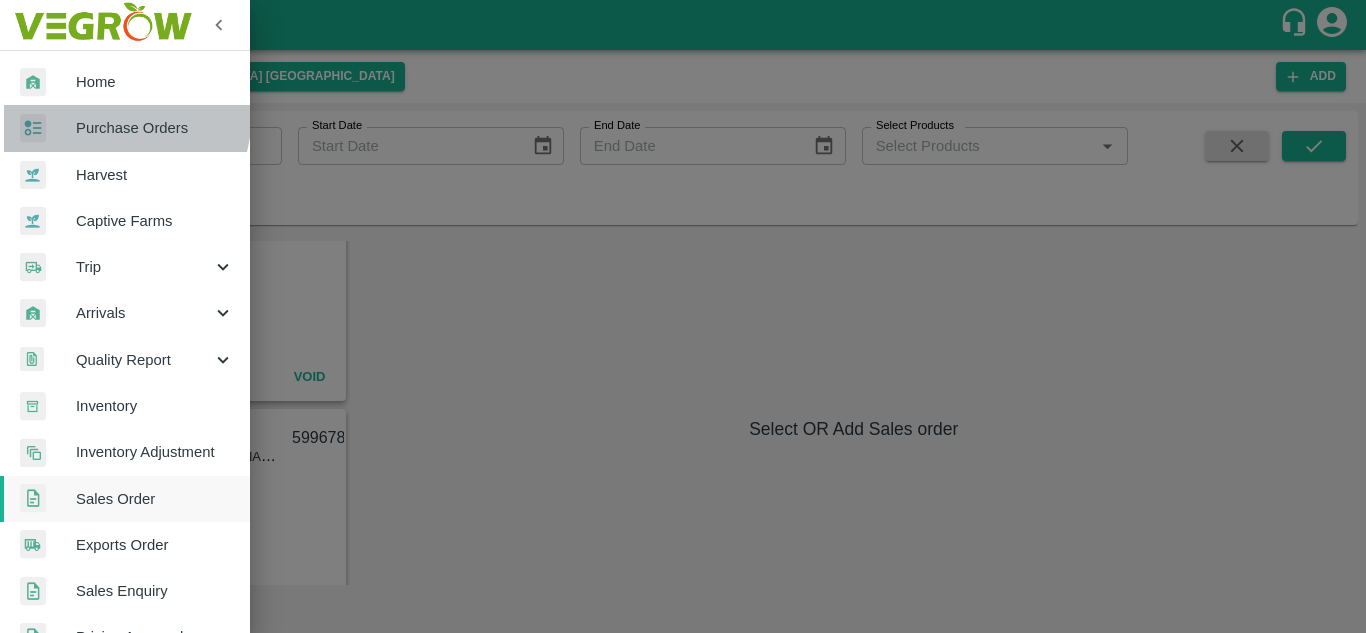 click on "Purchase Orders" at bounding box center (125, 128) 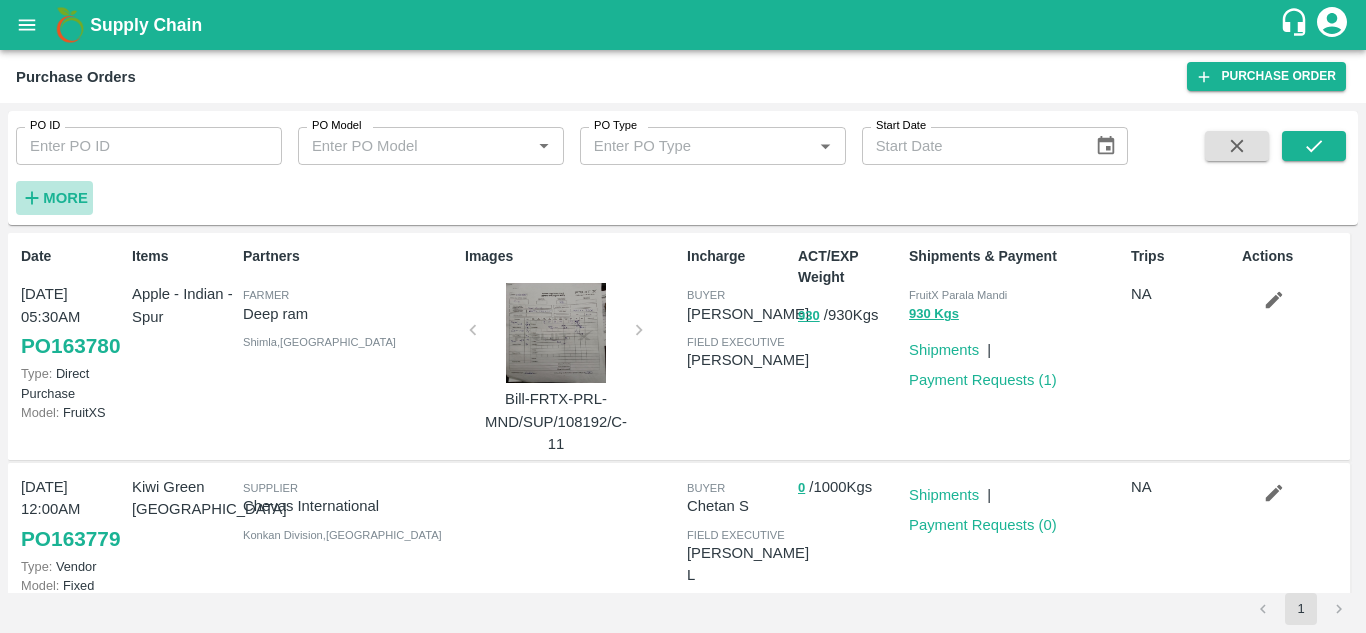click on "More" at bounding box center (65, 198) 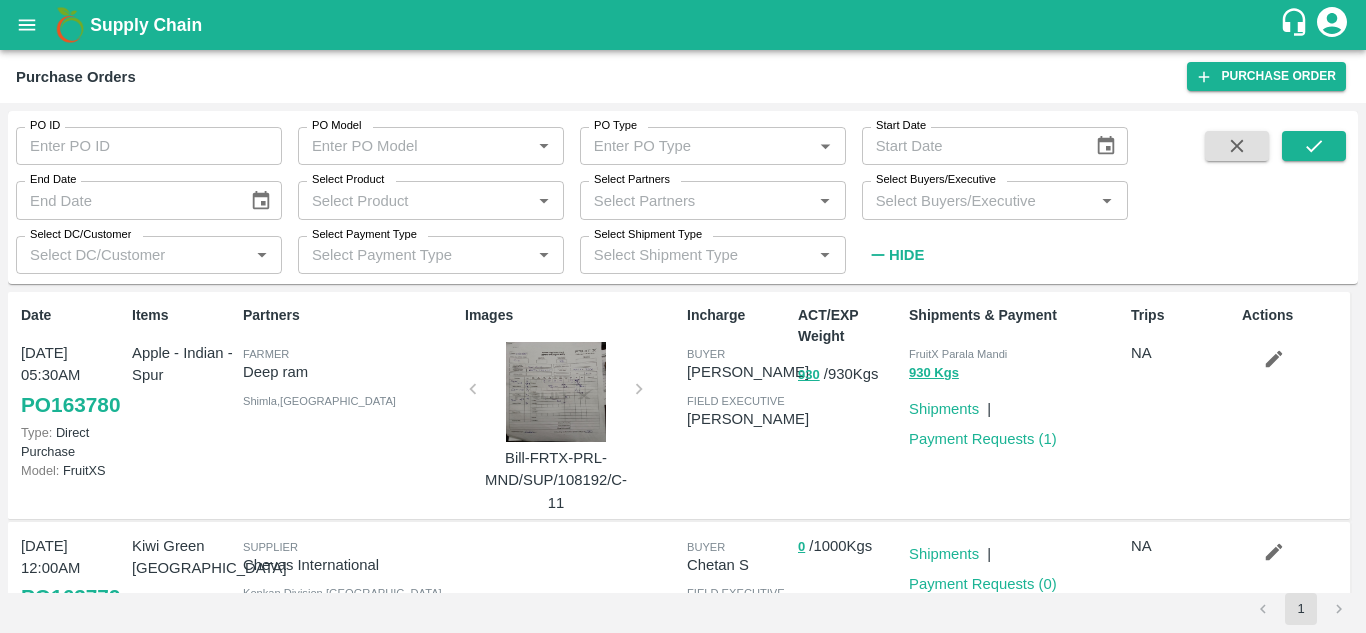 click on "Select Partners" at bounding box center (632, 180) 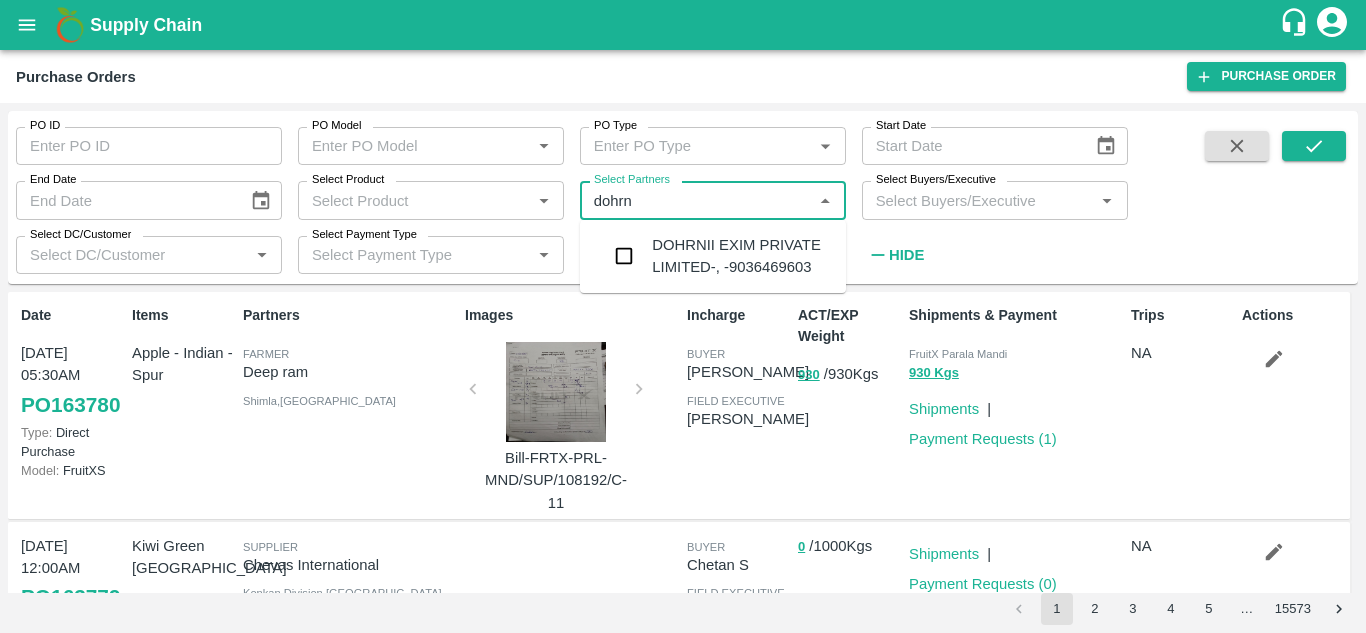 type on "dohrni" 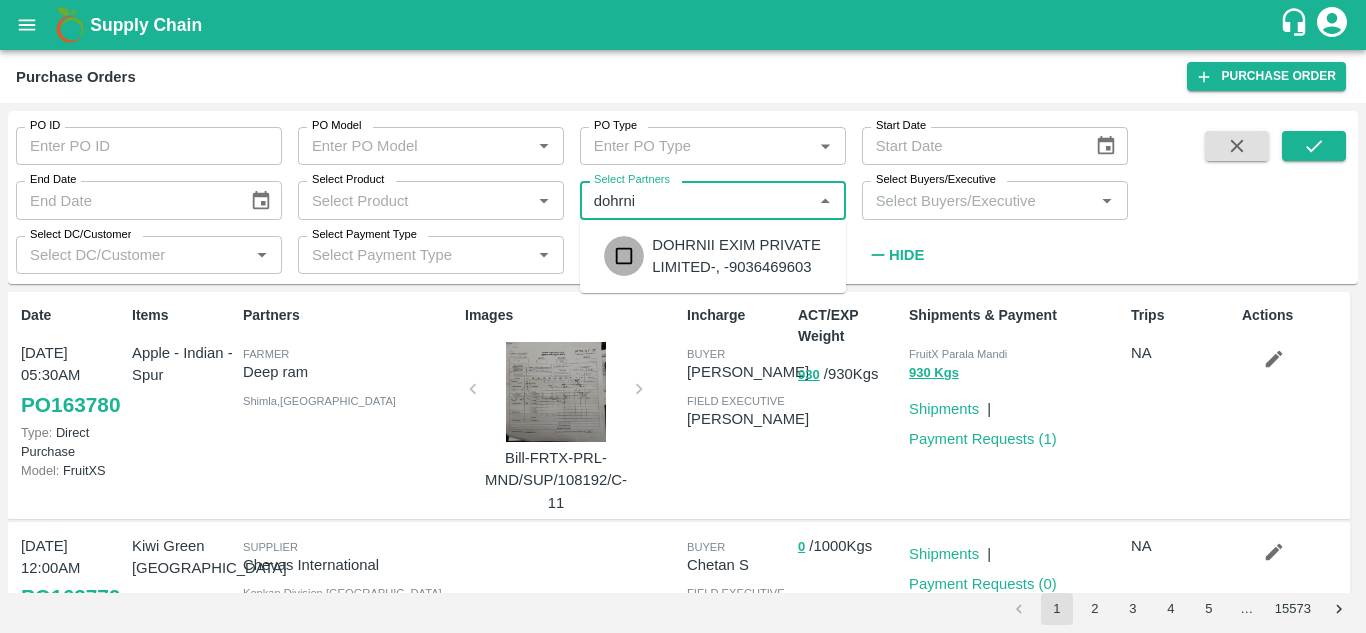 click at bounding box center [624, 256] 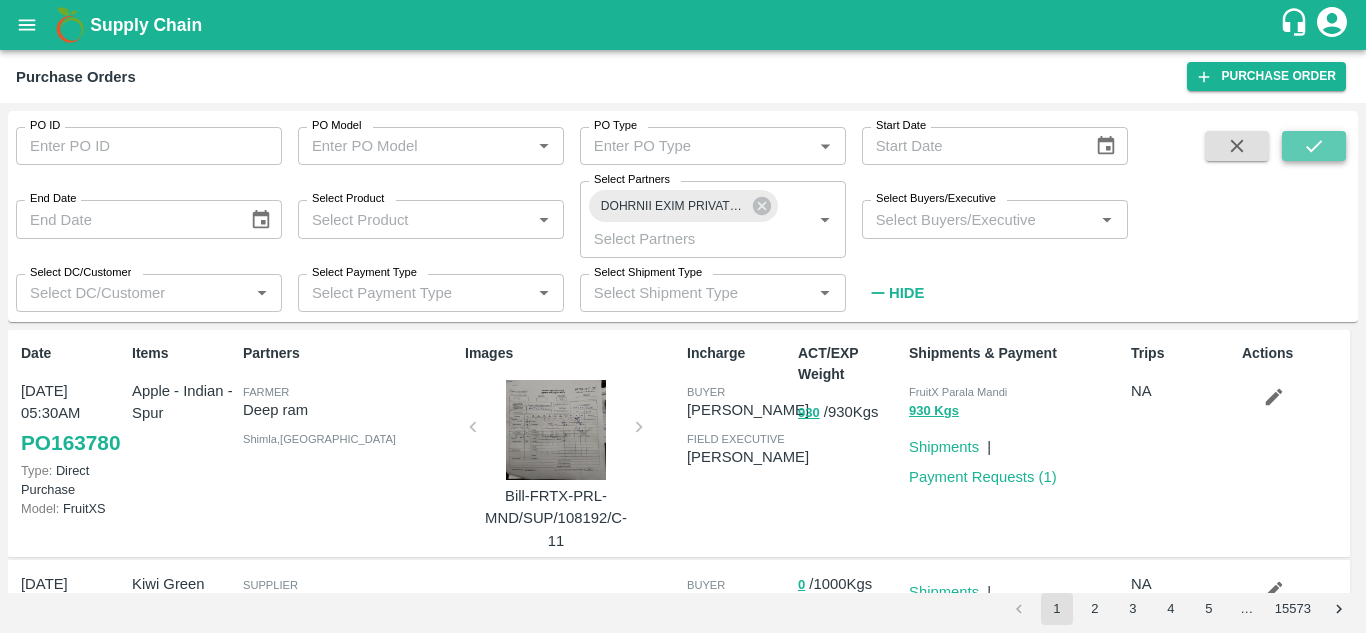 click at bounding box center [1314, 146] 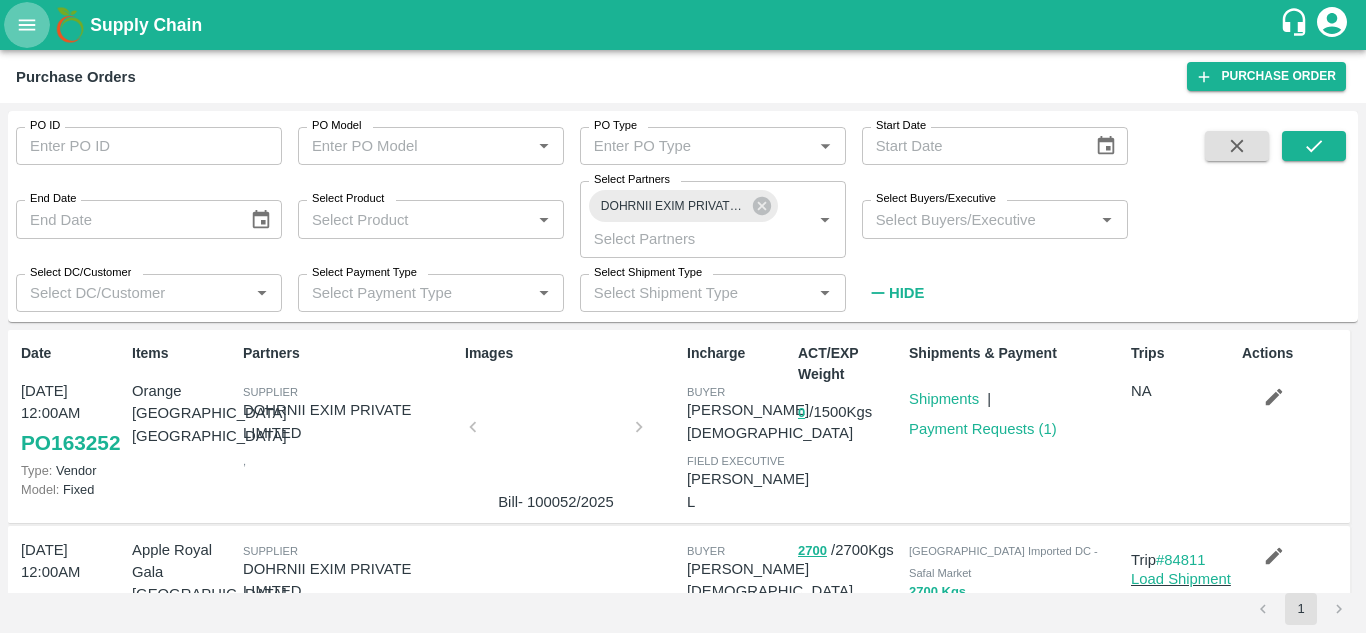 click 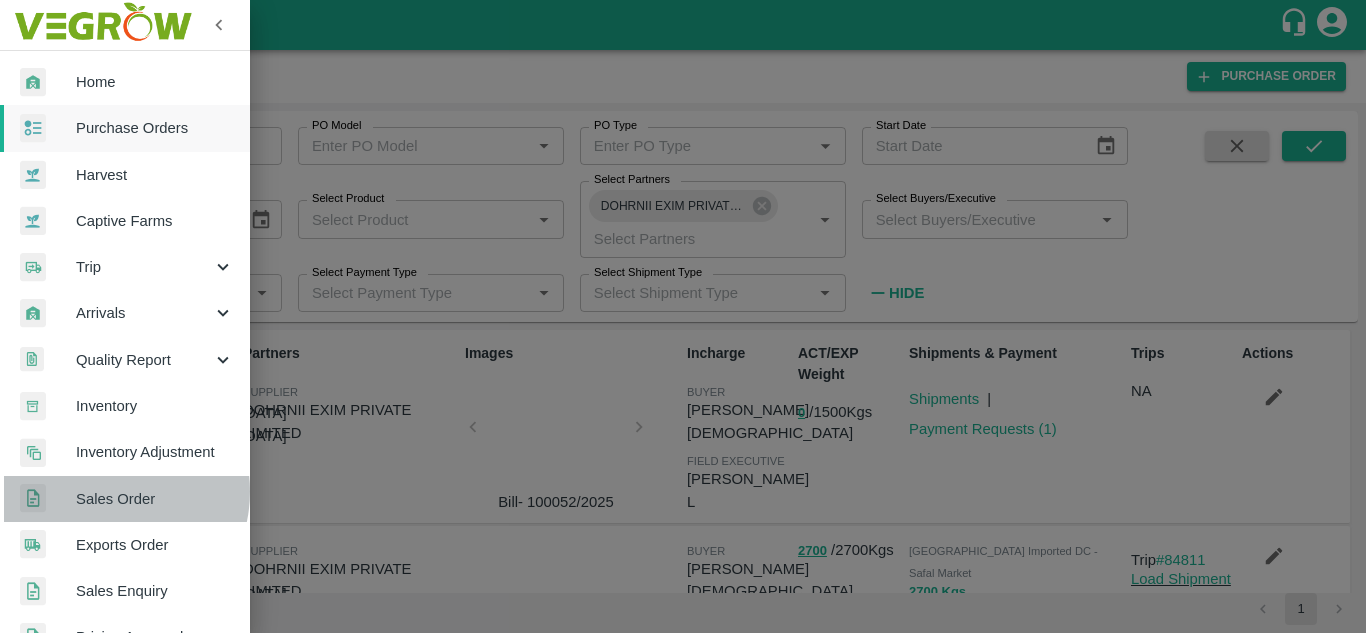 click on "Sales Order" at bounding box center (155, 499) 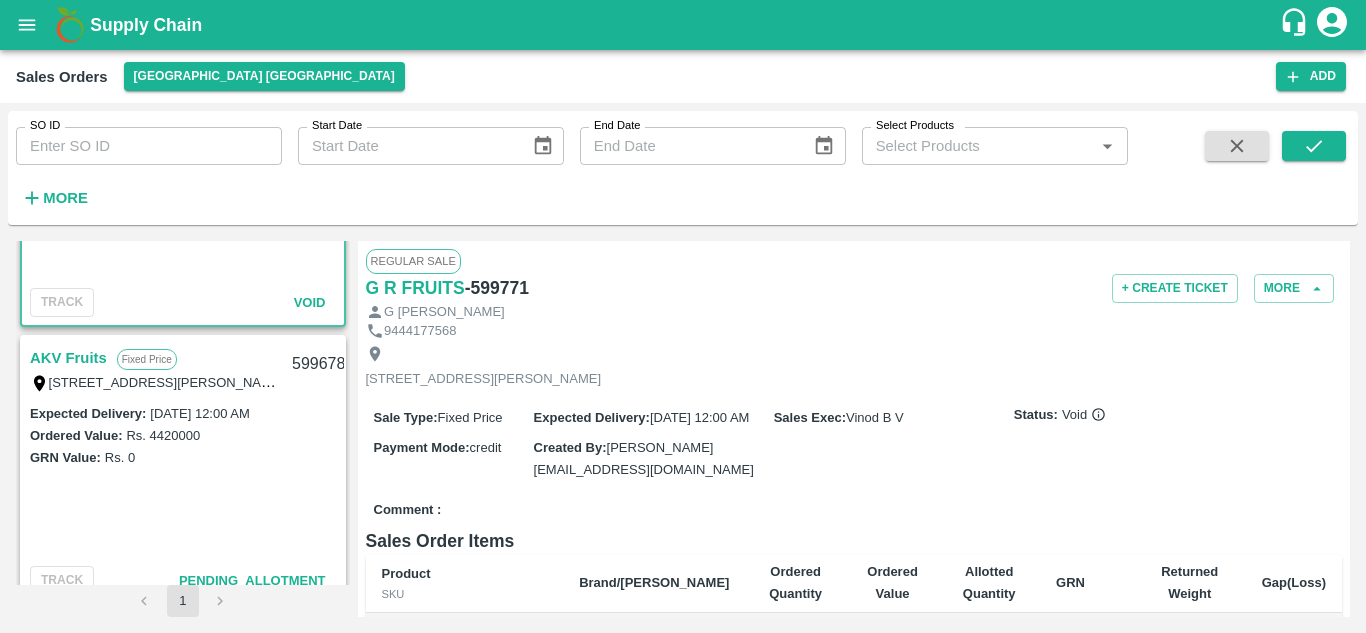 scroll, scrollTop: 189, scrollLeft: 0, axis: vertical 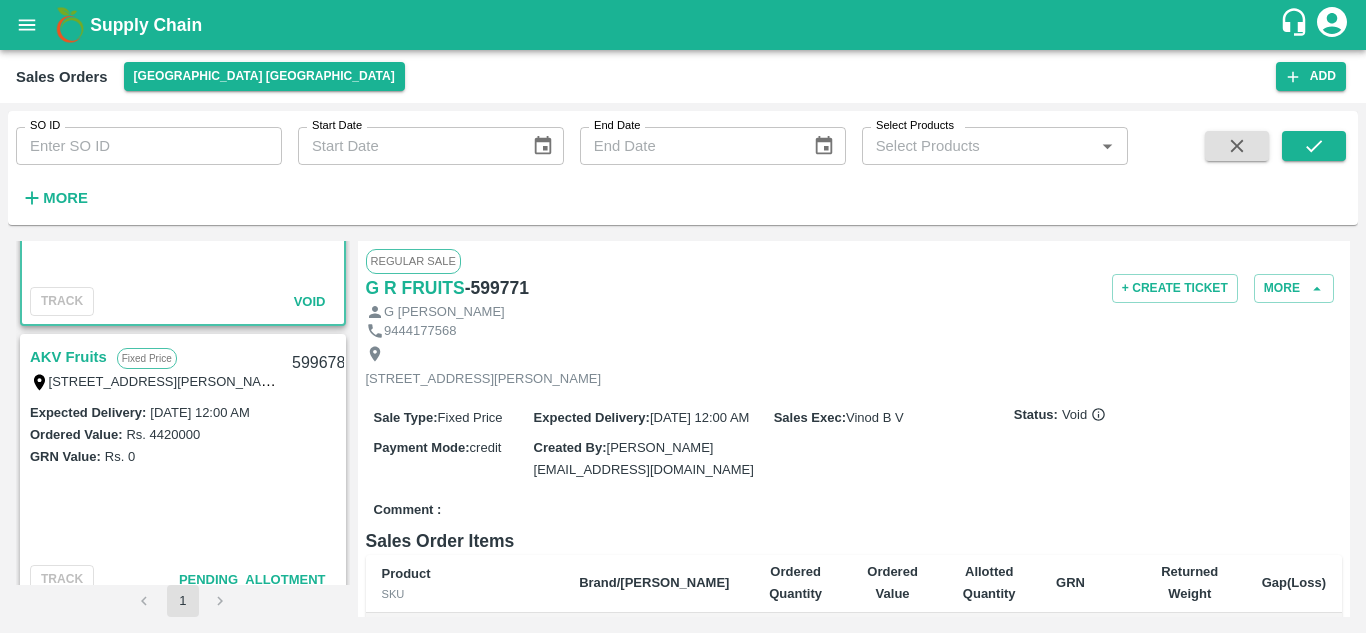 click on "AKV Fruits" at bounding box center [68, 357] 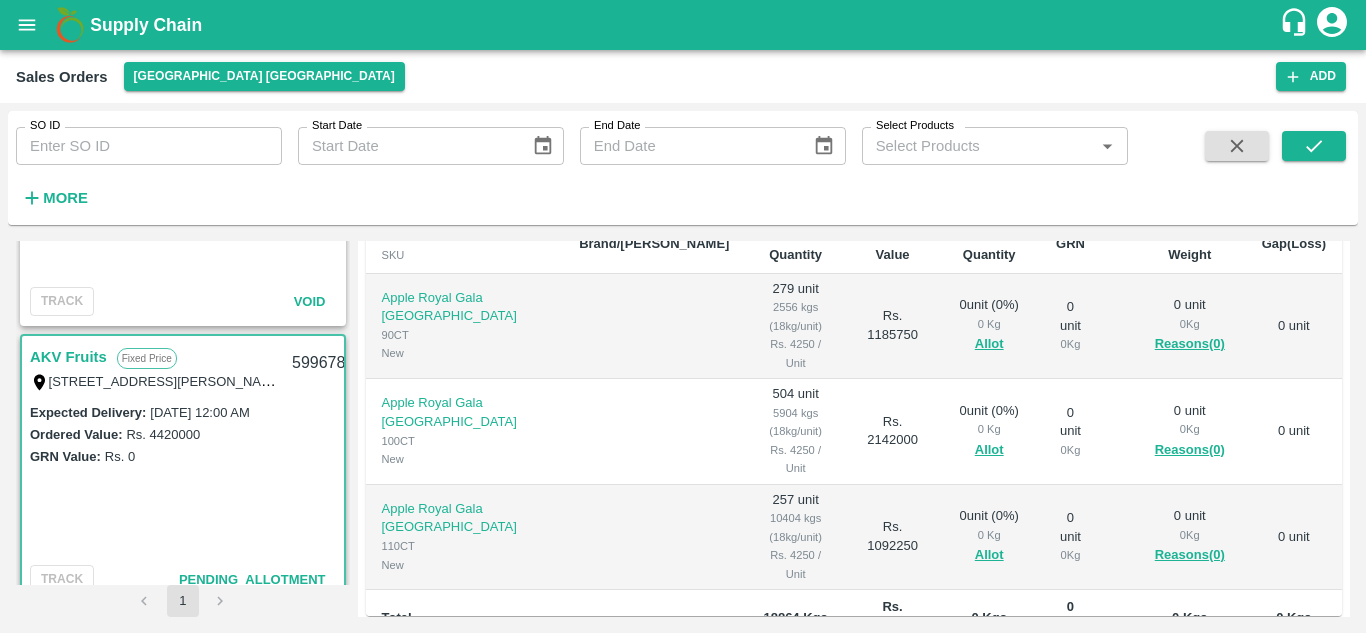 scroll, scrollTop: 335, scrollLeft: 0, axis: vertical 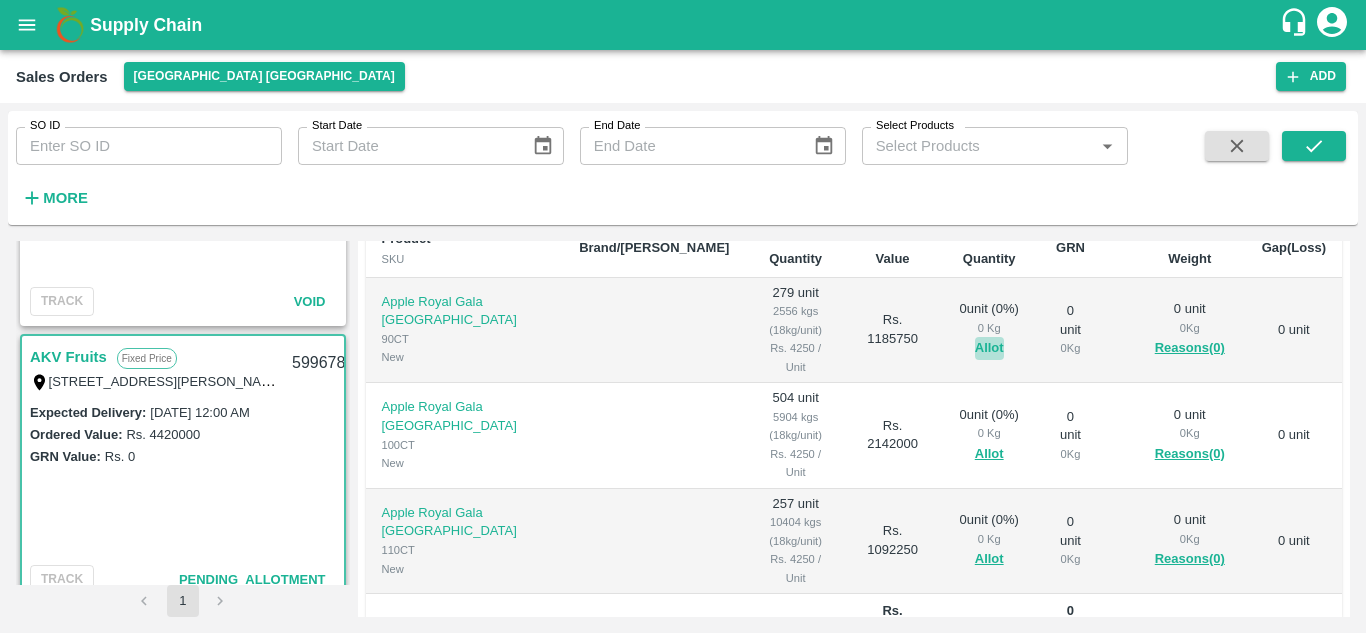 click on "Allot" at bounding box center [989, 348] 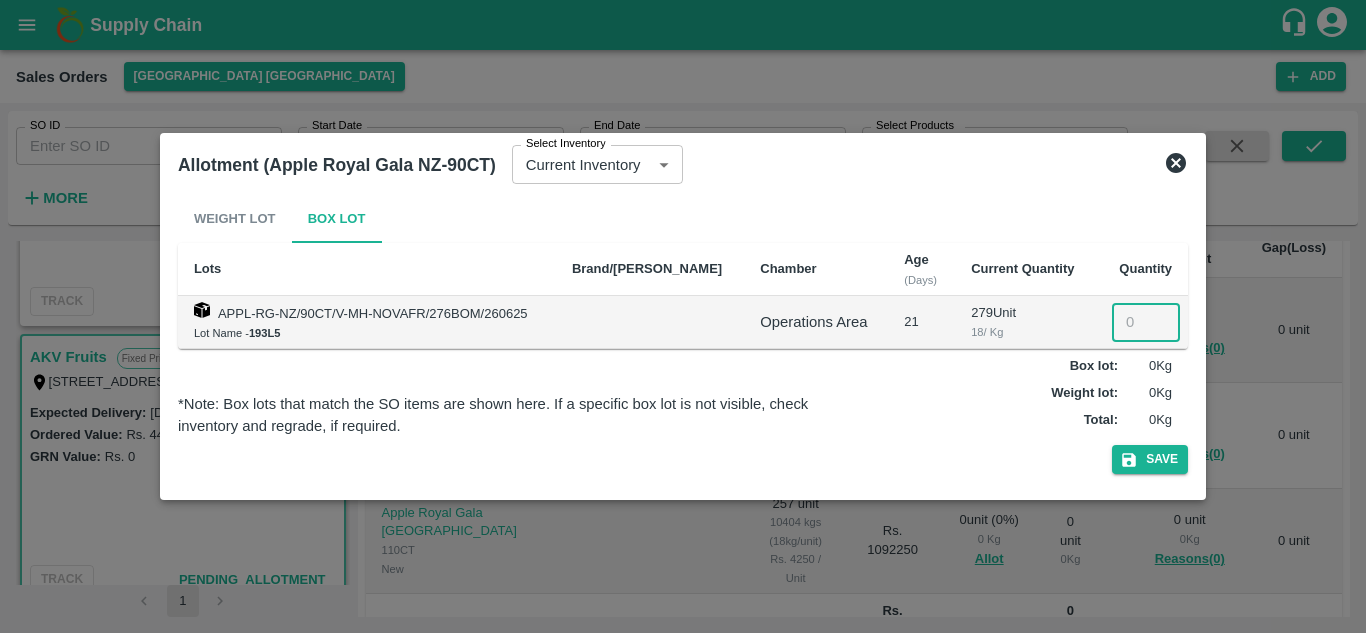 click at bounding box center (1146, 322) 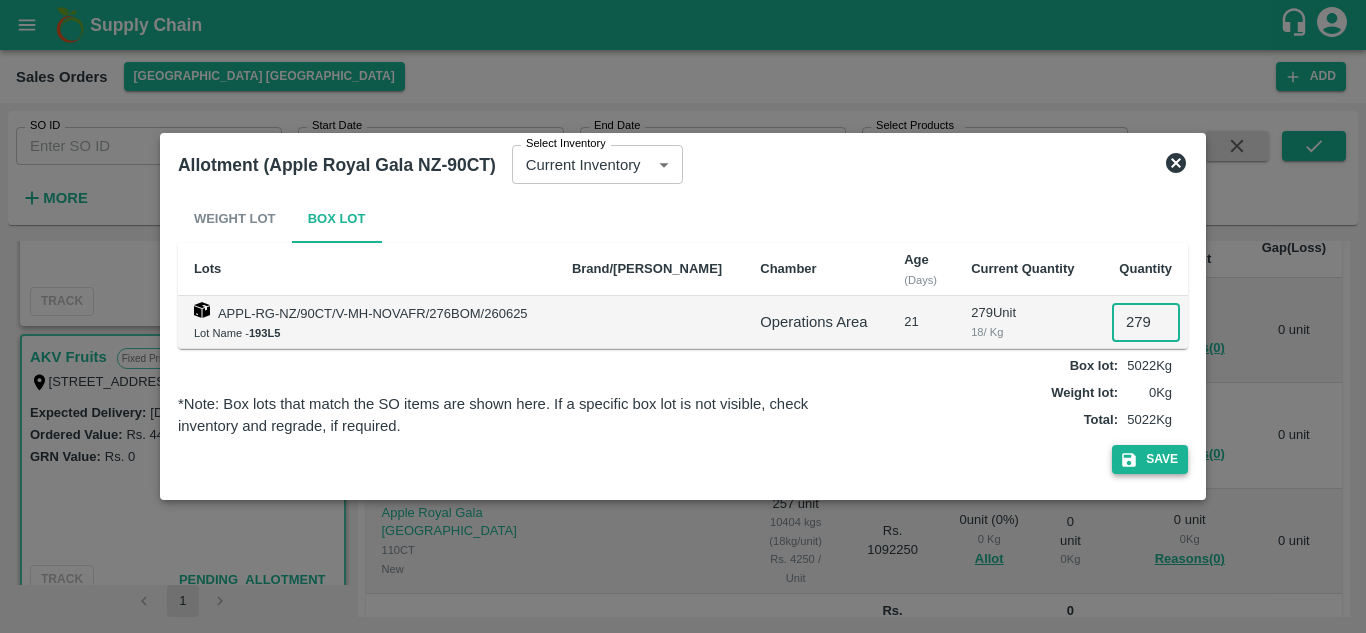 type on "279" 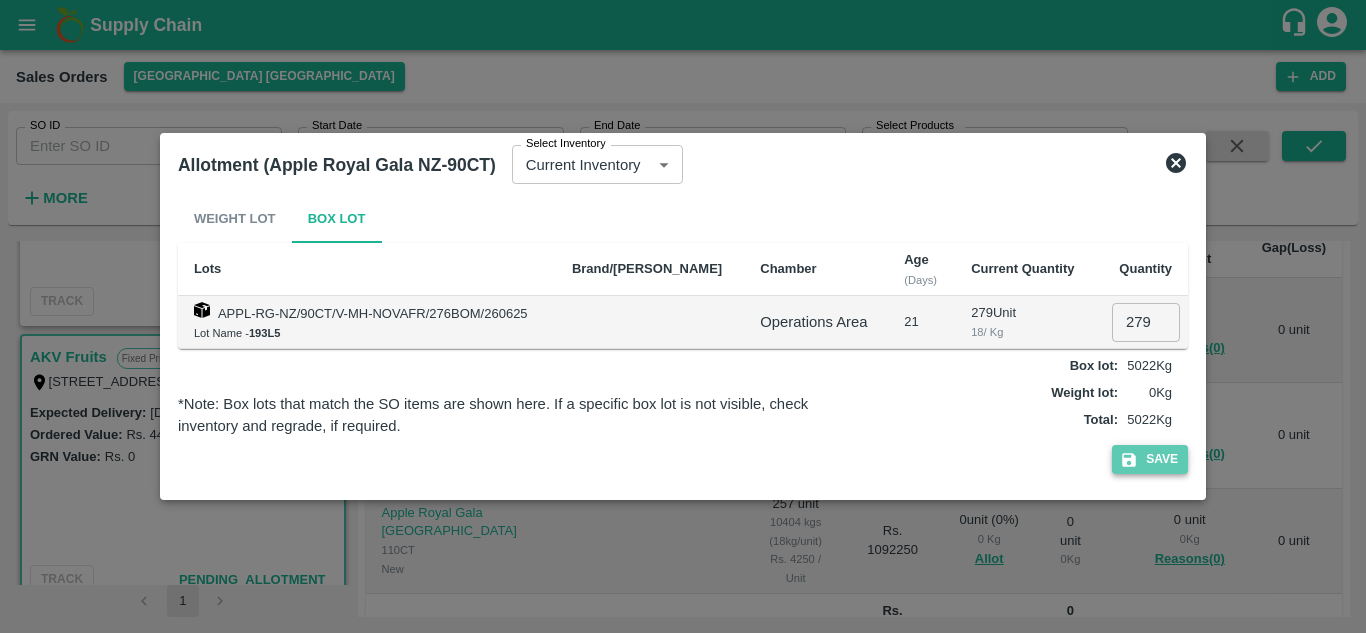click 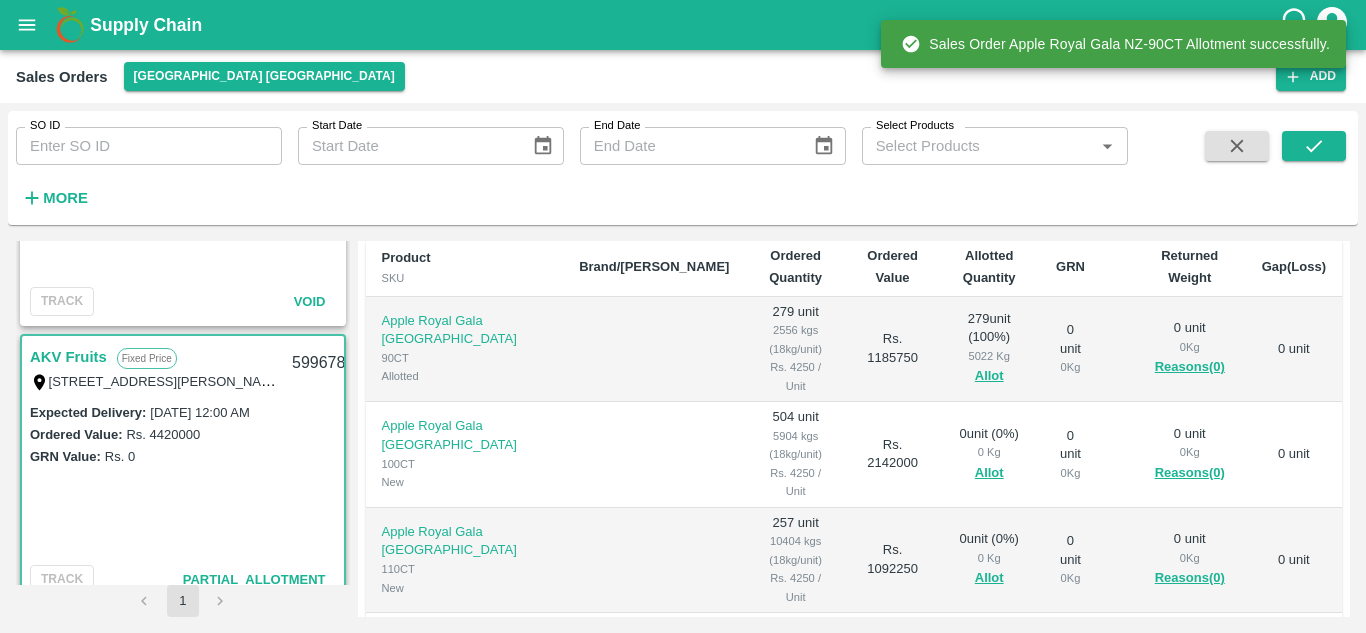 scroll, scrollTop: 317, scrollLeft: 0, axis: vertical 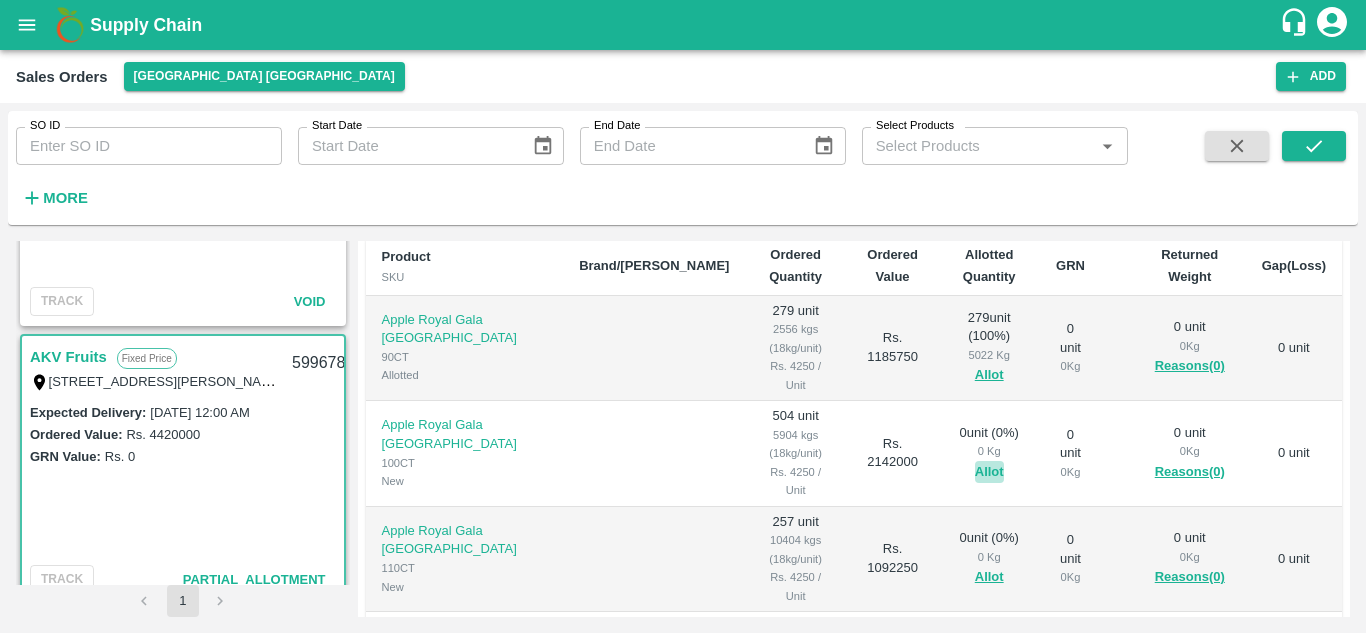 click on "Allot" at bounding box center (989, 472) 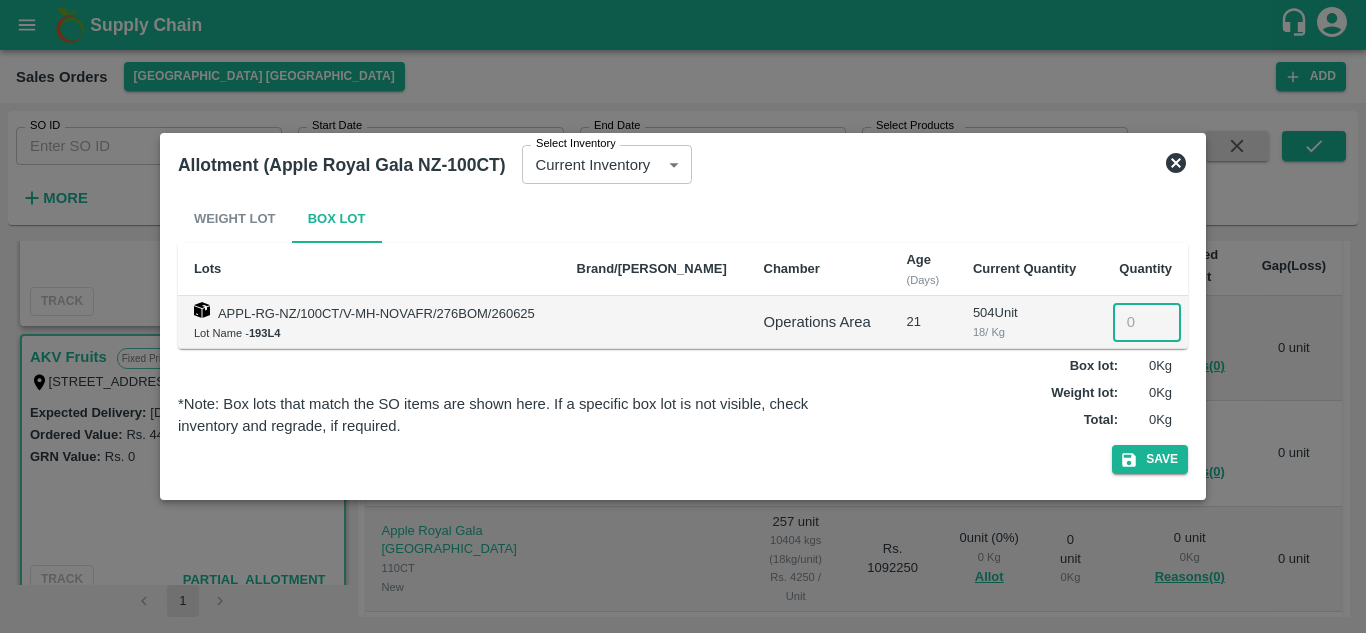 click at bounding box center [1147, 322] 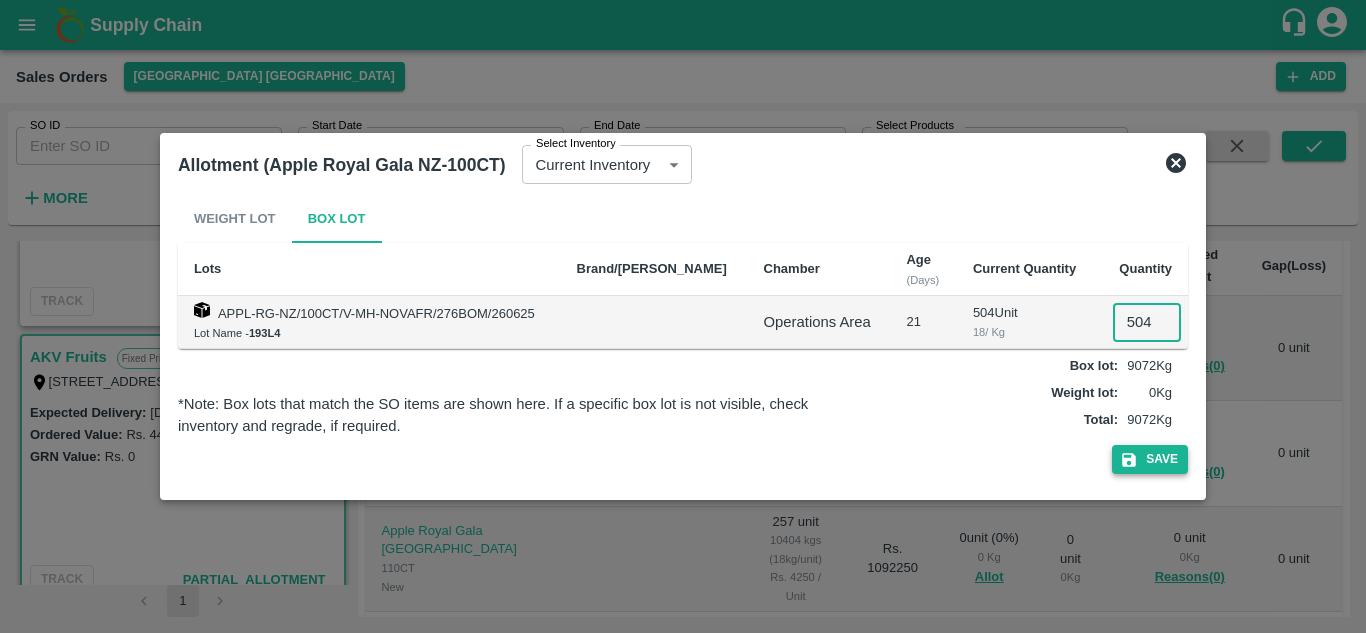 type on "504" 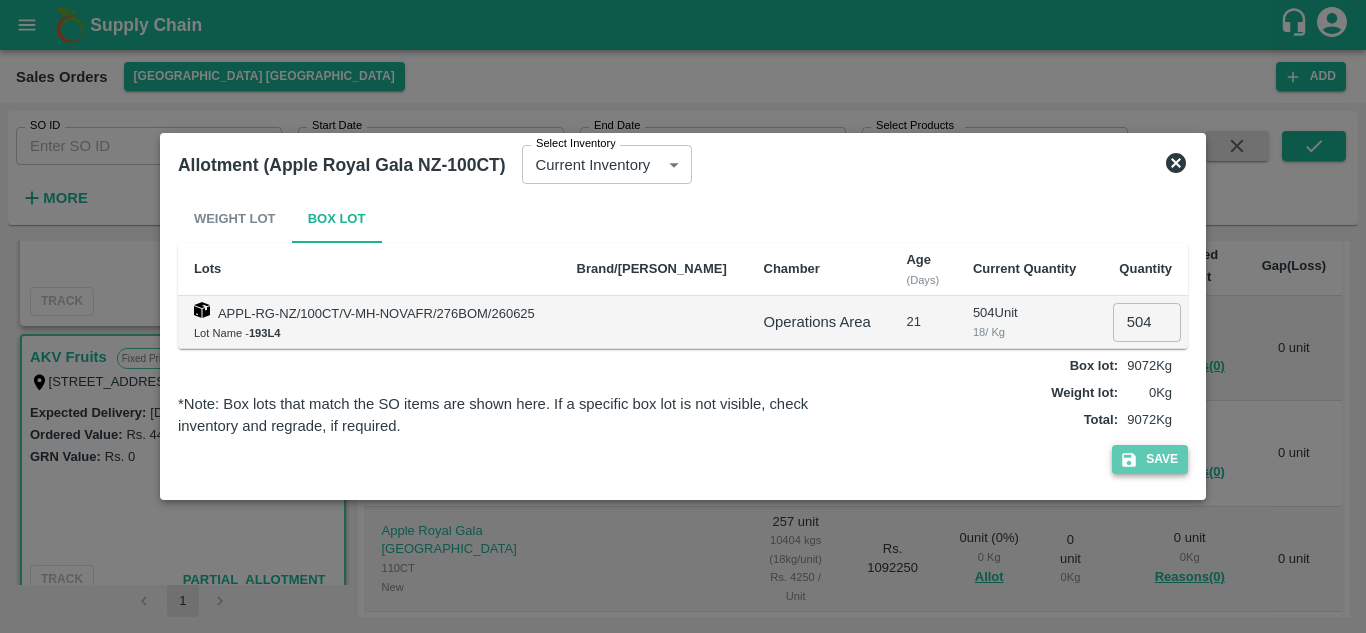 click on "Save" at bounding box center (1150, 459) 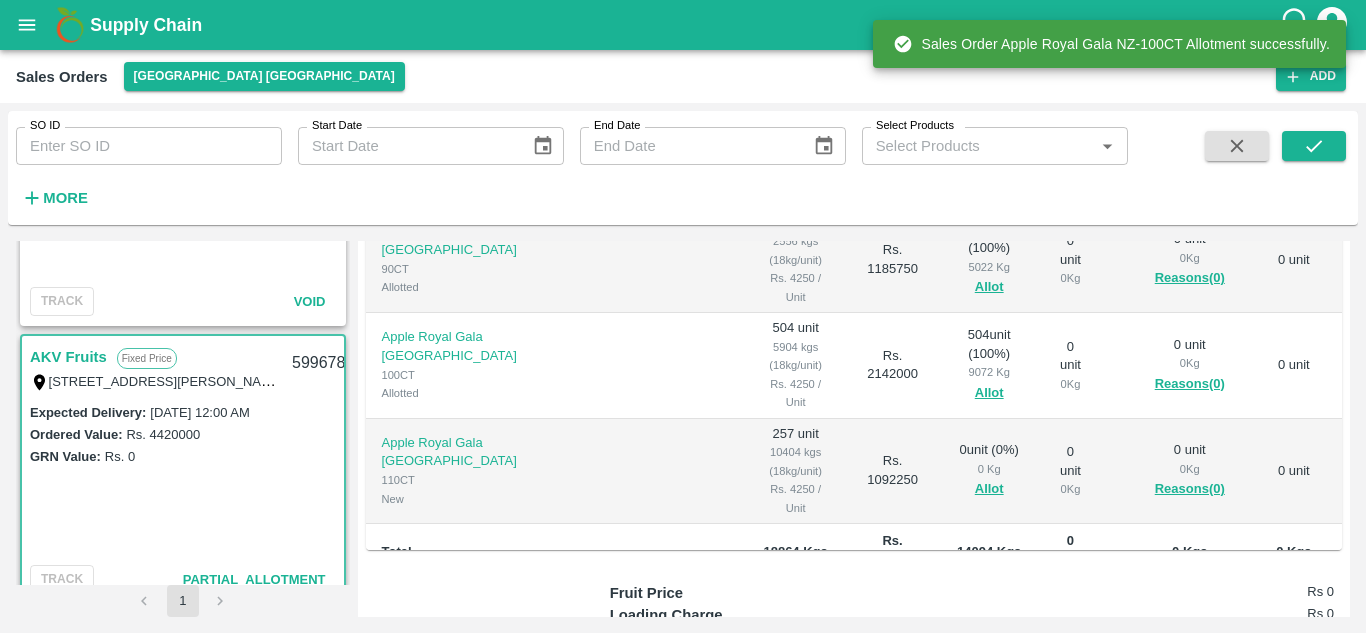 scroll, scrollTop: 407, scrollLeft: 0, axis: vertical 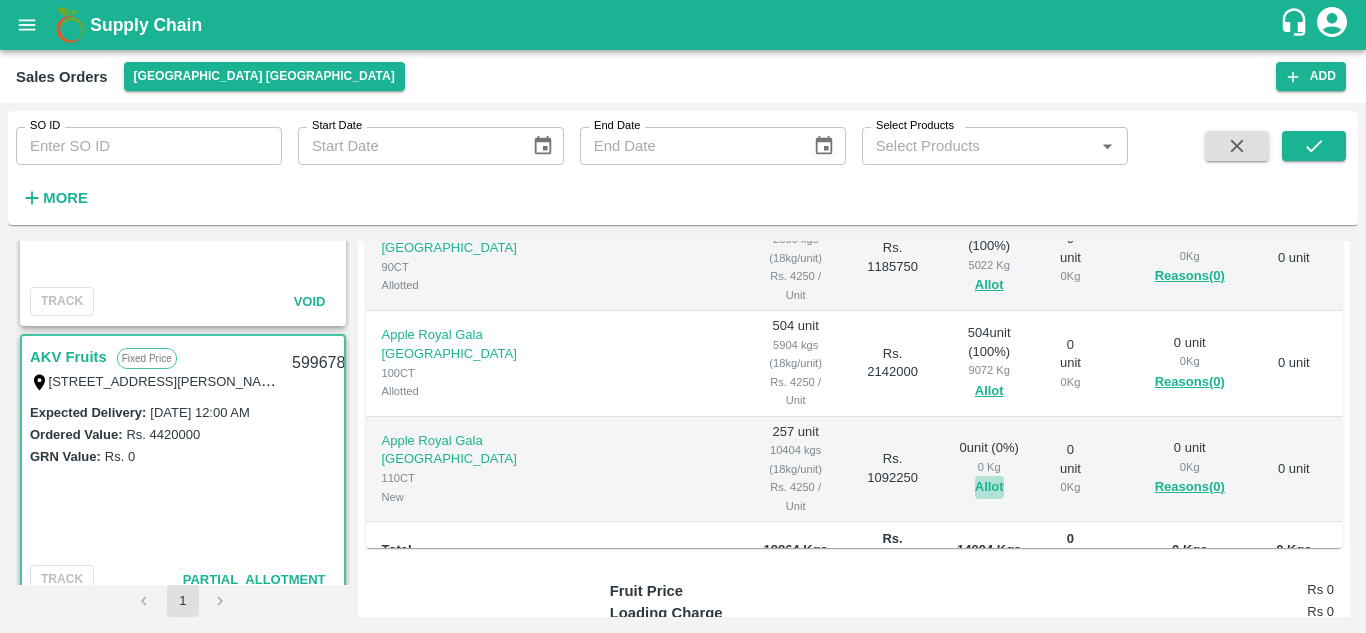 click on "Allot" at bounding box center (989, 487) 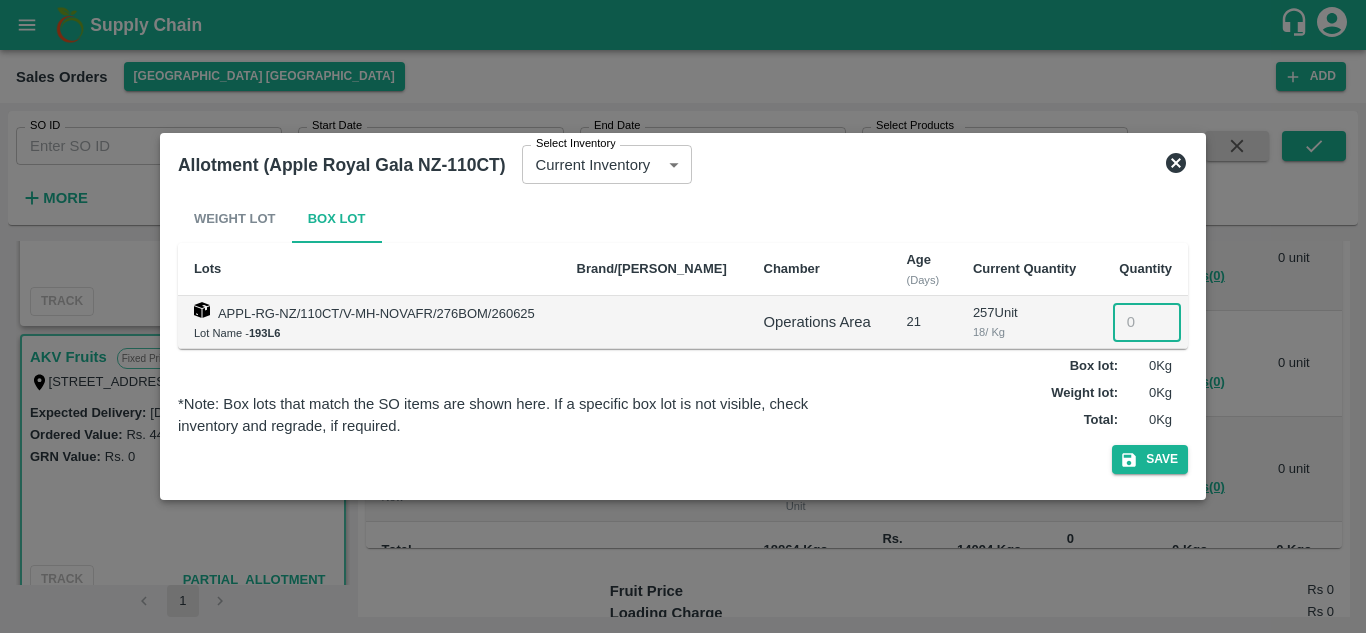 click at bounding box center (1147, 322) 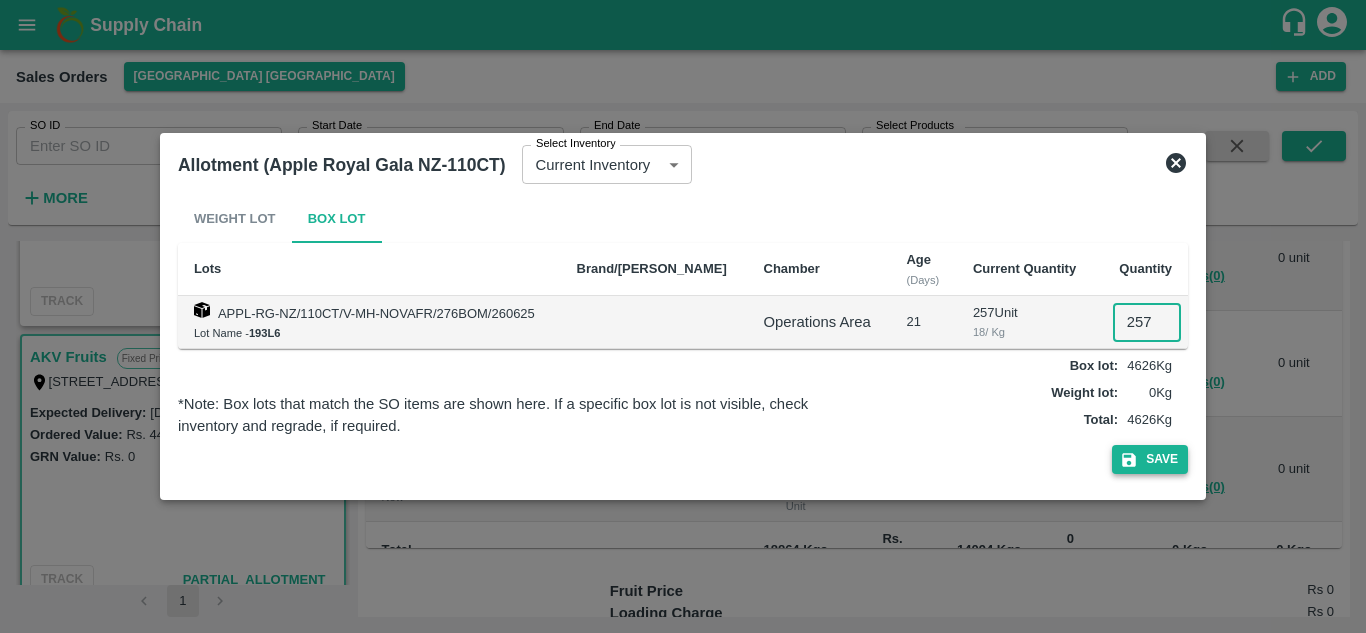 type on "257" 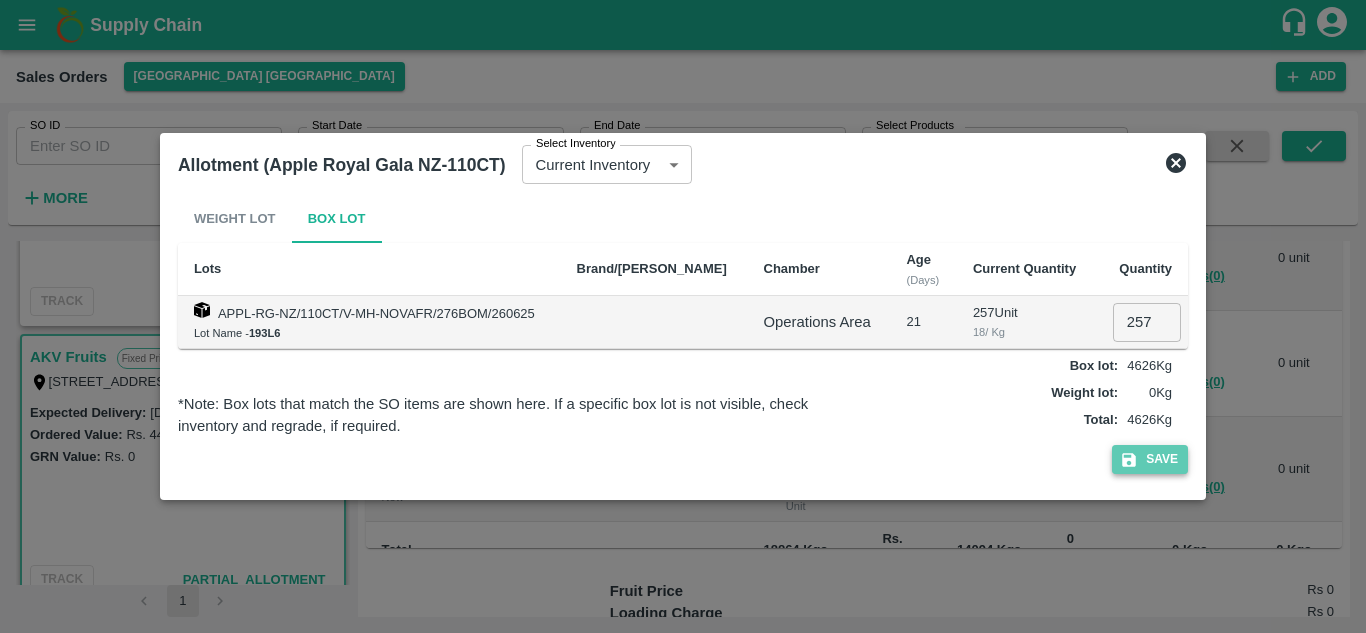 click on "Save" at bounding box center (1150, 459) 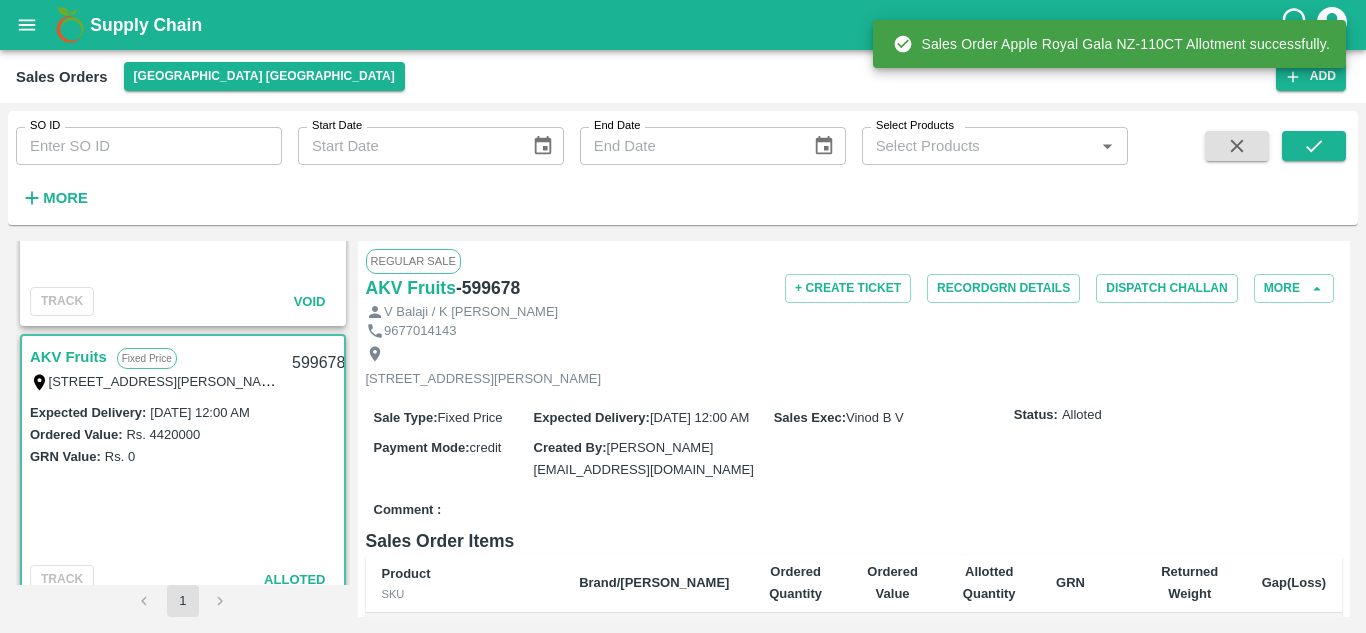 scroll, scrollTop: 0, scrollLeft: 0, axis: both 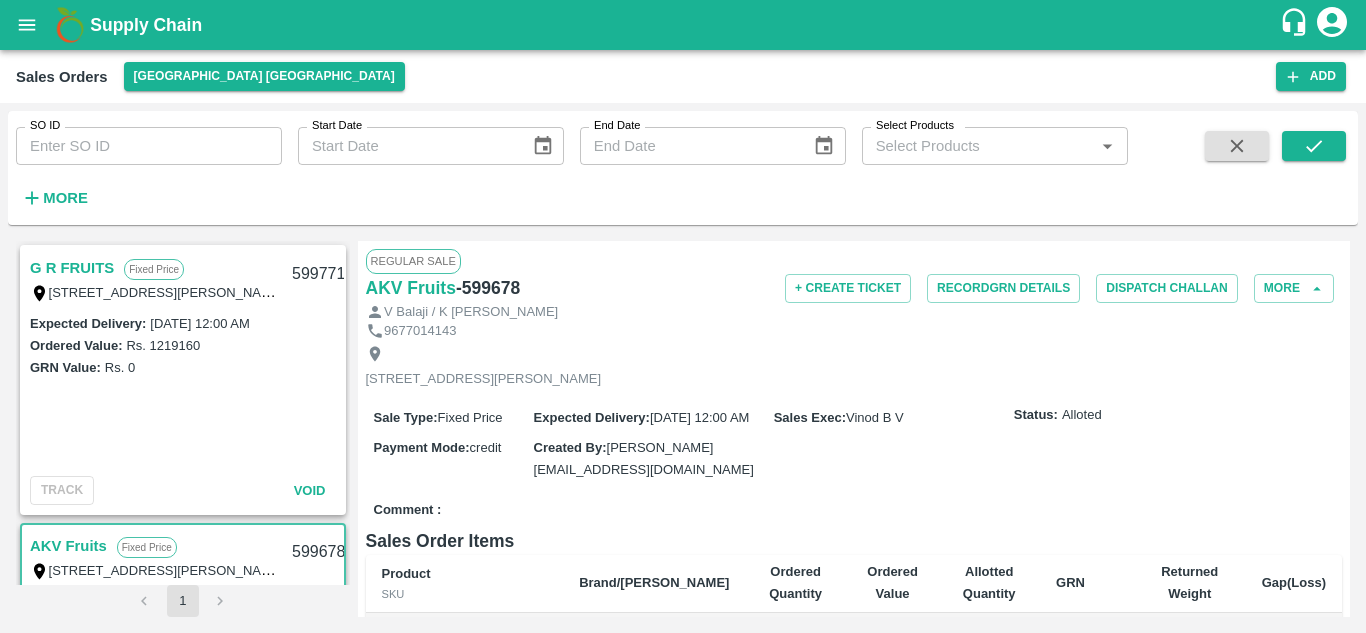 click on "G R FRUITS" at bounding box center [72, 268] 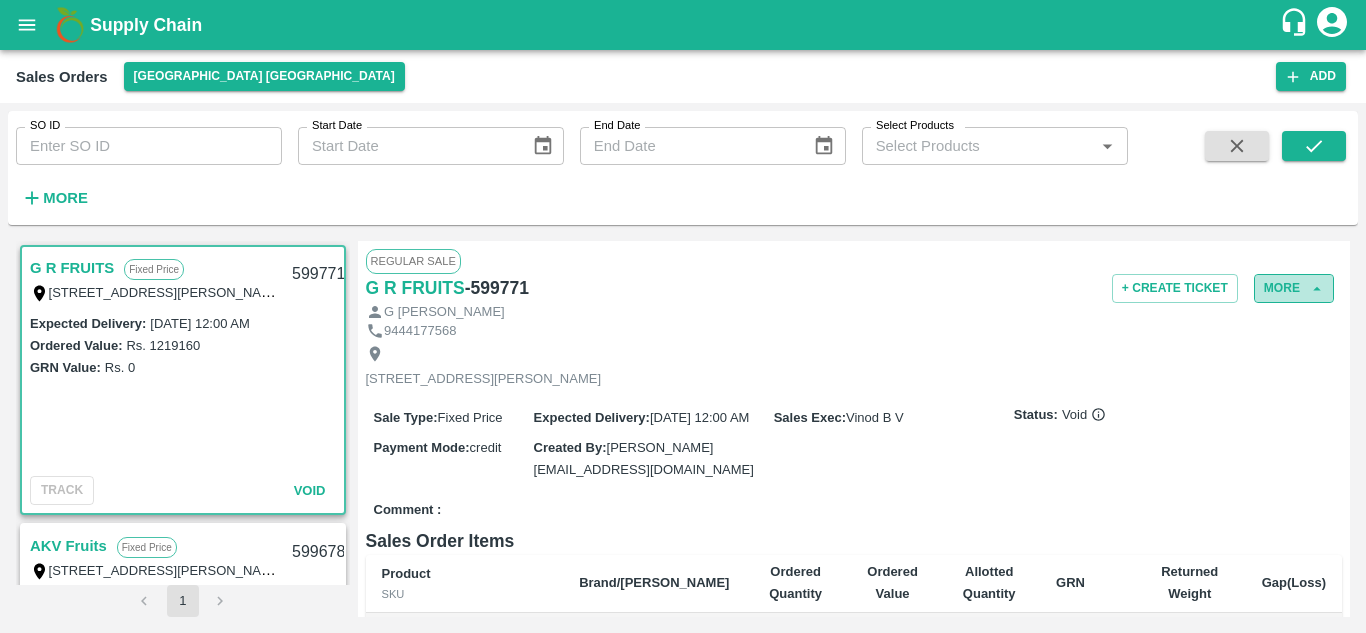 click on "More" at bounding box center [1294, 288] 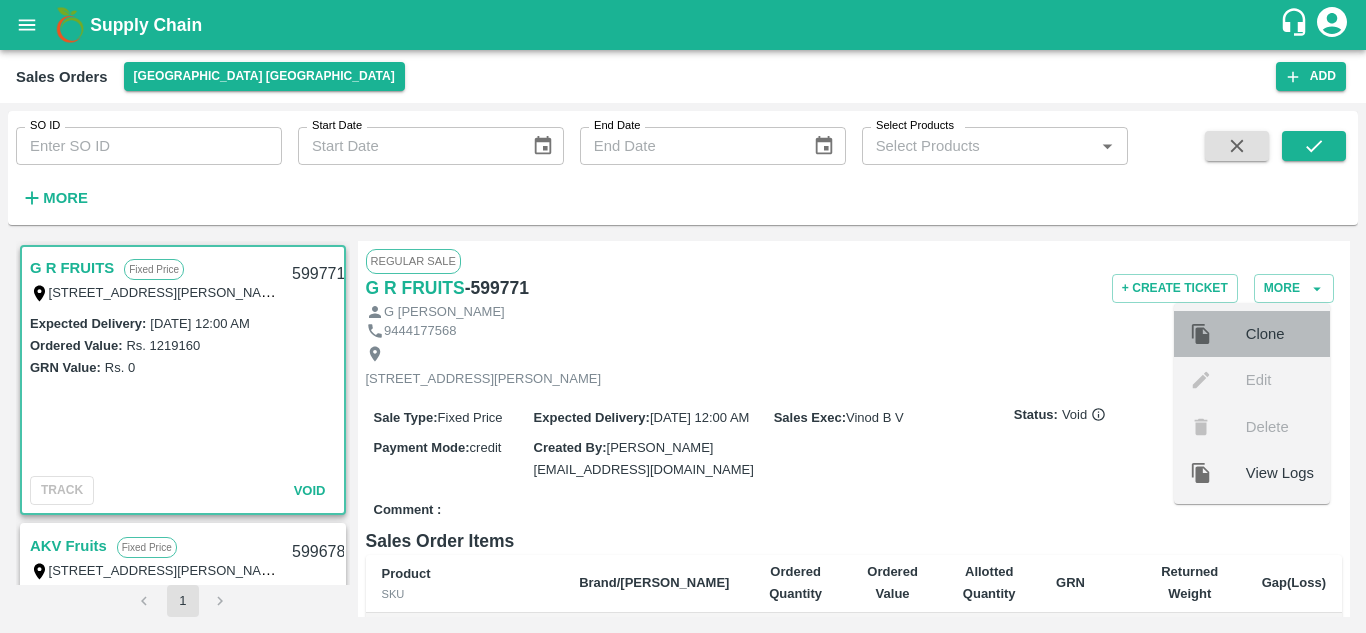 click on "Clone" at bounding box center (1280, 334) 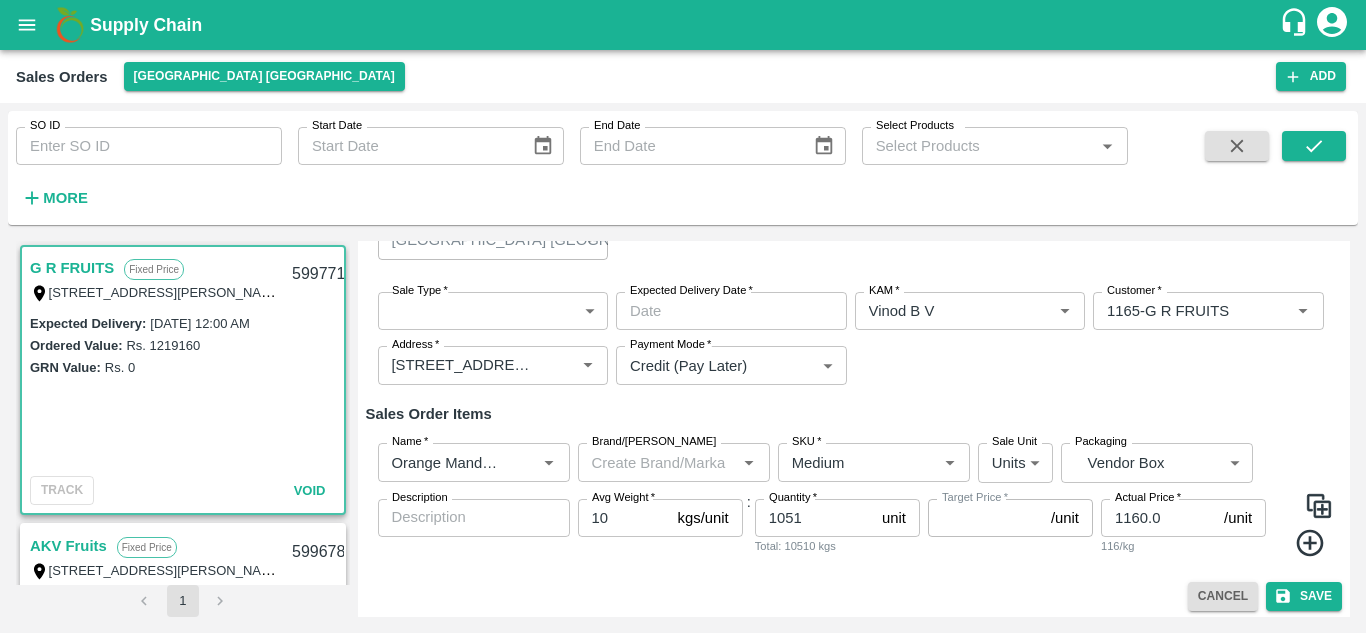 scroll, scrollTop: 148, scrollLeft: 0, axis: vertical 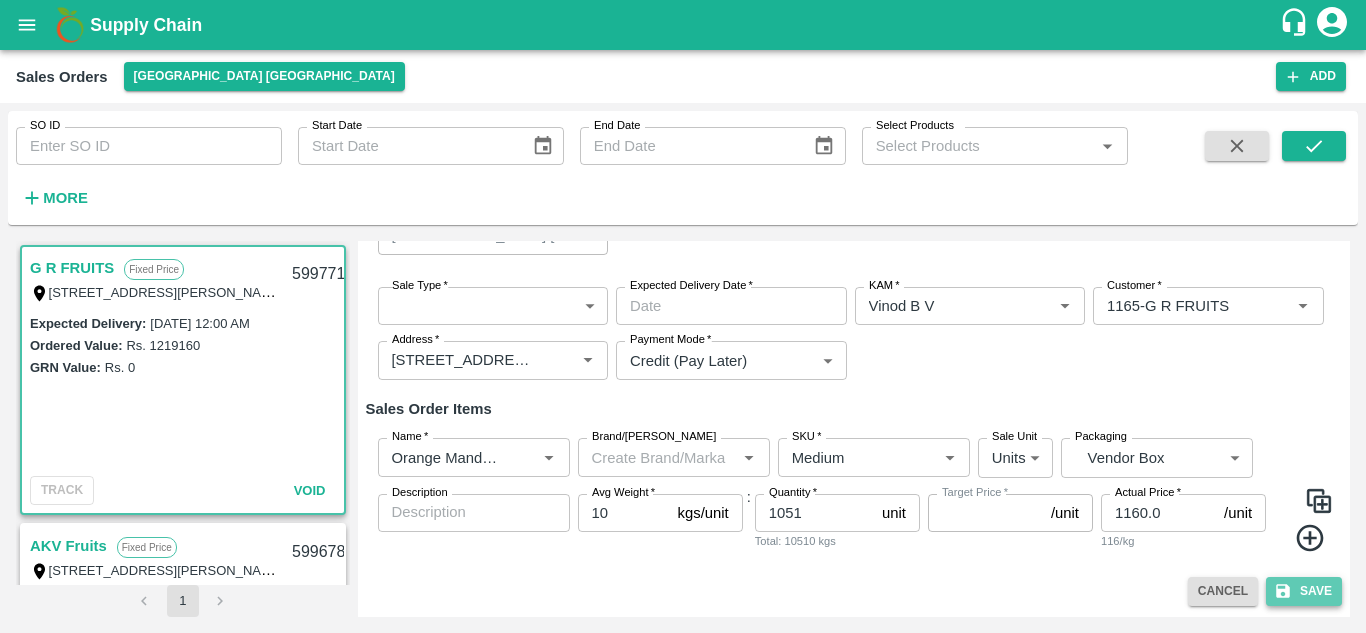 click on "Save" at bounding box center [1304, 591] 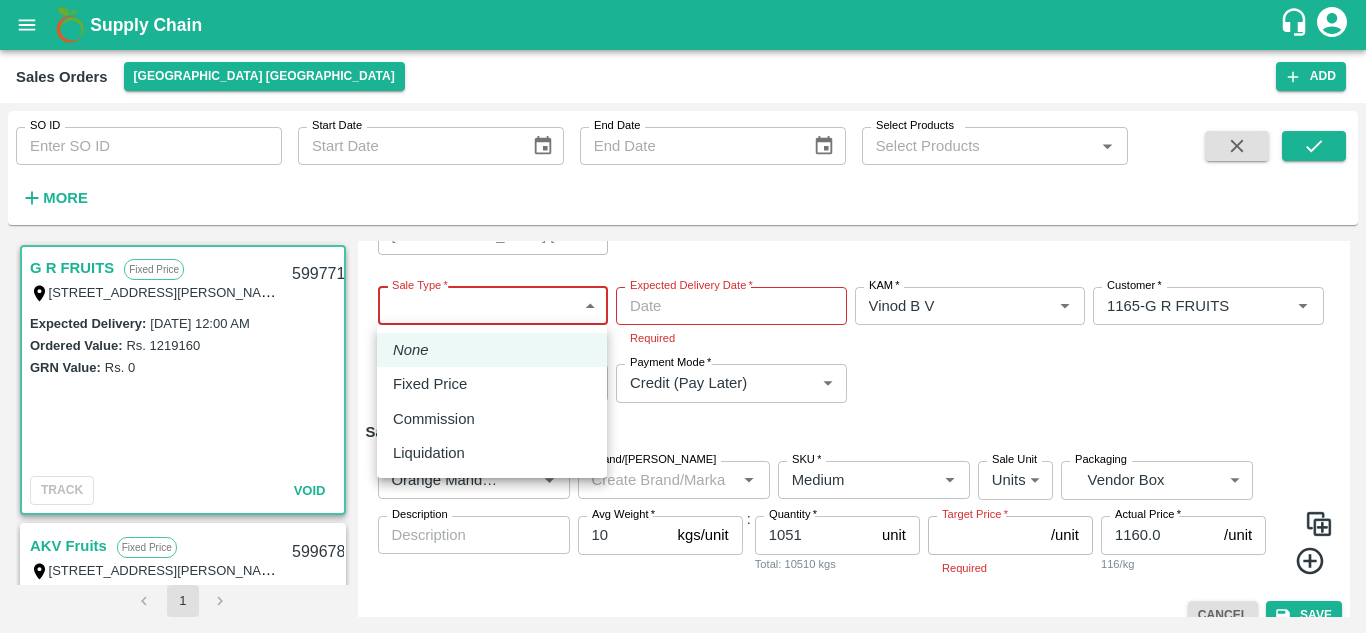 click on "Supply Chain Sales Orders Chennai DC Add SO ID SO ID Start Date Start Date End Date End Date Select Products Select Products   * More G R FRUITS Fixed Price T/D 26,  ANNA FRUITS MARKET , KOYAMBEDU CHENNAI, TA, Chennai , Chennai, Tamil Nadu, 600092, India 599771 Expected Delivery : 15 Jul 2025, 12:00 AM Ordered Value: Rs.   1219160 GRN Value: Rs.   0 TRACK Void AKV Fruits Fixed Price T/D 121 , Anna fruit market Koyembedu , Chennai , Chennai, Tamil Nadu, 600062, India 599678 Expected Delivery : 12 Jul 2025, 12:00 AM Ordered Value: Rs.   4420000 GRN Value: Rs.   0 TRACK Alloted AKV Fruits Fixed Price T/D 121 , Anna fruit market Koyembedu , Chennai , Chennai, Tamil Nadu, 600062, India 599677 Expected Delivery : 12 Jul 2025, 12:00 AM Ordered Value: Rs.   800700 GRN Value: Rs.   800700 TRACK GRN_Pending A K Mani & Sons Fixed Price T/C 29, Anna fruit market, Koyembedu, Chennai , Chennai, Tamil Nadu, 600092 599676 Expected Delivery : 12 Jul 2025, 12:00 AM Ordered Value: Rs.   276250 GRN Value: Rs.   276250 TRACK :" at bounding box center [683, 316] 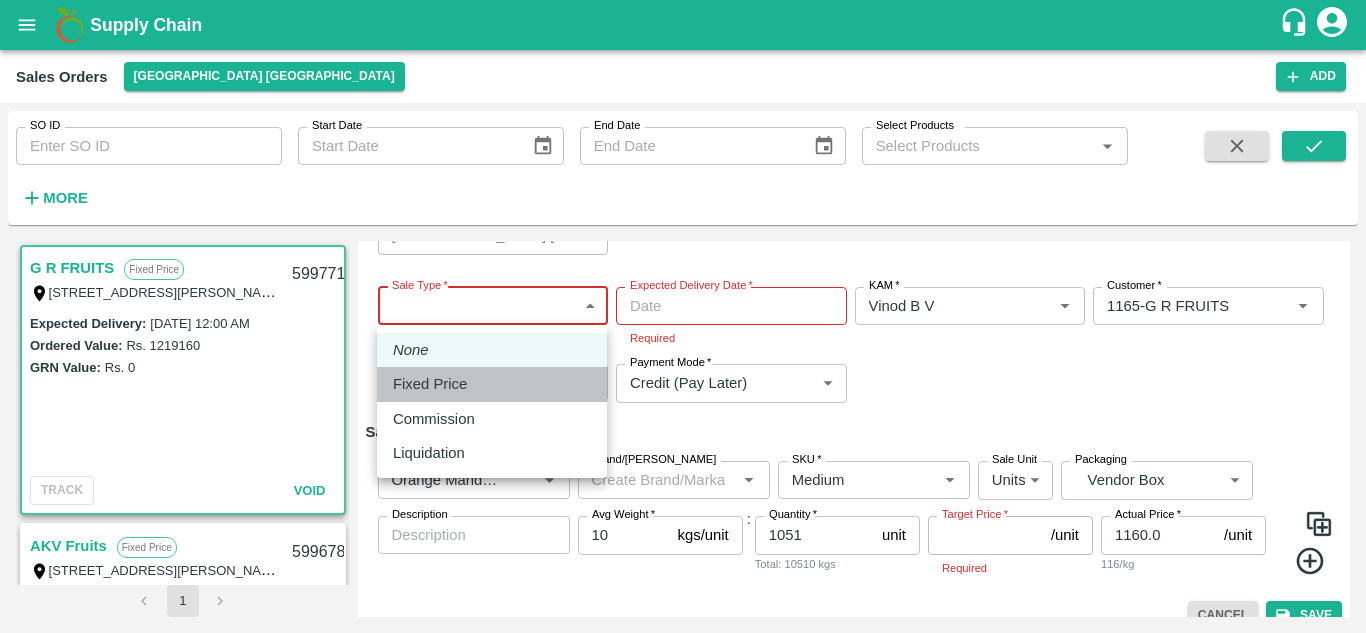 click on "Fixed Price" at bounding box center (430, 384) 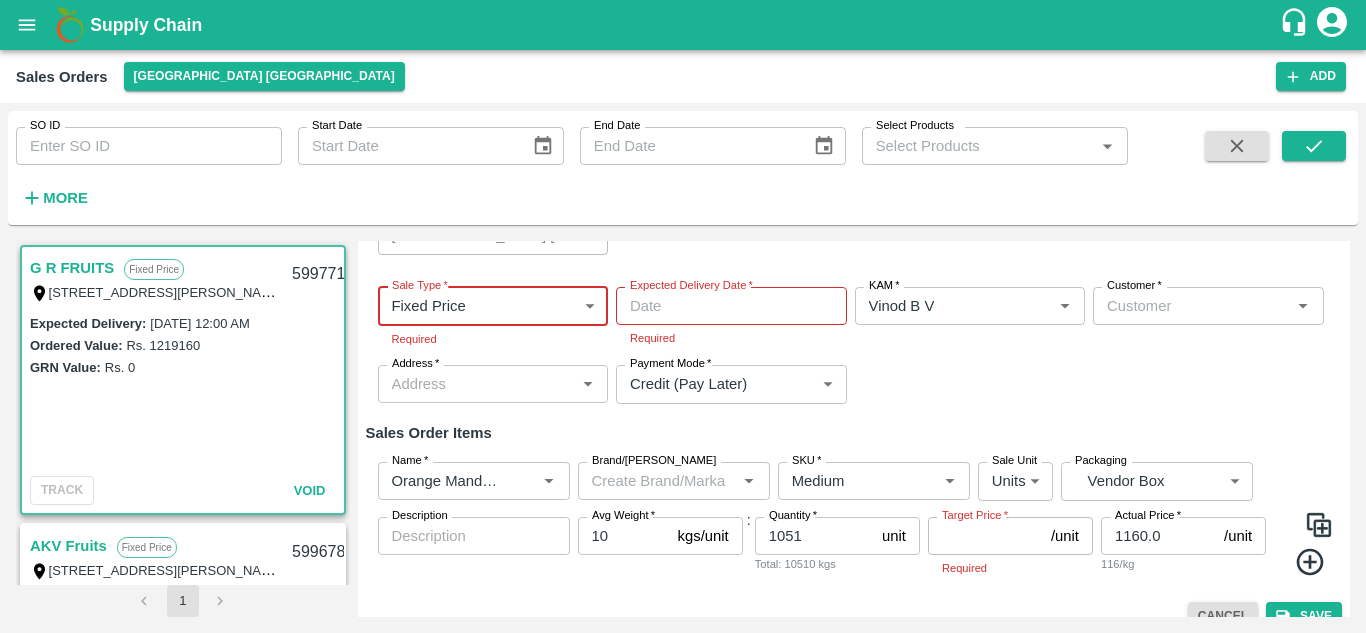 type on "DD/MM/YYYY hh:mm aa" 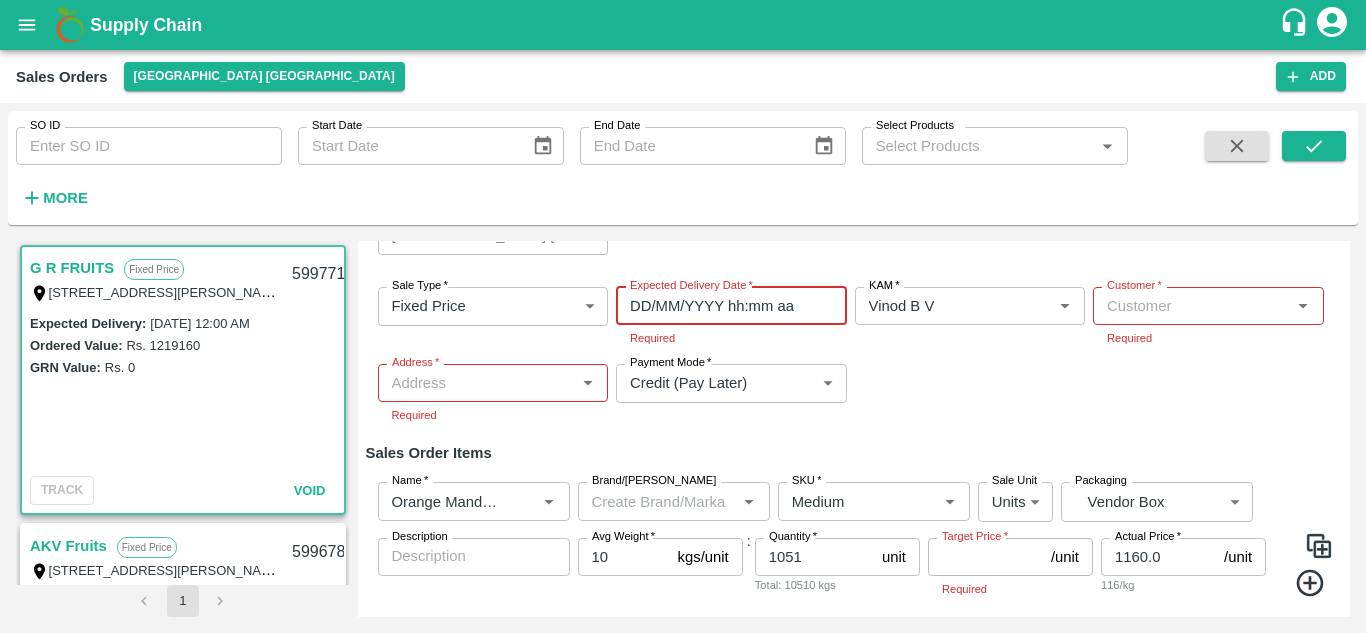 click on "DD/MM/YYYY hh:mm aa" at bounding box center (724, 306) 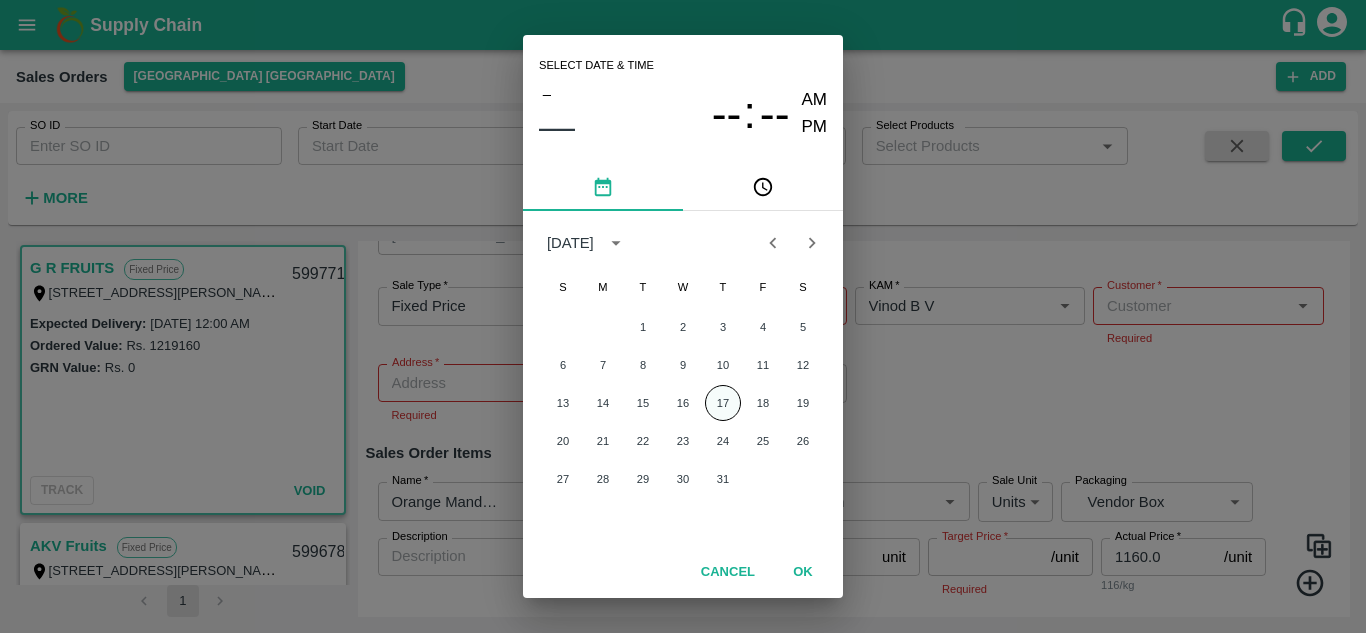 click on "17" at bounding box center (723, 403) 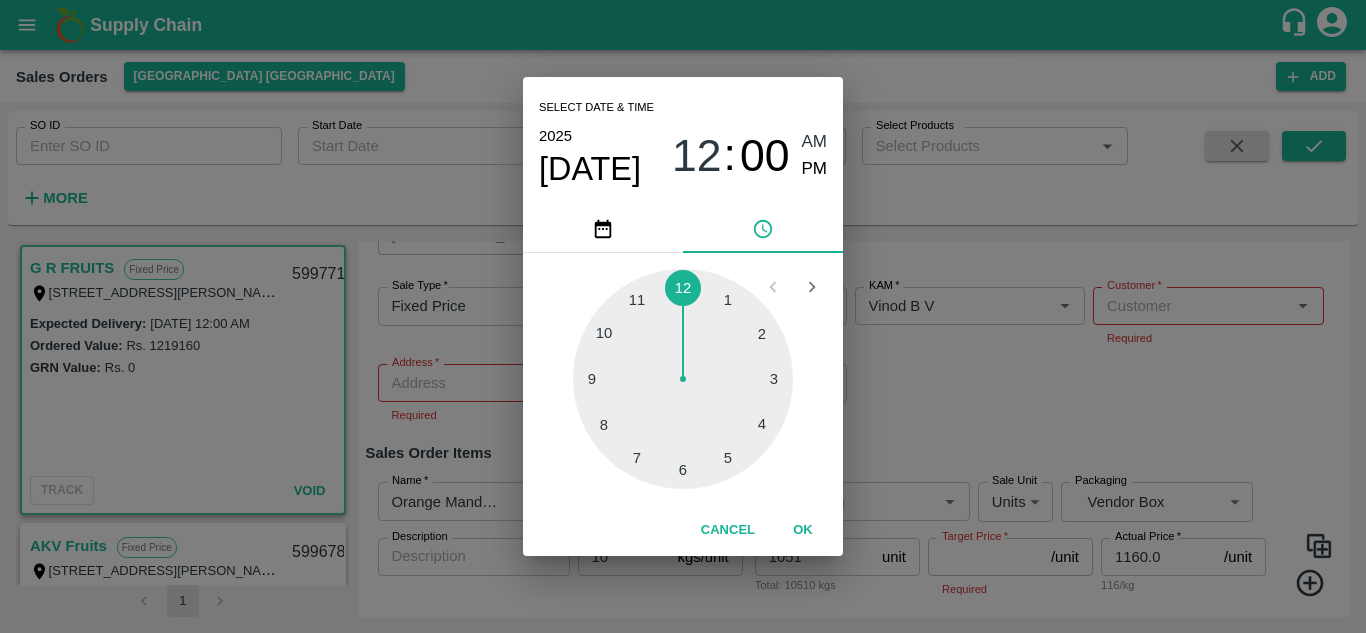 type on "NA" 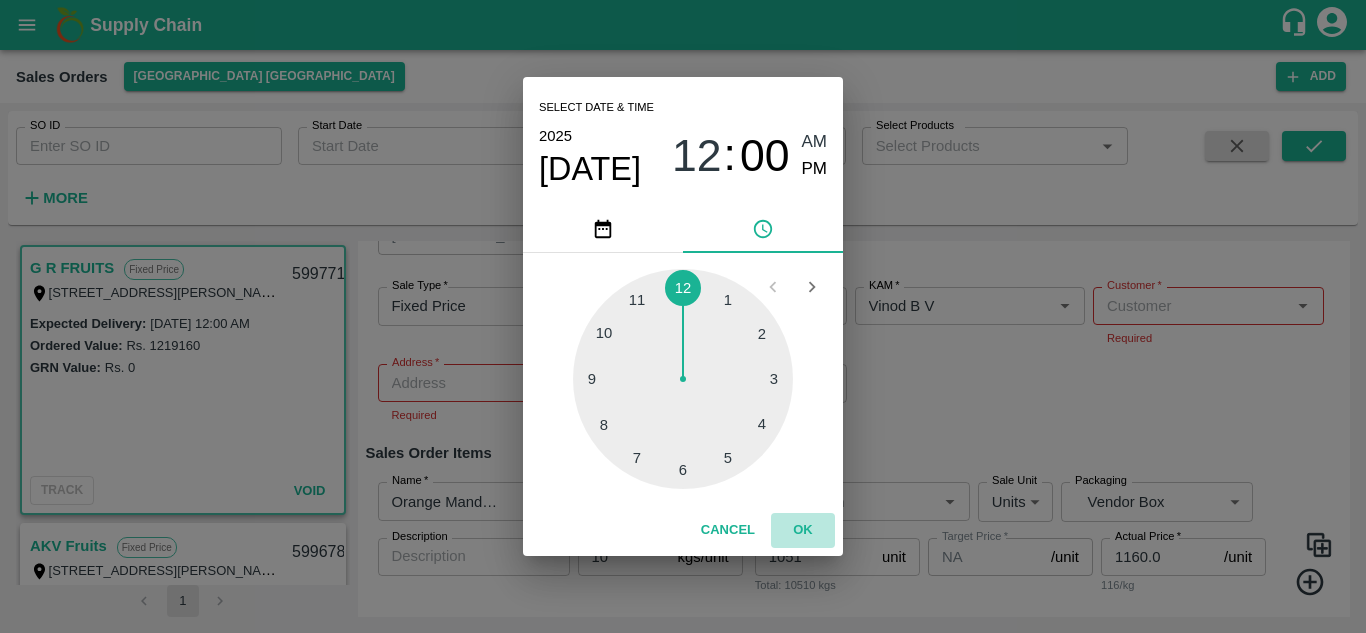 click on "OK" at bounding box center [803, 530] 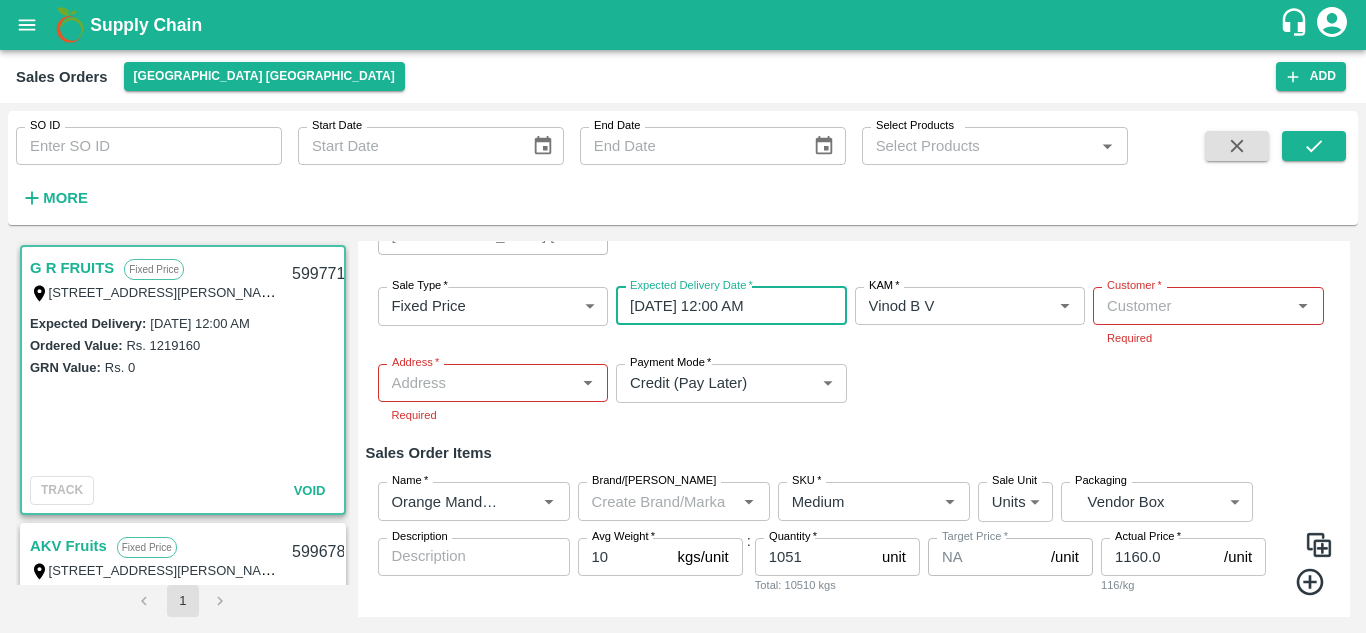click on "Address   *" at bounding box center [493, 383] 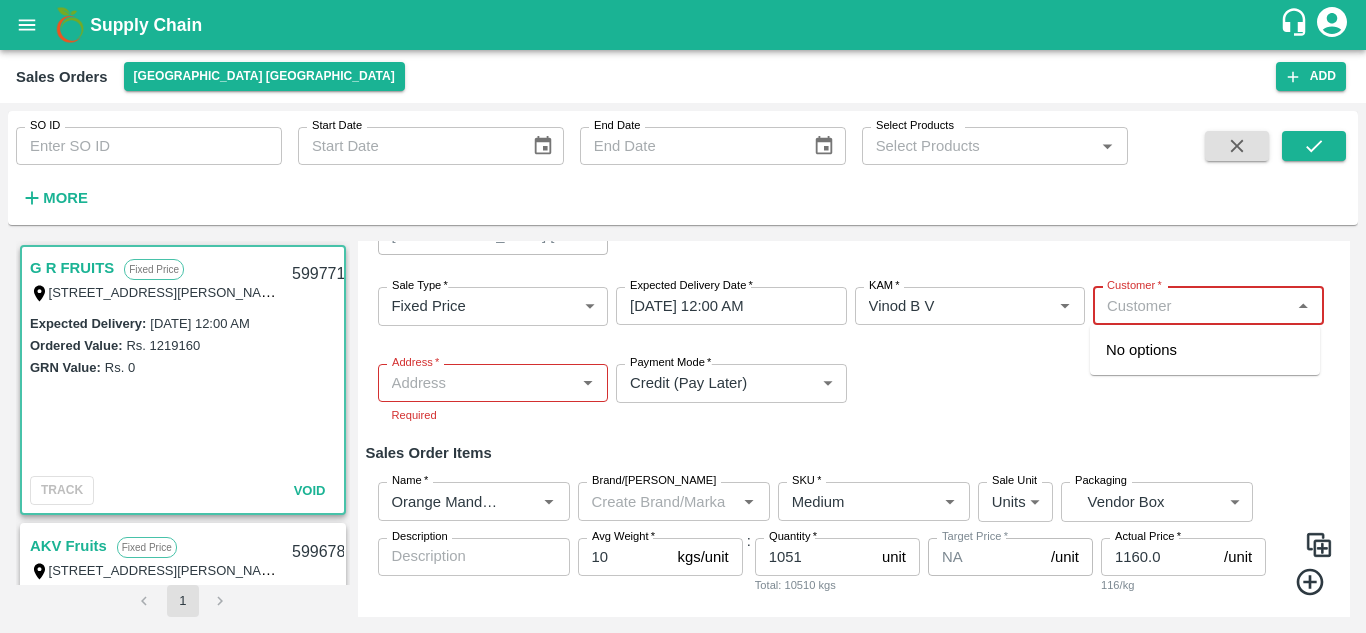 click on "Customer   *" at bounding box center [1192, 306] 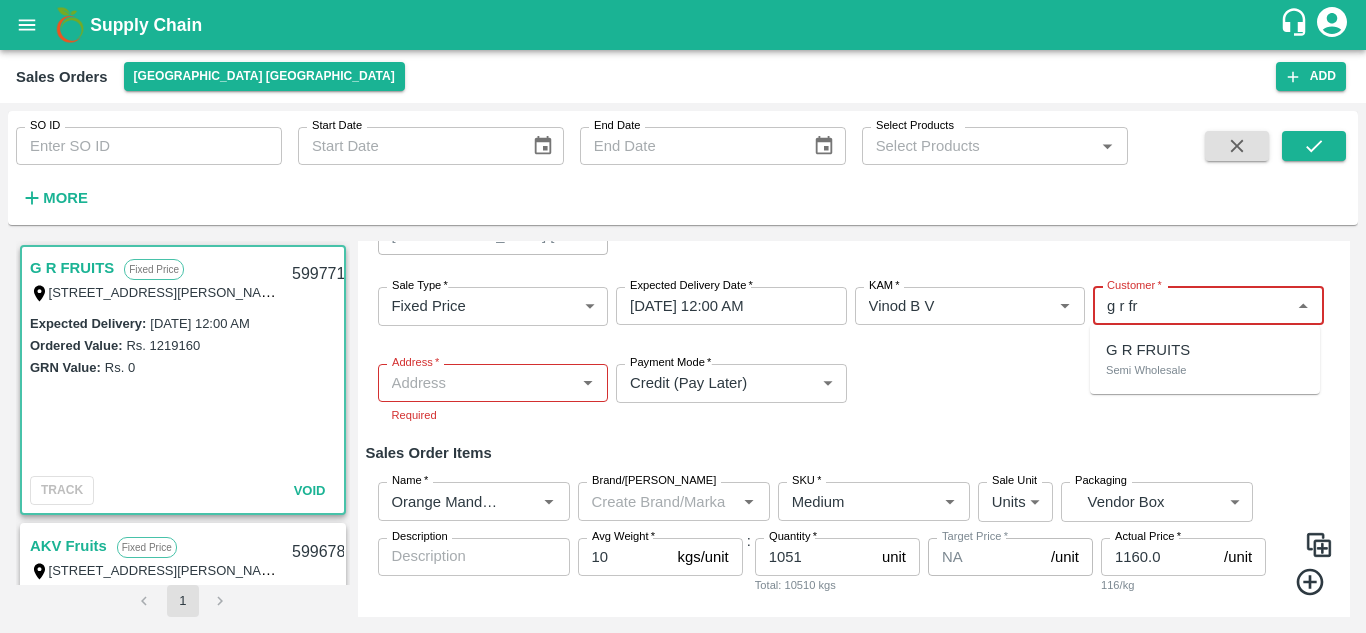 click on "G R FRUITS" at bounding box center [1148, 350] 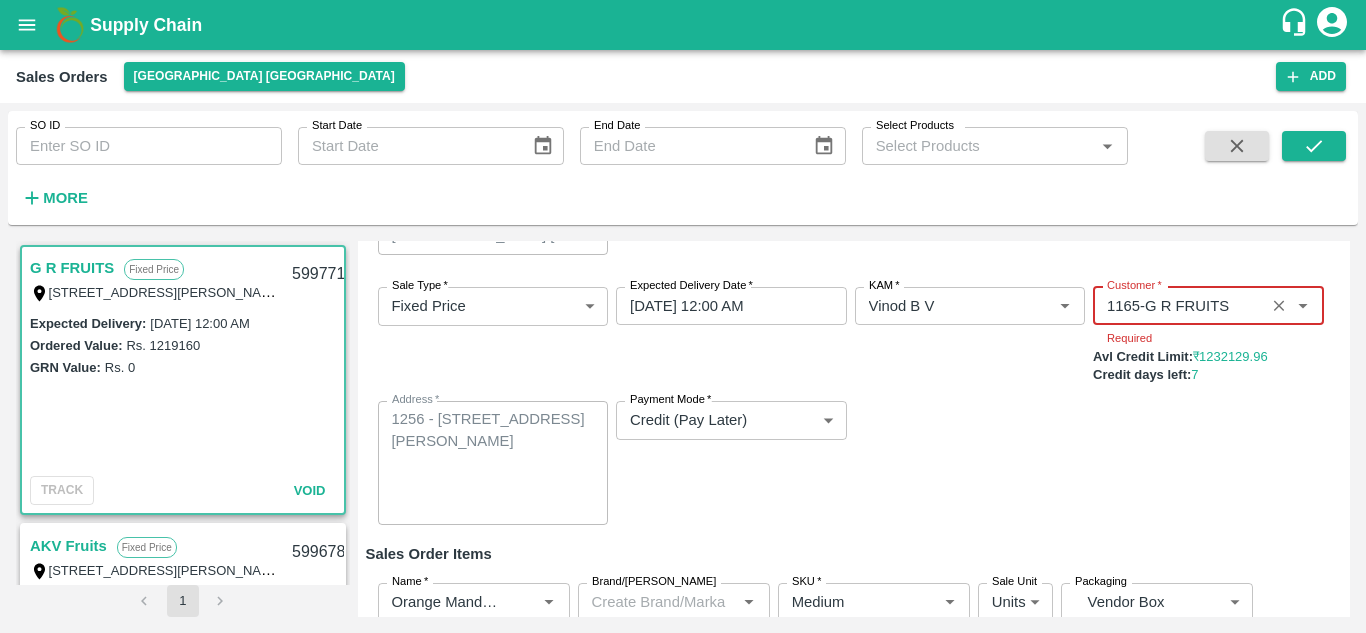 type on "1165-G R FRUITS" 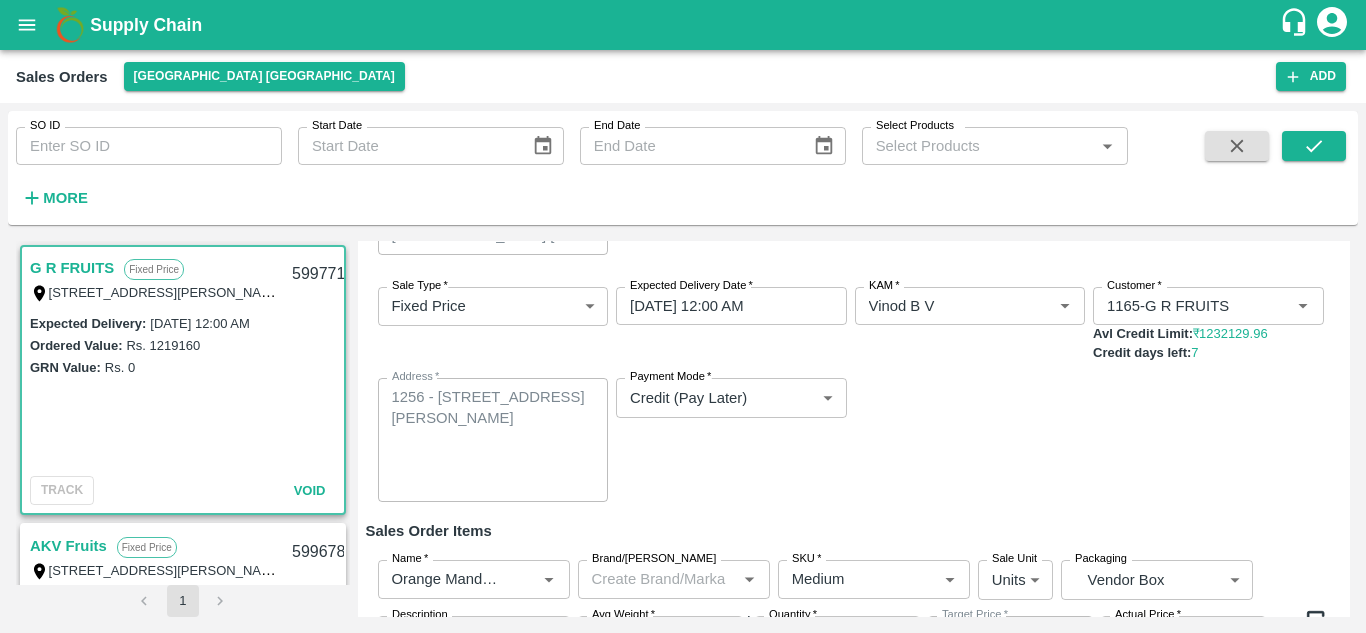 click on "Payment Mode   * Credit (Pay Later) credit Payment Mode" at bounding box center (731, 440) 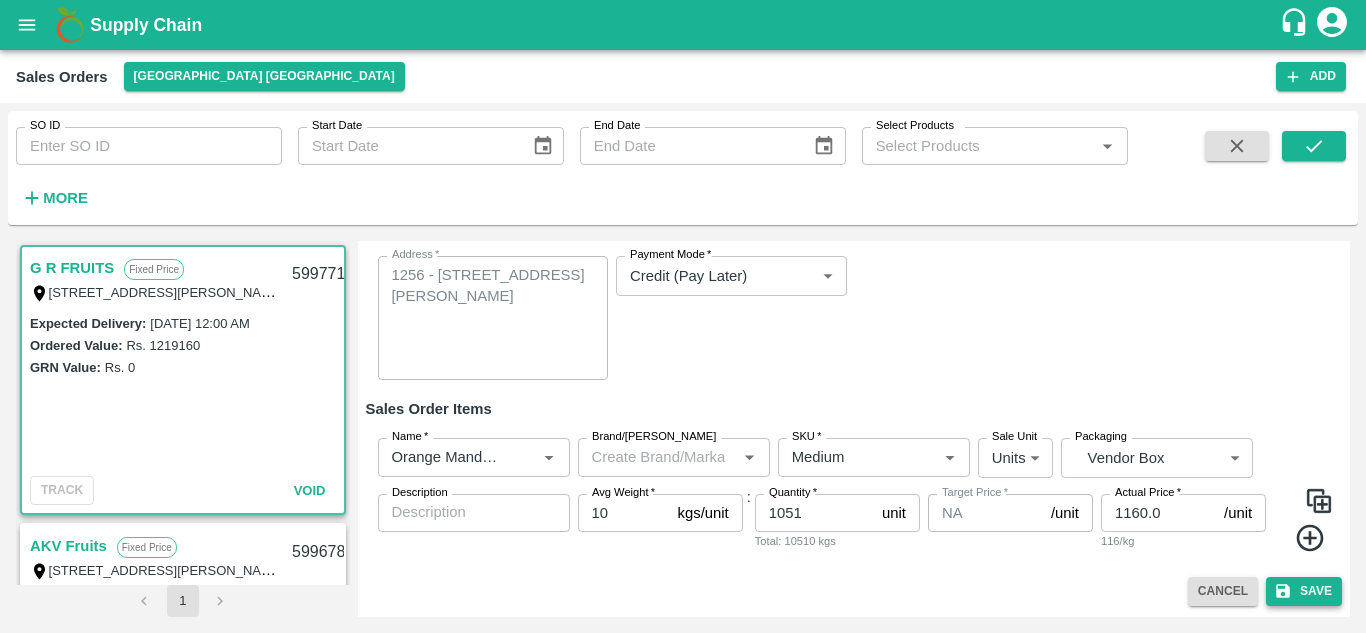 click on "Save" at bounding box center [1304, 591] 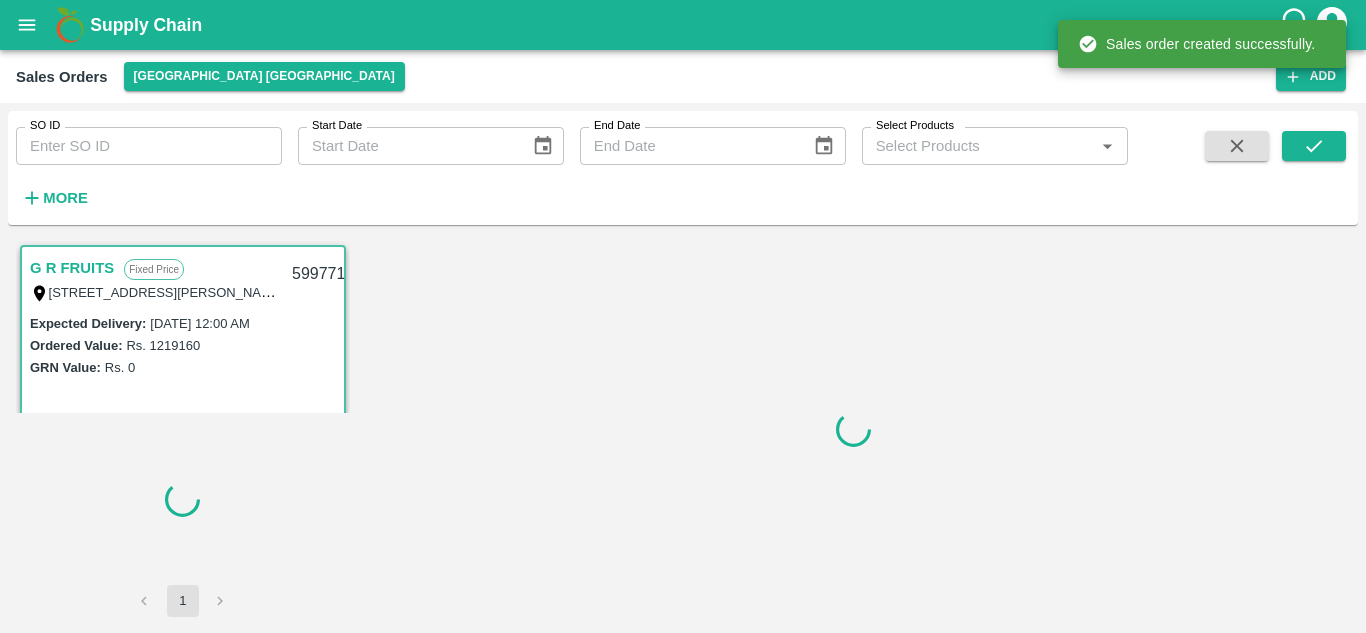 scroll, scrollTop: 6, scrollLeft: 0, axis: vertical 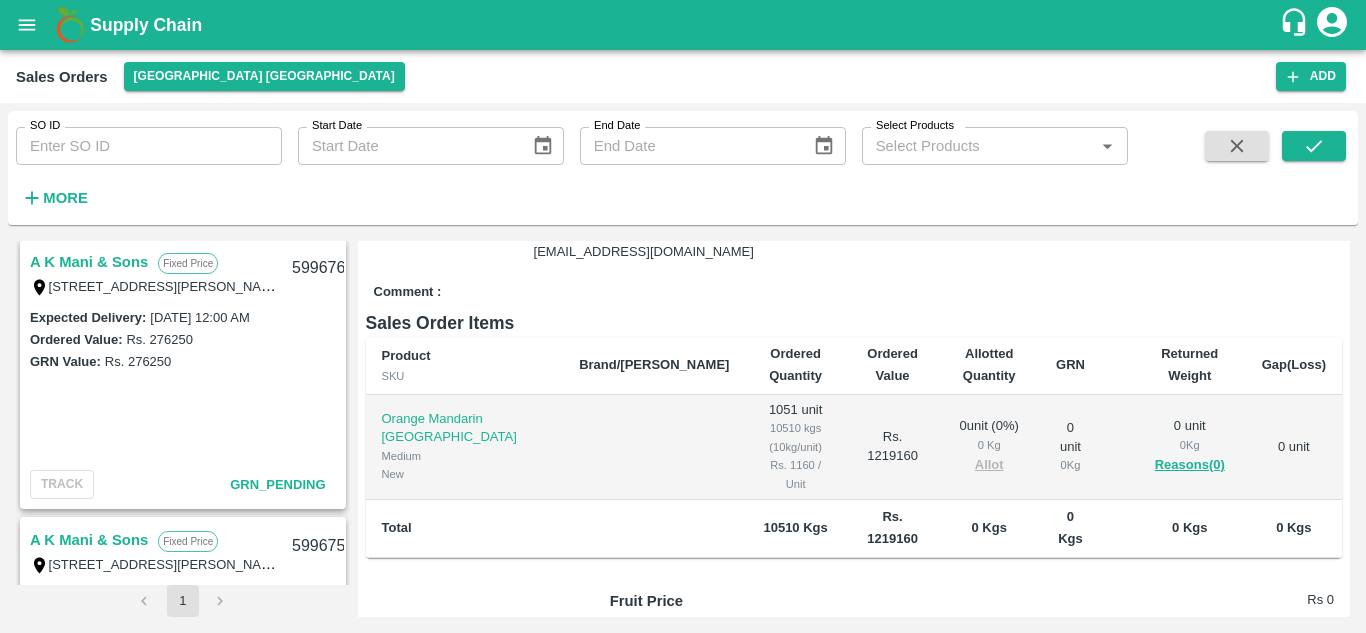click on "A K Mani & Sons" at bounding box center [89, 262] 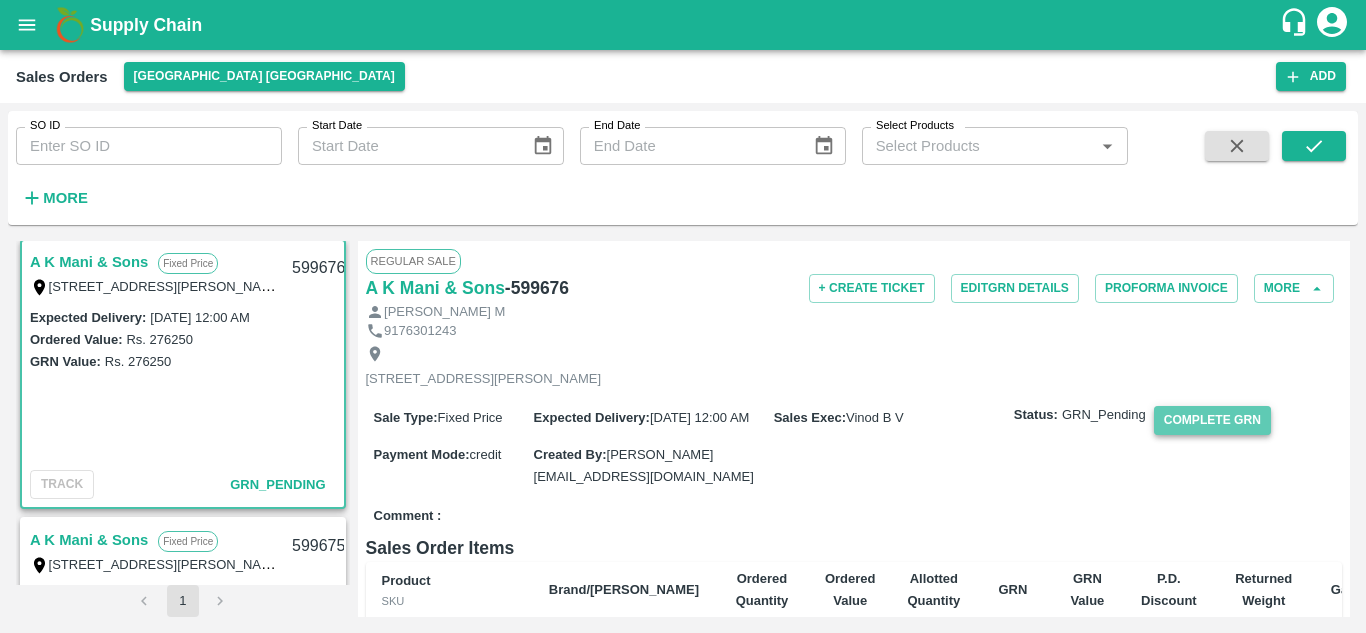 click on "Complete GRN" at bounding box center [1212, 420] 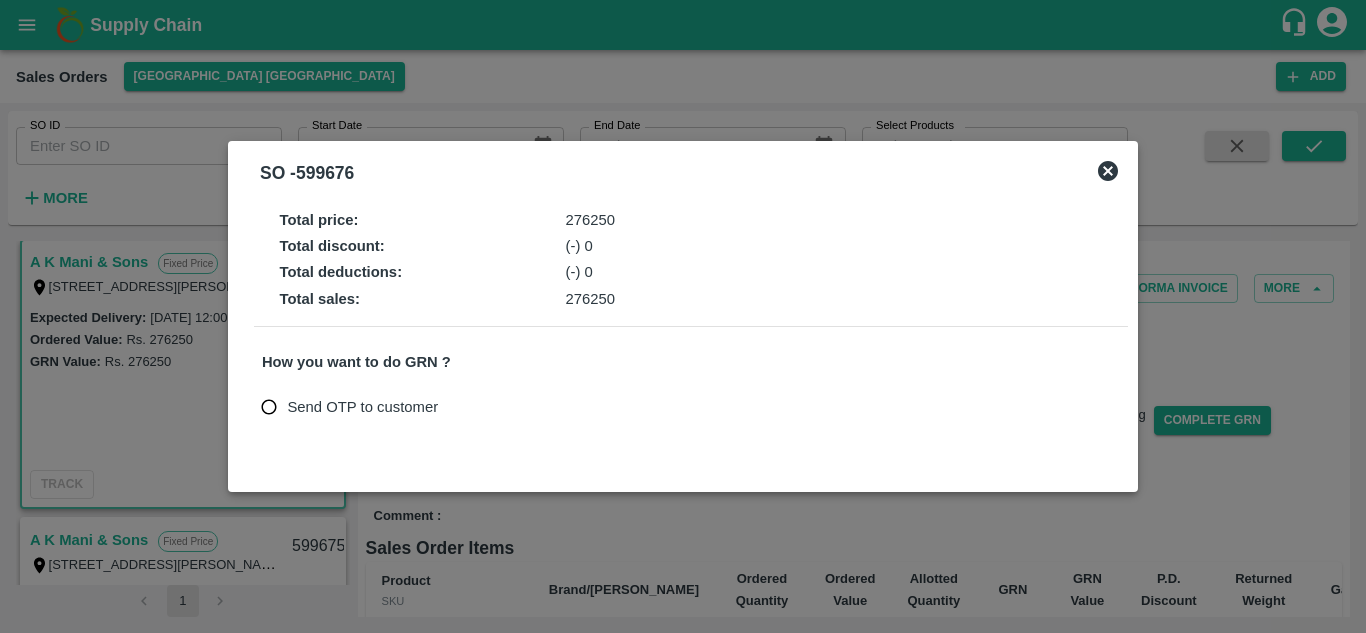 click 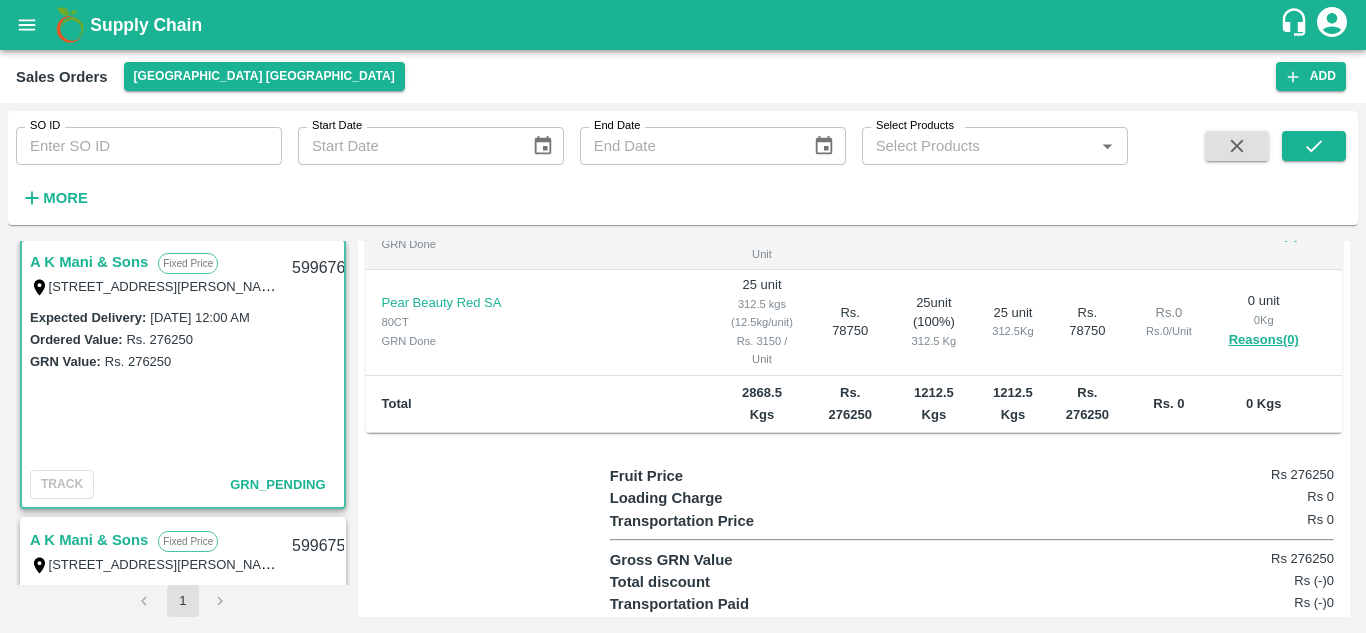 scroll, scrollTop: 512, scrollLeft: 0, axis: vertical 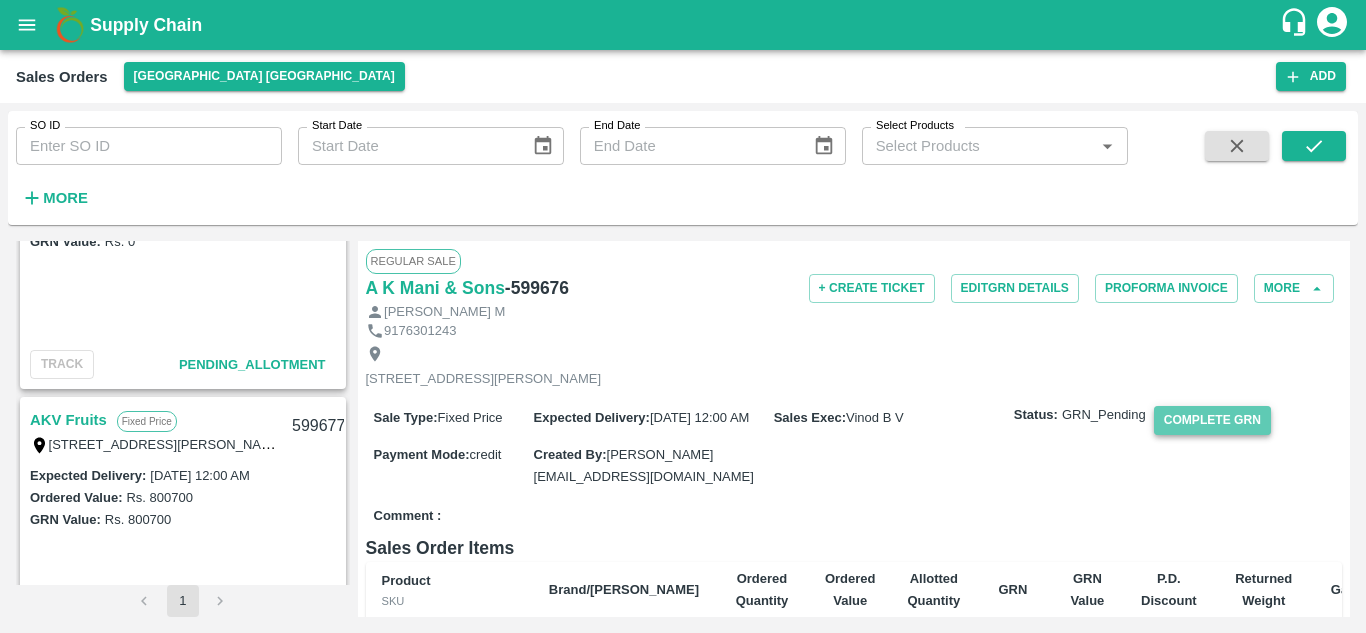 click on "Complete GRN" at bounding box center (1212, 420) 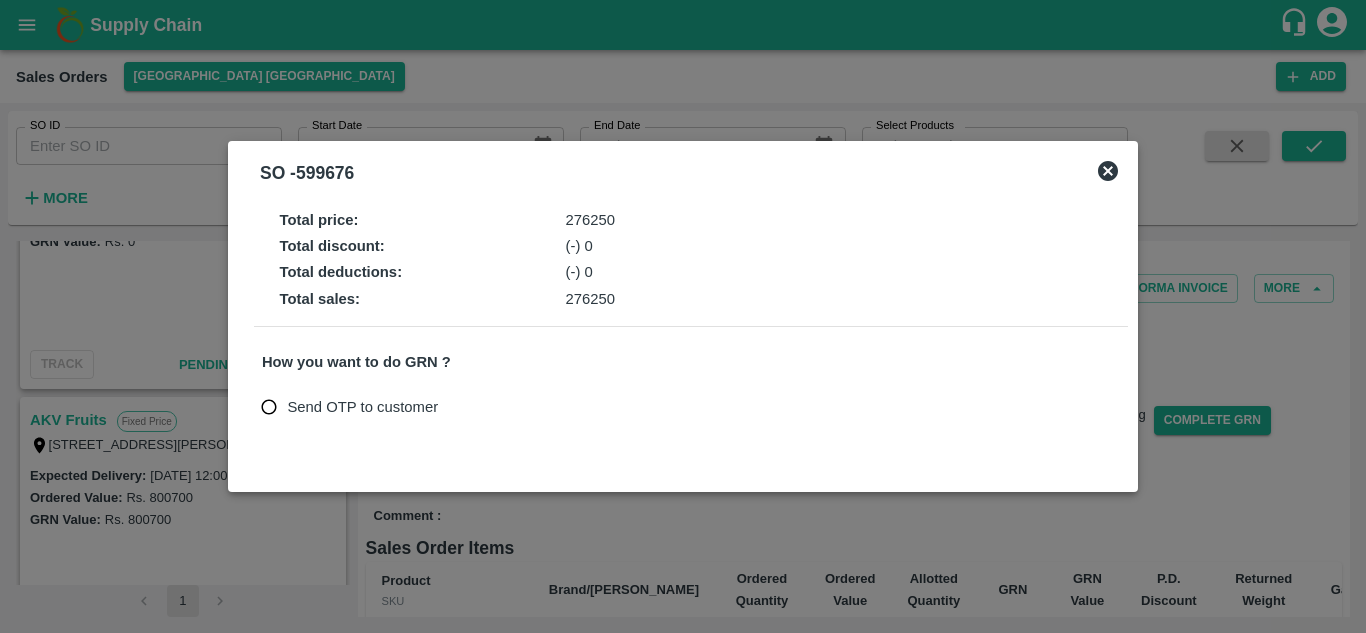 click 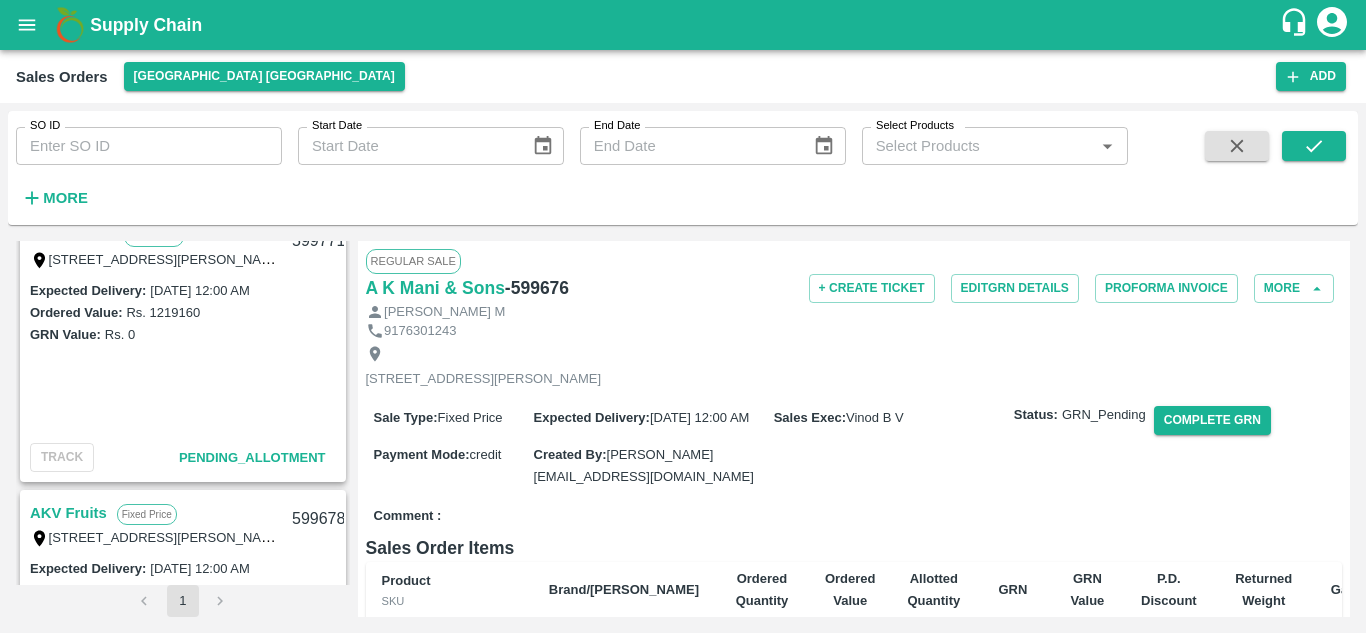 scroll, scrollTop: 0, scrollLeft: 0, axis: both 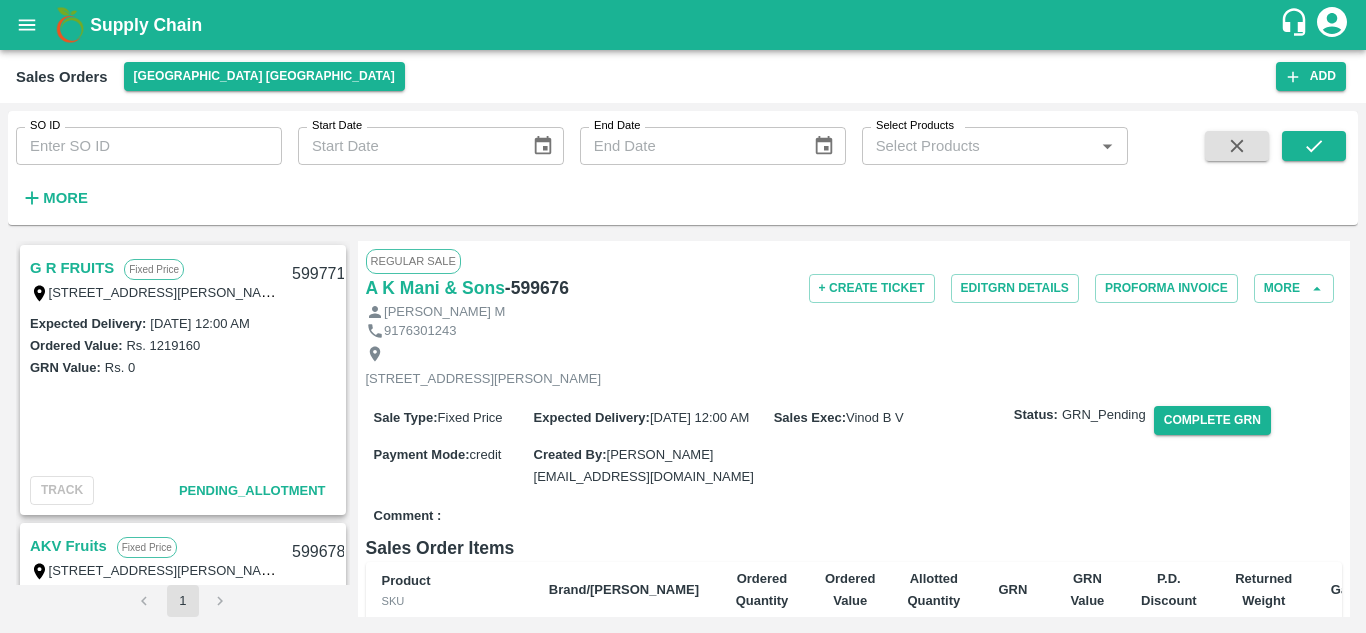 click on "G R FRUITS Fixed Price" at bounding box center (155, 268) 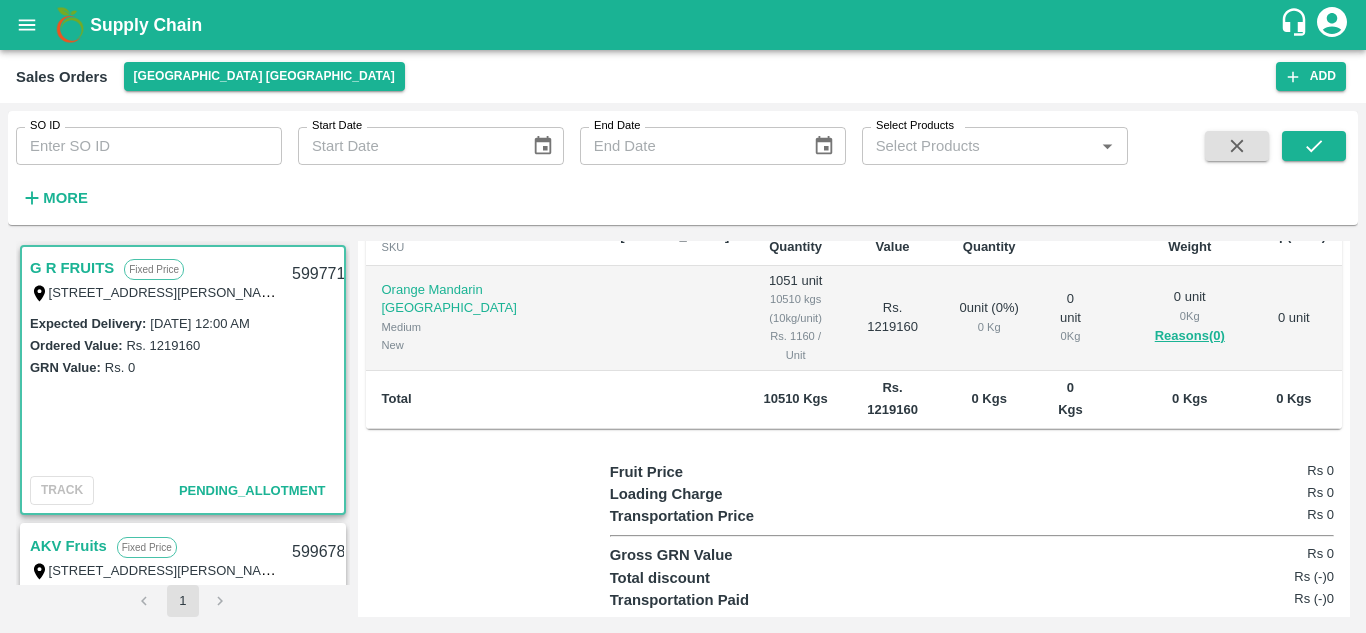 scroll, scrollTop: 388, scrollLeft: 0, axis: vertical 